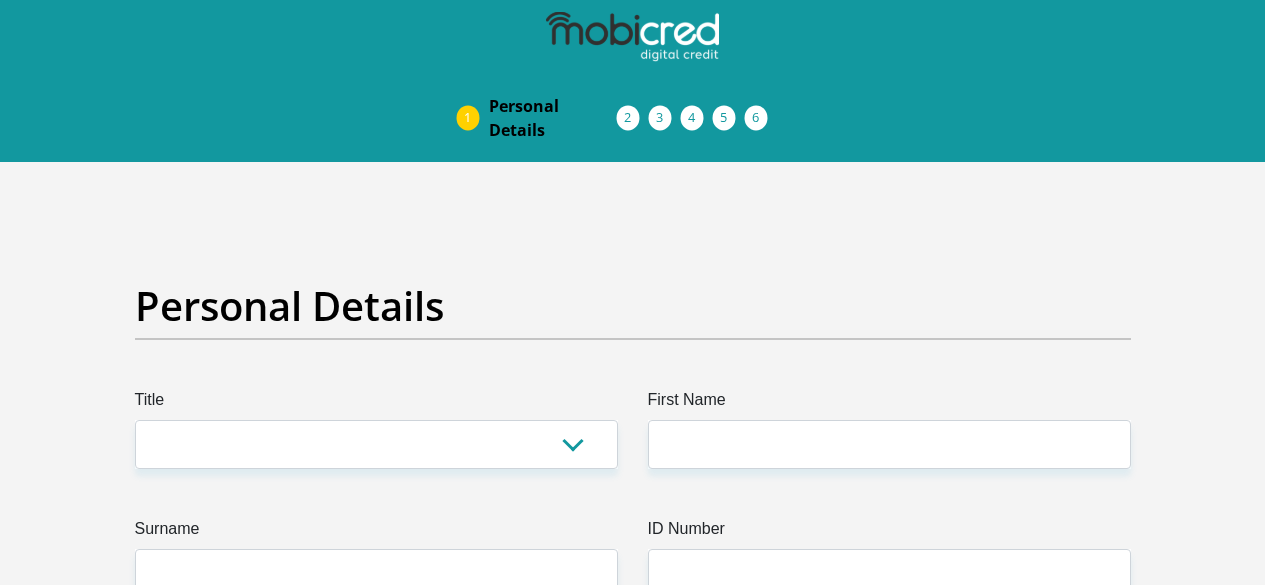 scroll, scrollTop: 0, scrollLeft: 0, axis: both 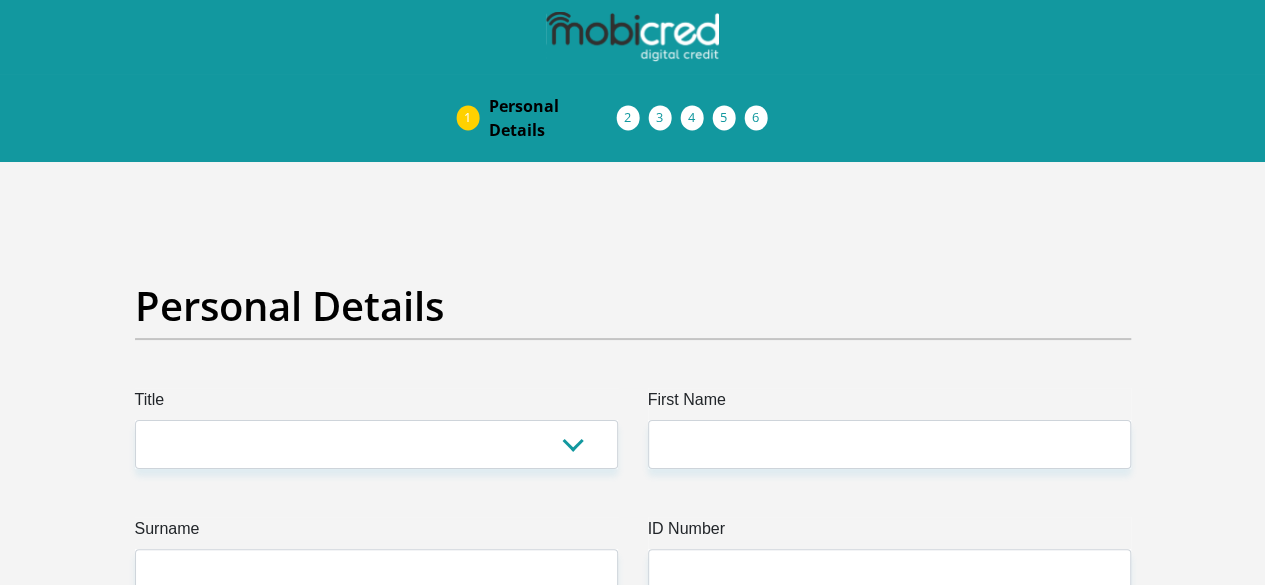 select on "Mr" 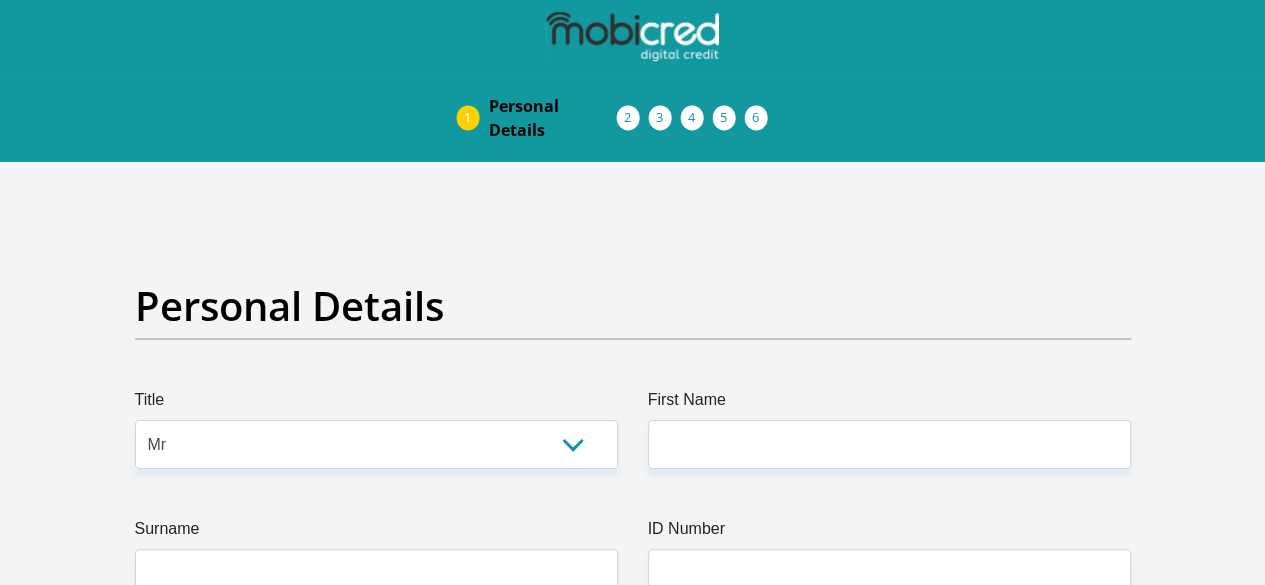click on "Mr
Ms
Mrs
Dr
Other" at bounding box center [376, 444] 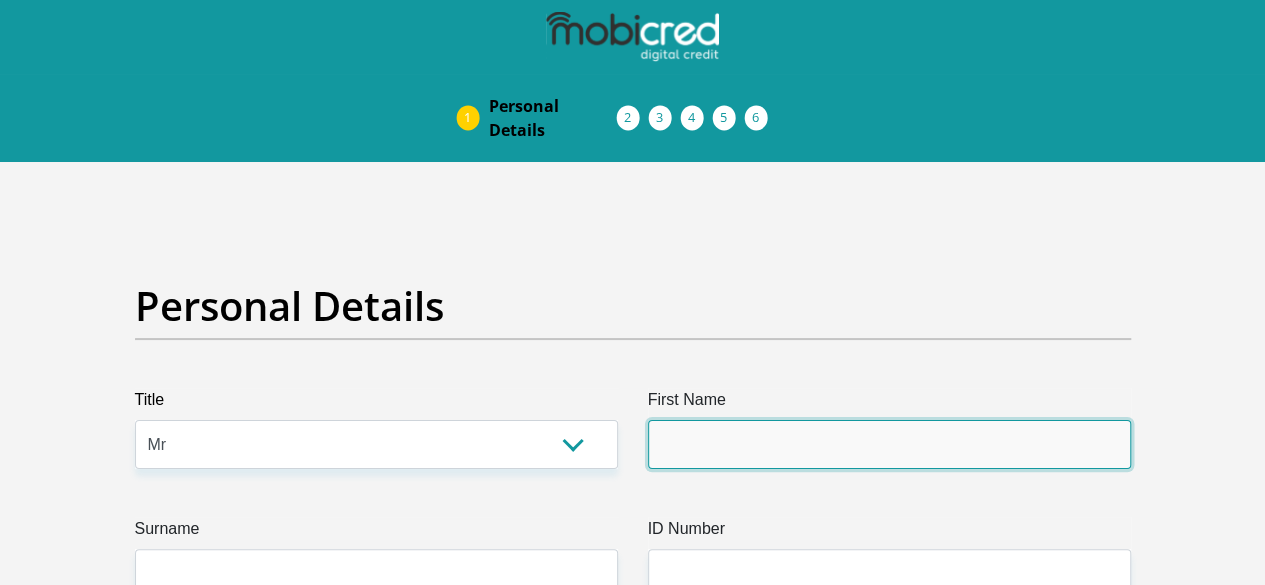 click on "First Name" at bounding box center (889, 444) 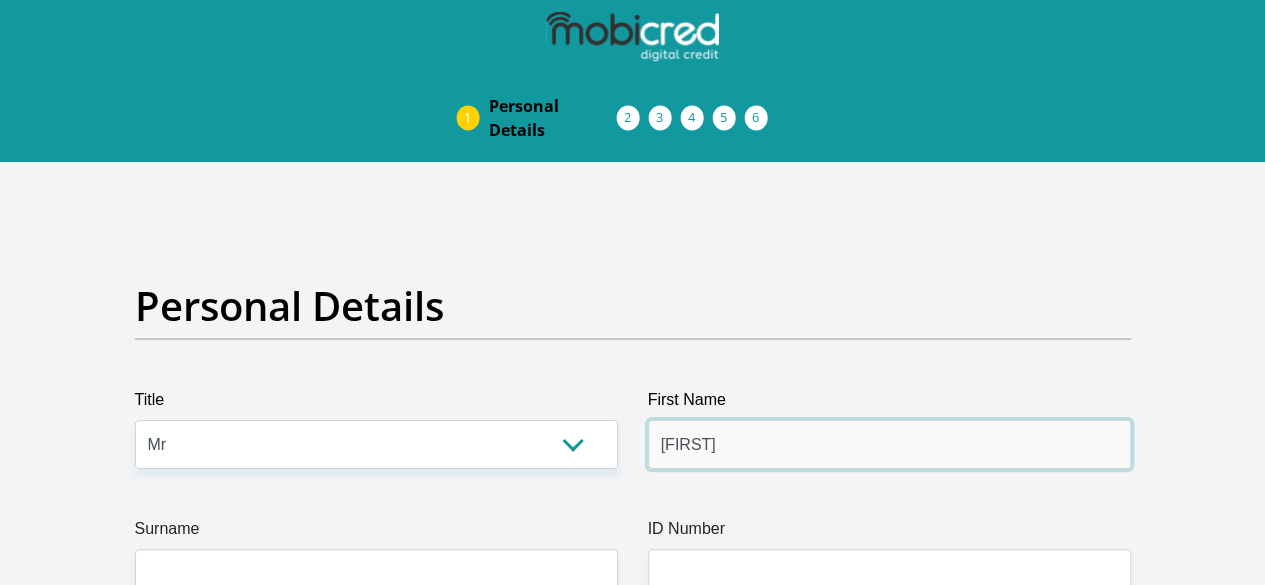 type on "Jacques" 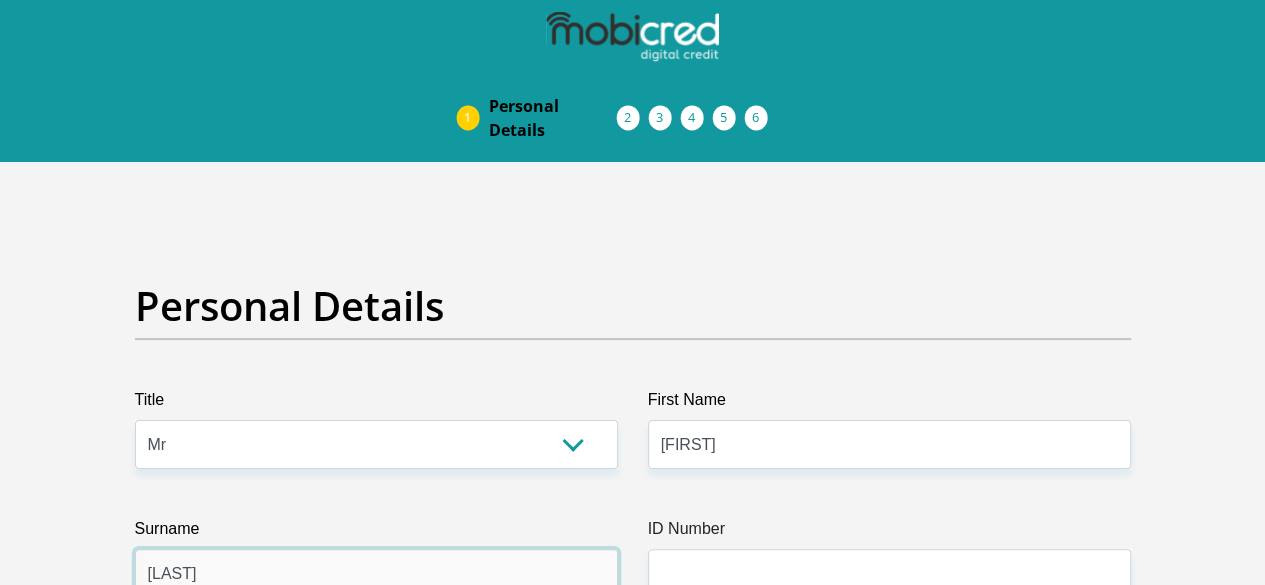 type on "Naude" 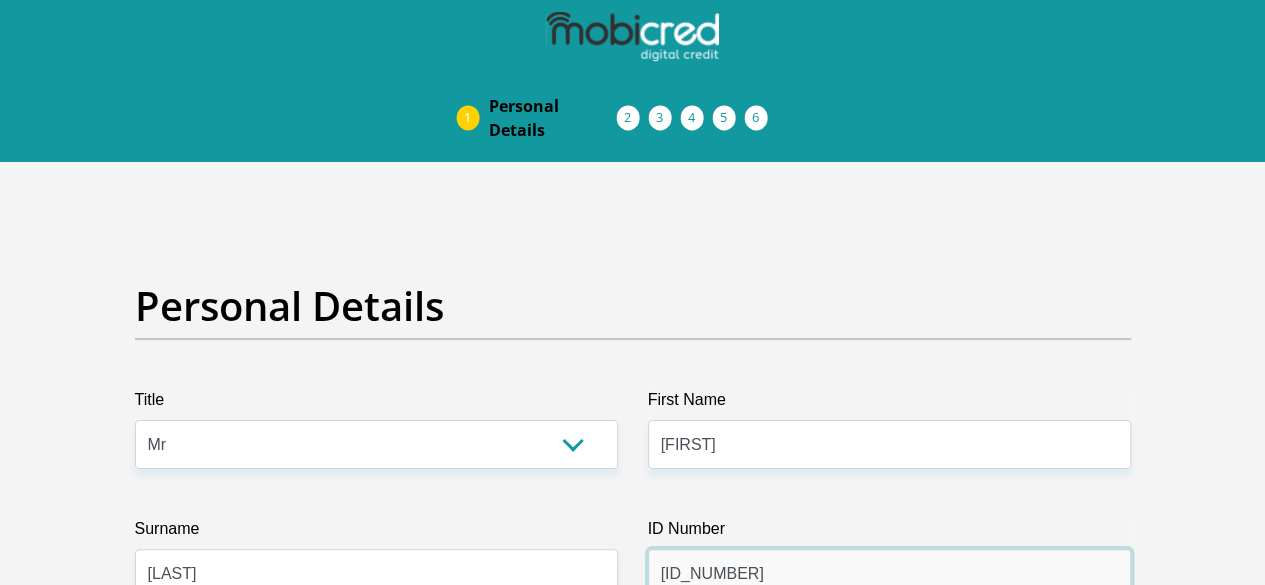type on "9304305091081" 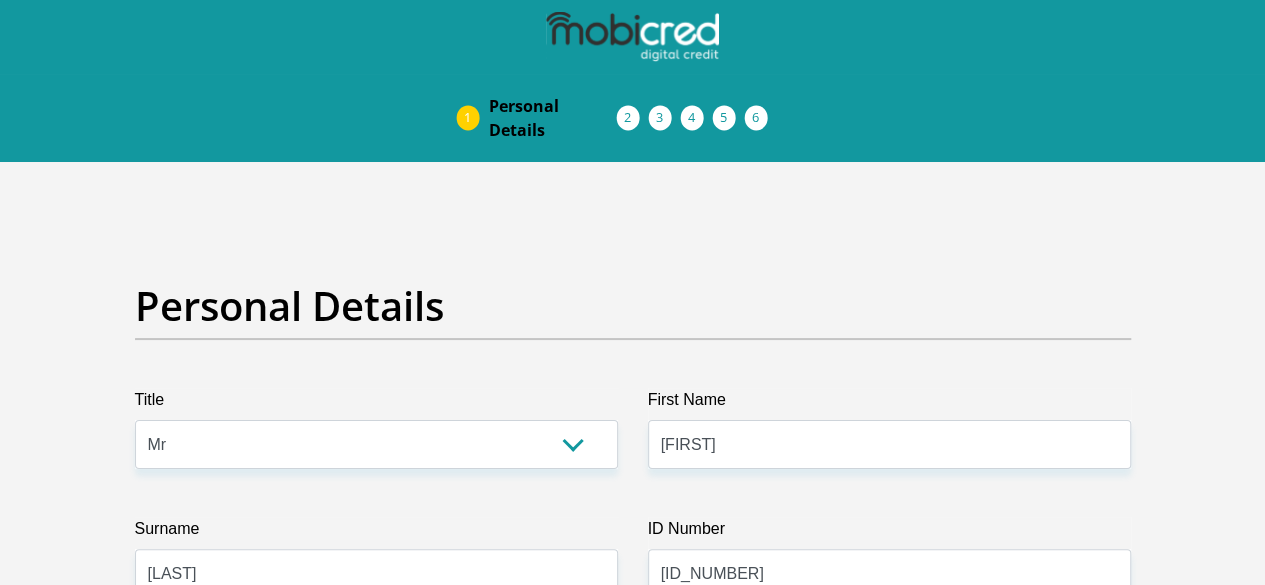 scroll, scrollTop: 335, scrollLeft: 0, axis: vertical 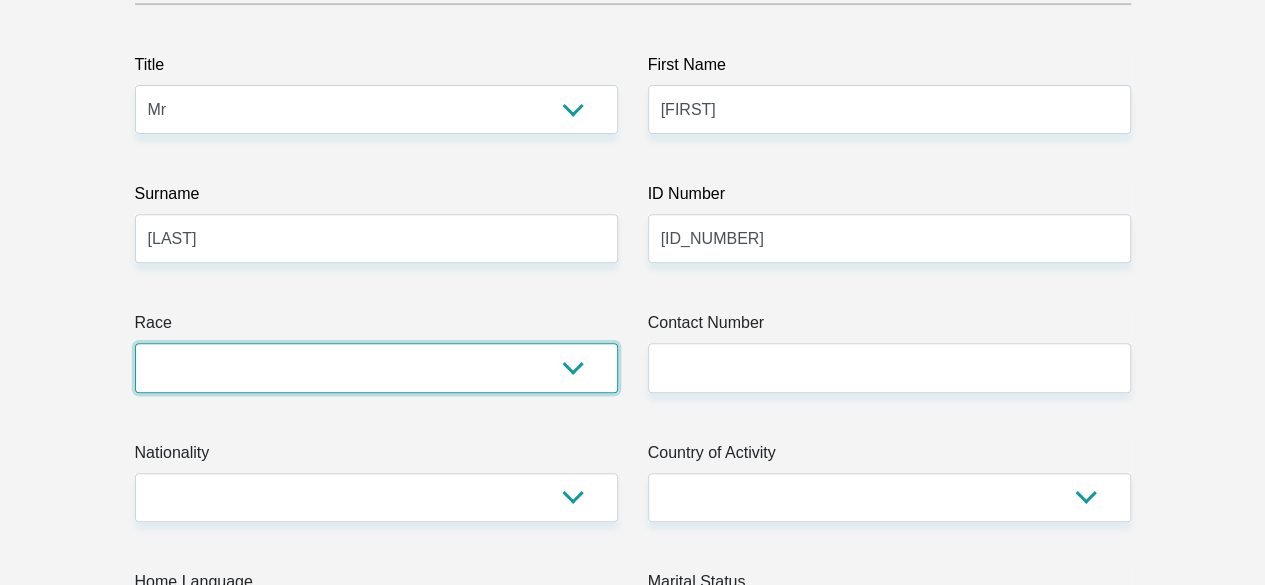 select on "4" 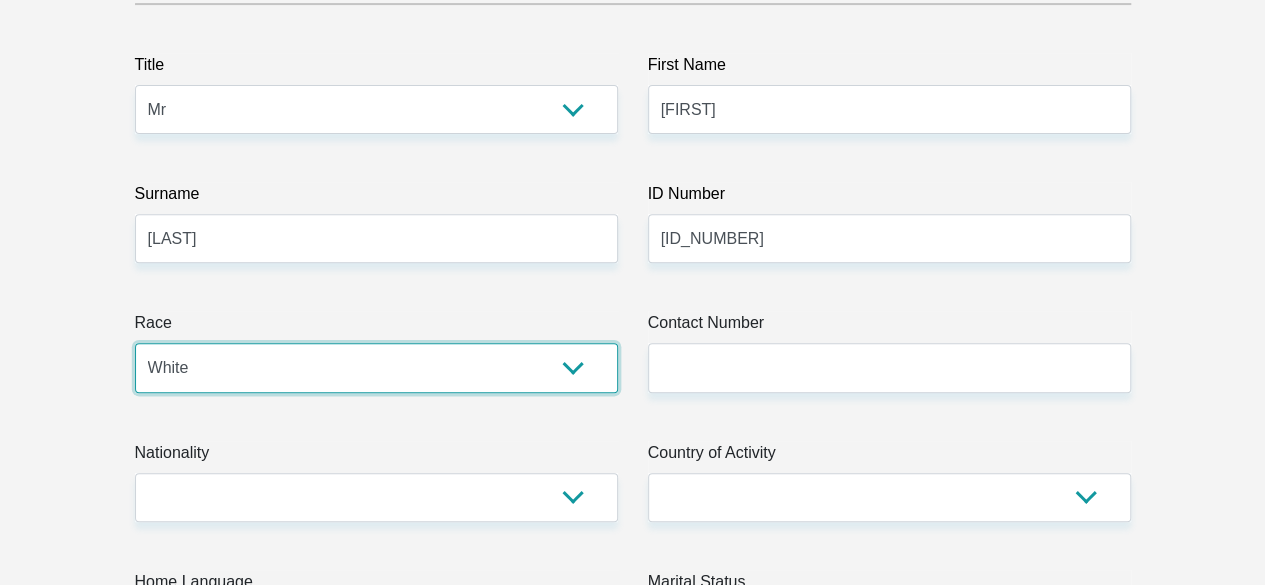 click on "Black
Coloured
Indian
White
Other" at bounding box center (376, 367) 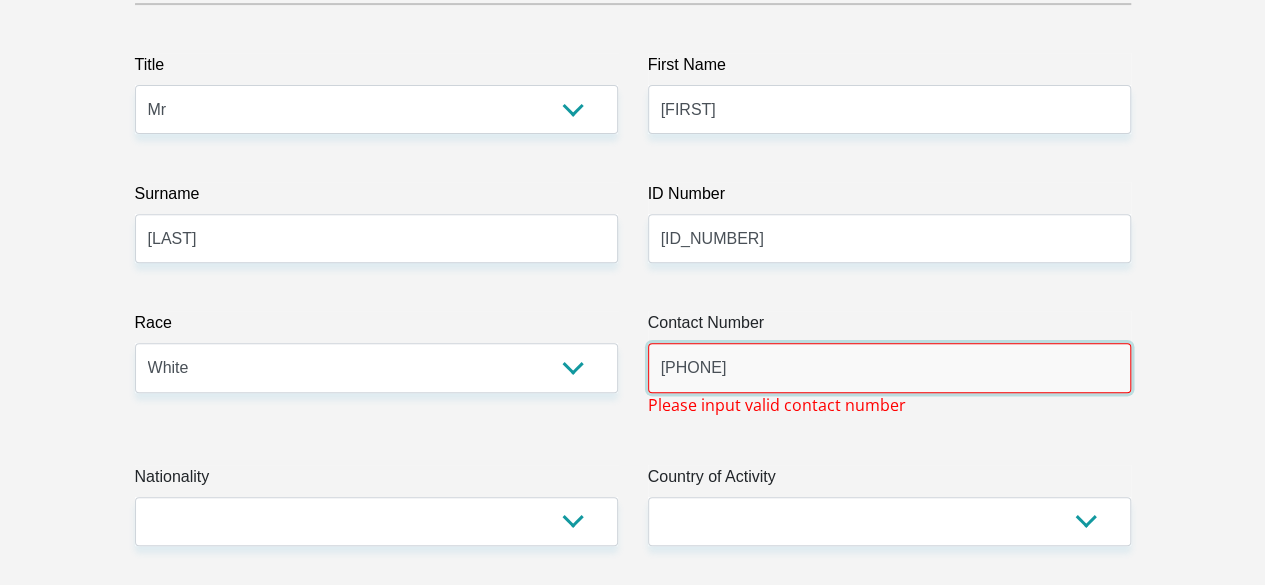 type on "0823786730" 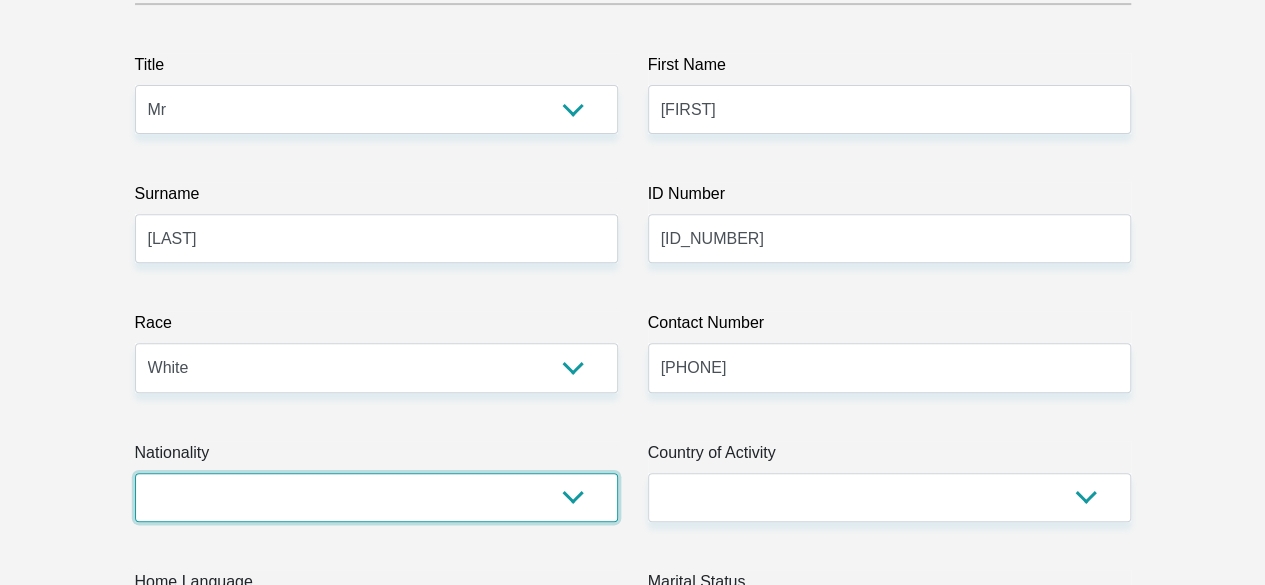 select on "ZAF" 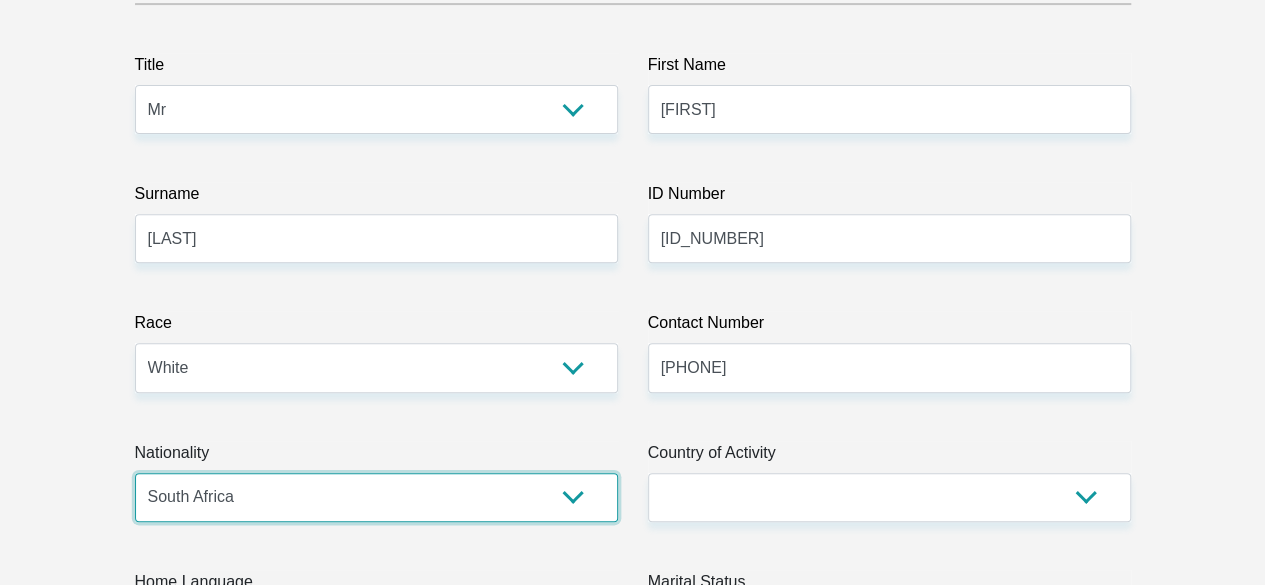click on "South Africa
Afghanistan
Aland Islands
Albania
Algeria
America Samoa
American Virgin Islands
Andorra
Angola
Anguilla
Antarctica
Antigua and Barbuda
Argentina
Armenia
Aruba
Ascension Island
Australia
Austria
Azerbaijan
Bahamas
Bahrain
Bangladesh
Barbados
Chad" at bounding box center (376, 497) 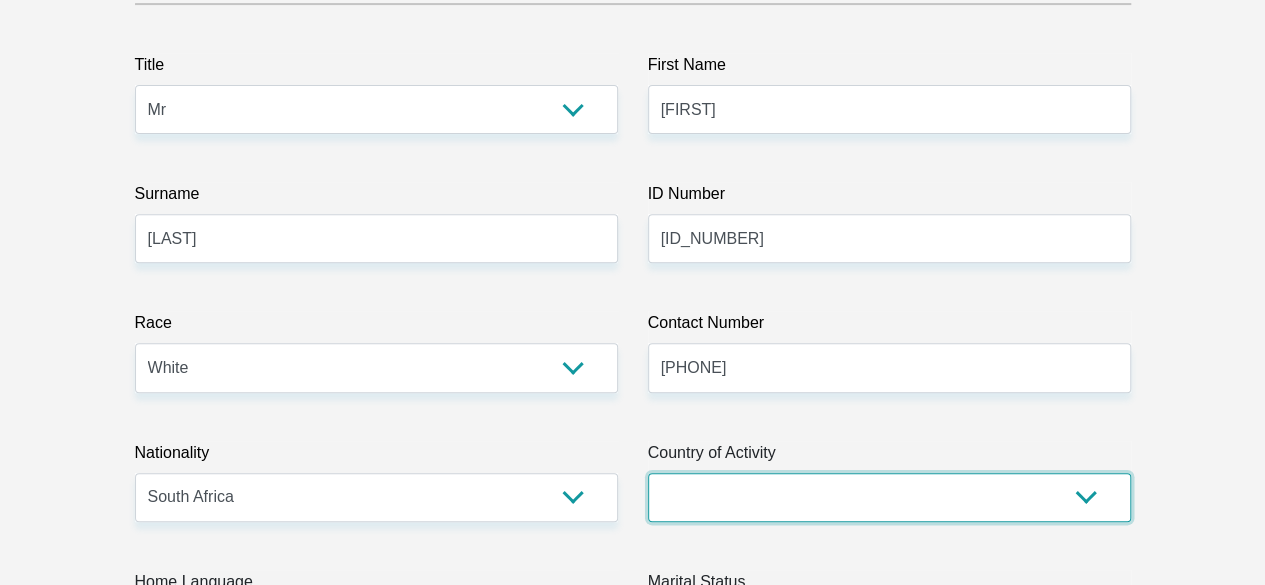 select on "ZAF" 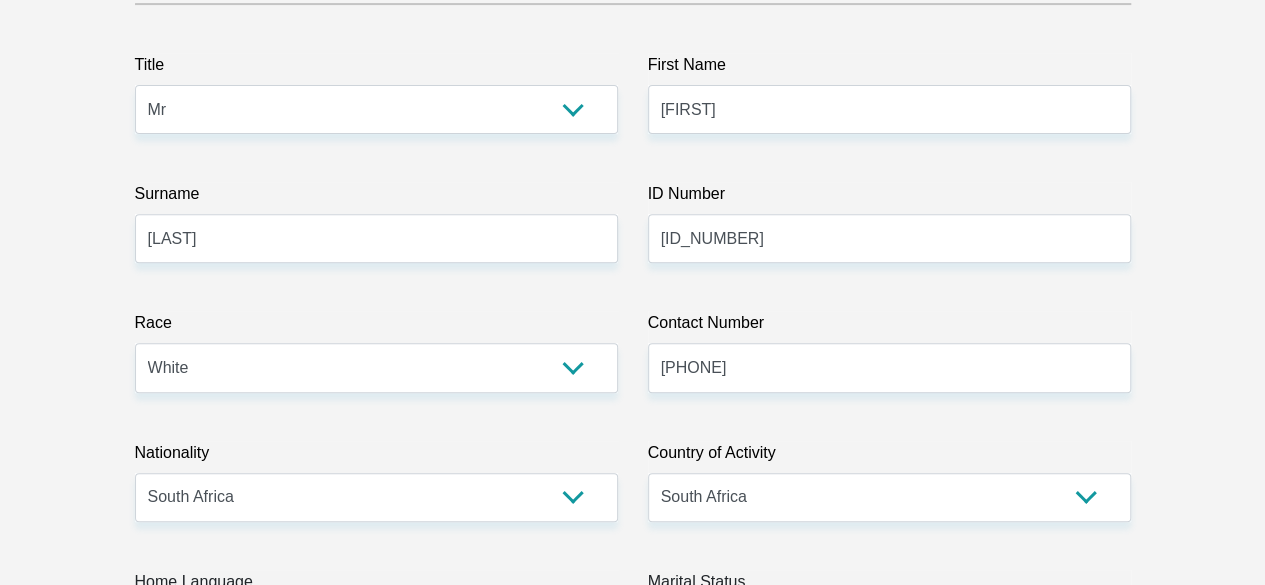 click on "Afrikaans
English
Sepedi
South Ndebele
Southern Sotho
Swati
Tsonga
Tswana
Venda
Xhosa
Zulu
Other" at bounding box center [376, 626] 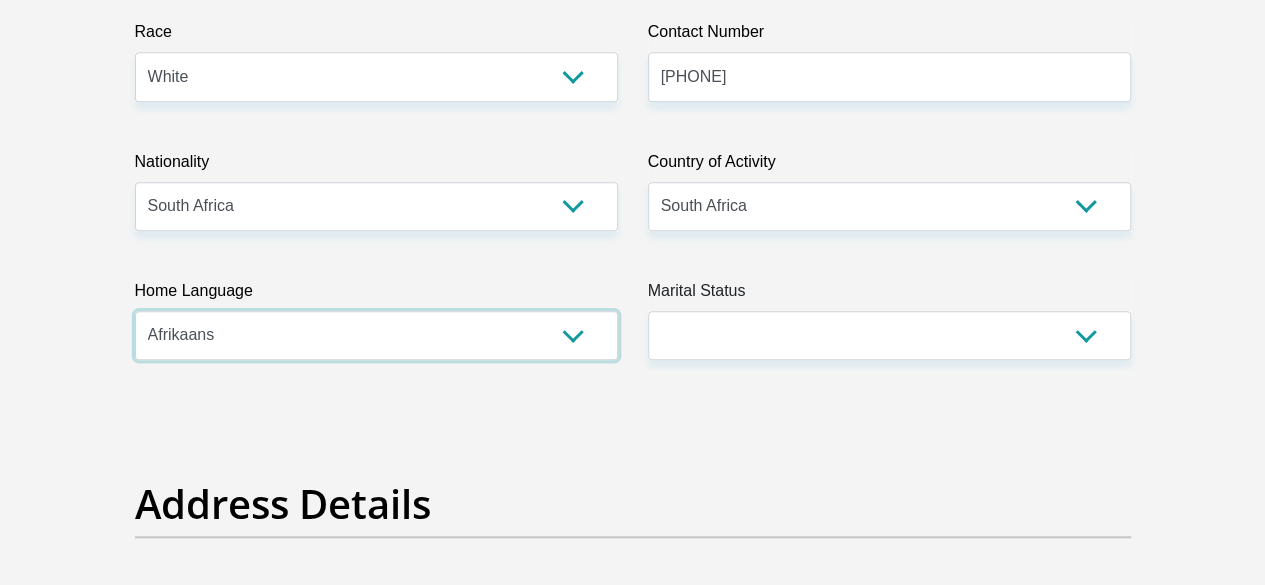 scroll, scrollTop: 635, scrollLeft: 0, axis: vertical 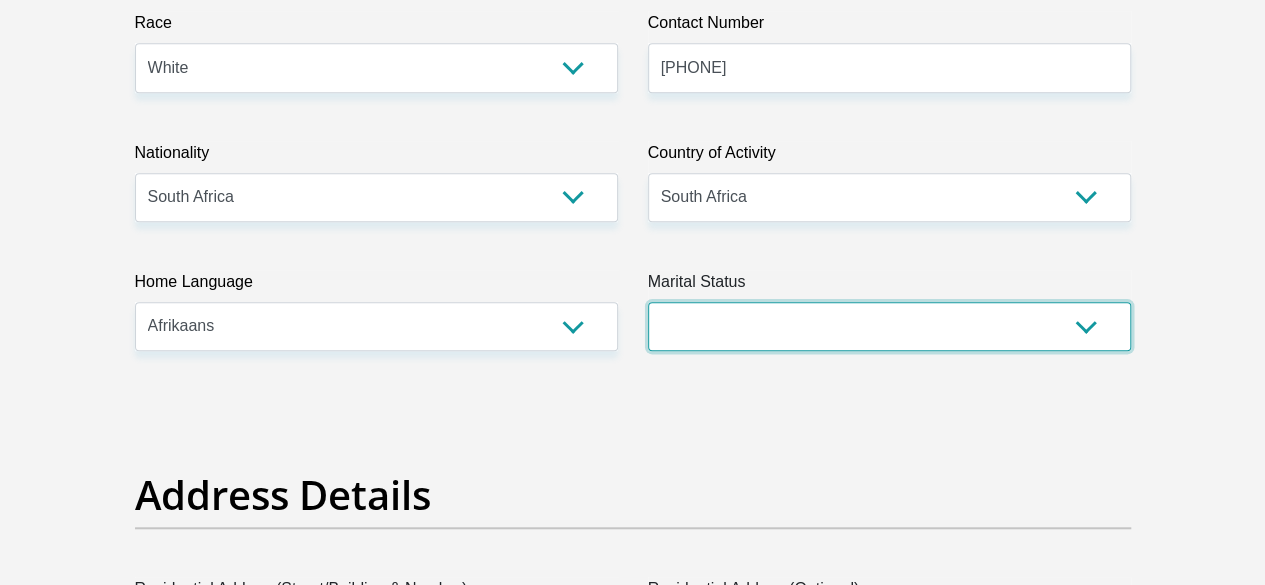 click on "Married ANC
Single
Divorced
Widowed
Married COP or Customary Law" at bounding box center [889, 326] 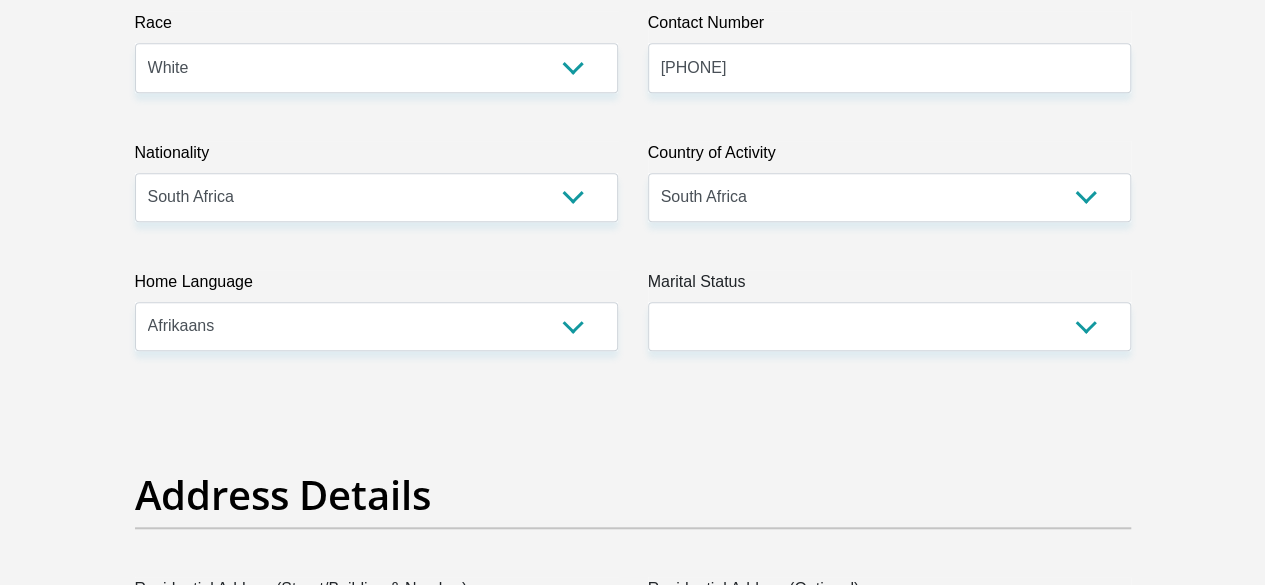 click on "Marital Status" at bounding box center (889, 286) 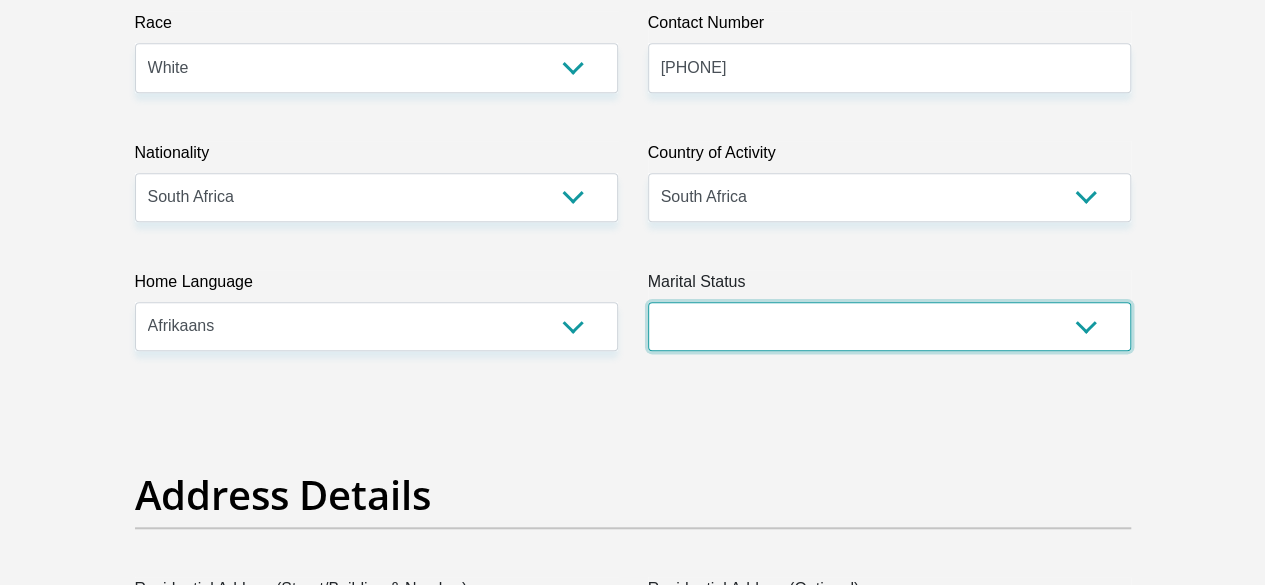 click on "Married ANC
Single
Divorced
Widowed
Married COP or Customary Law" at bounding box center [889, 326] 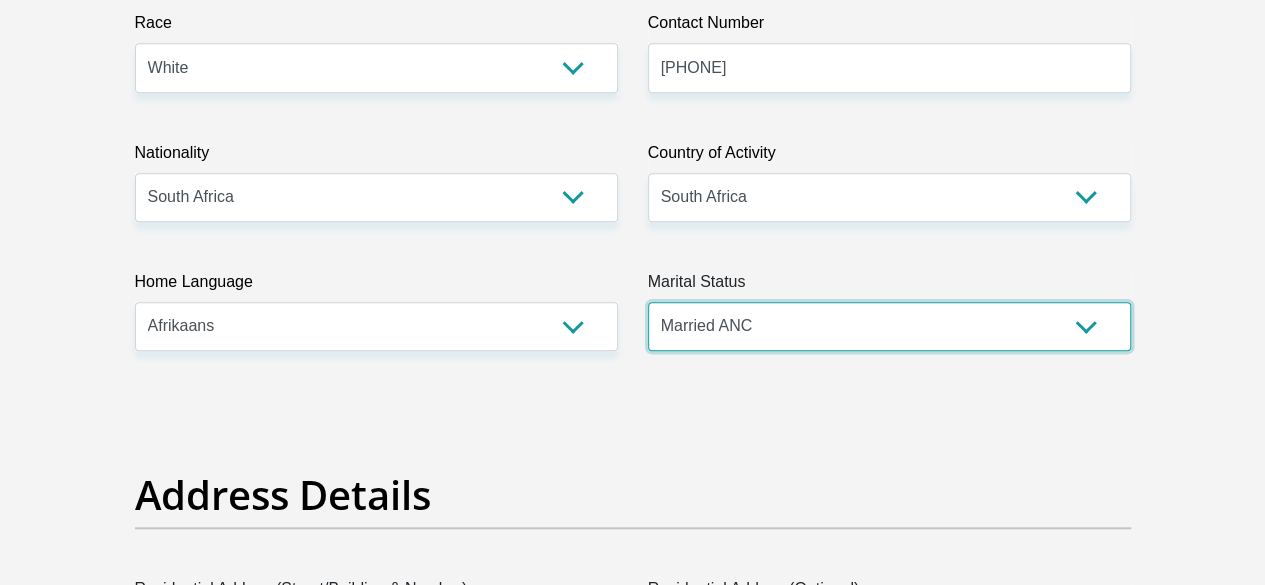 click on "Married ANC
Single
Divorced
Widowed
Married COP or Customary Law" at bounding box center [889, 326] 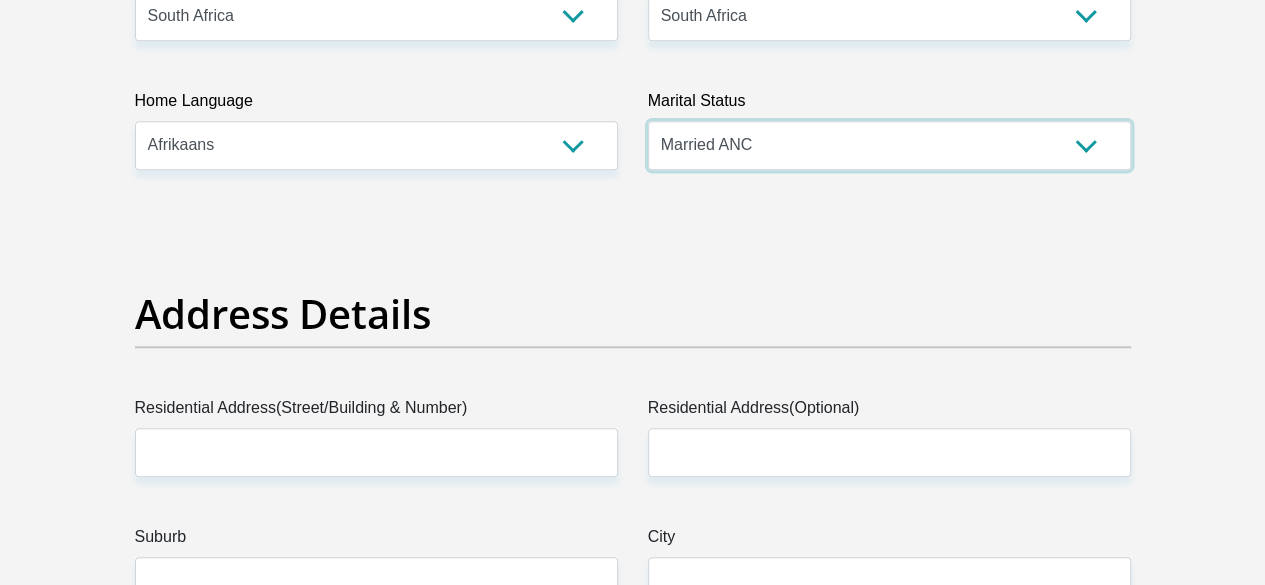 scroll, scrollTop: 835, scrollLeft: 0, axis: vertical 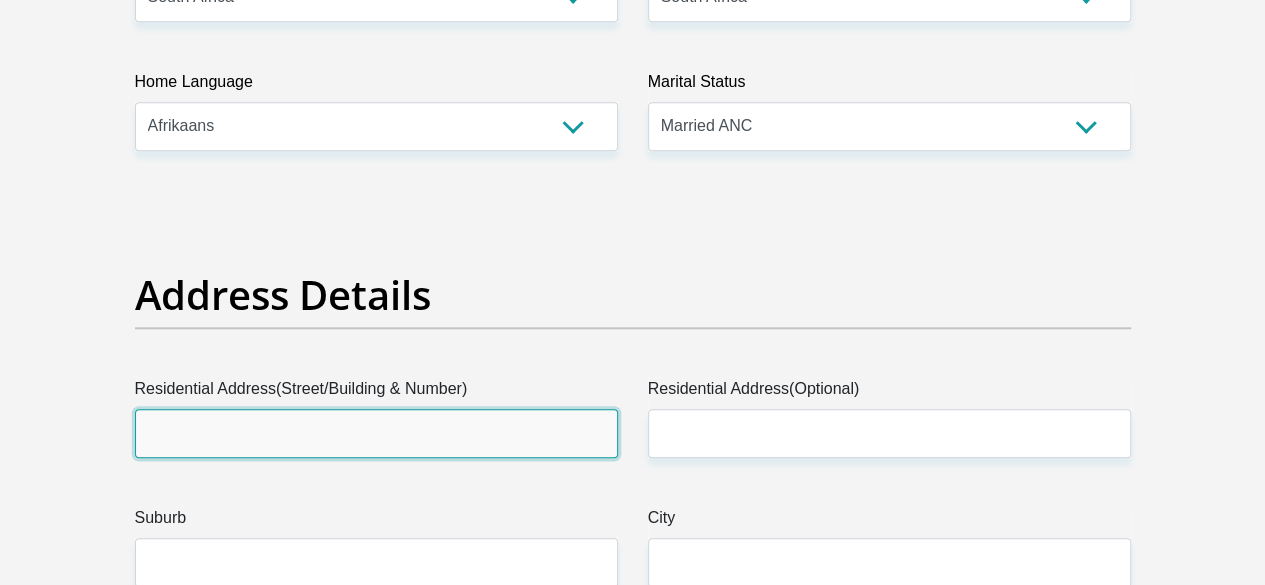 click on "Residential Address(Street/Building & Number)" at bounding box center (376, 433) 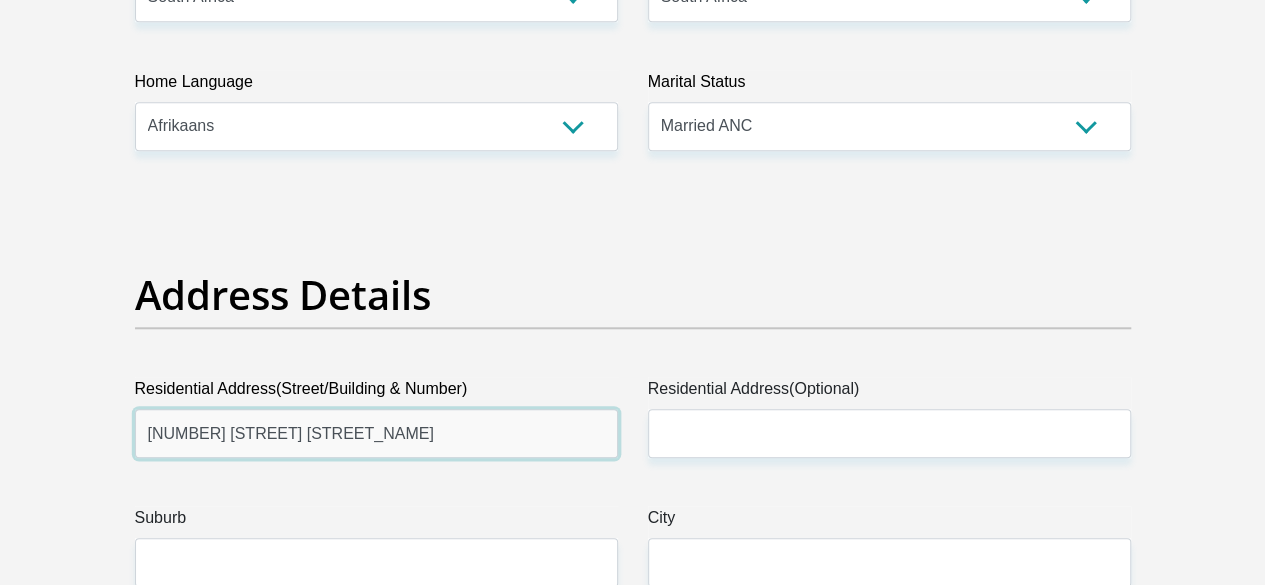 type on "543 Riverside Lofts" 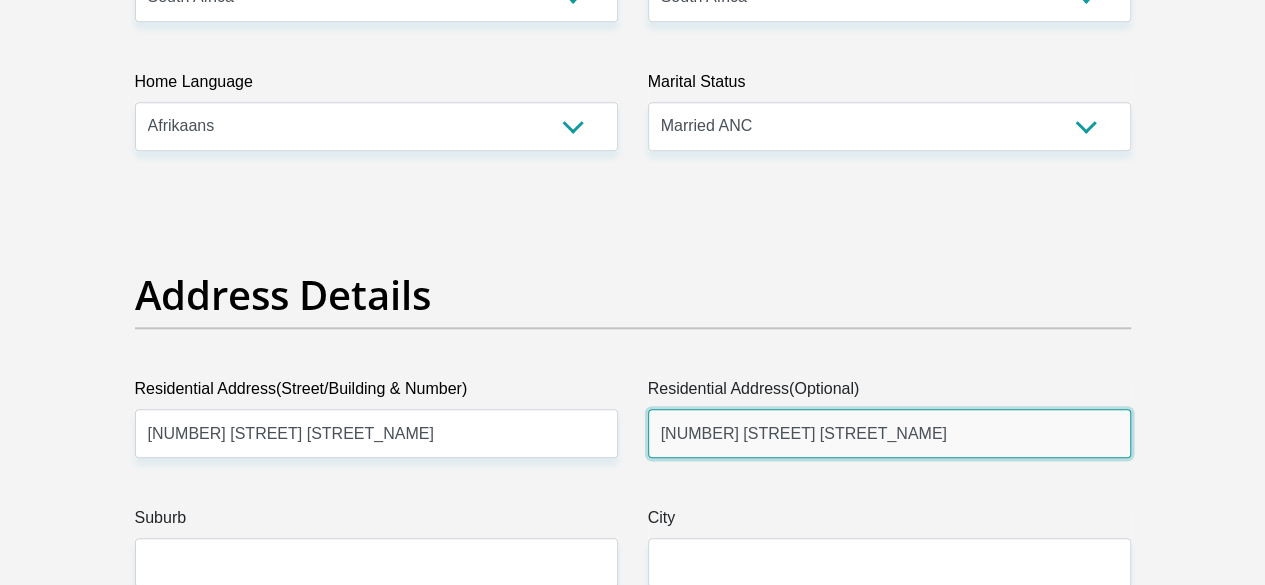 type on "112 Tyger Falls Boulevard" 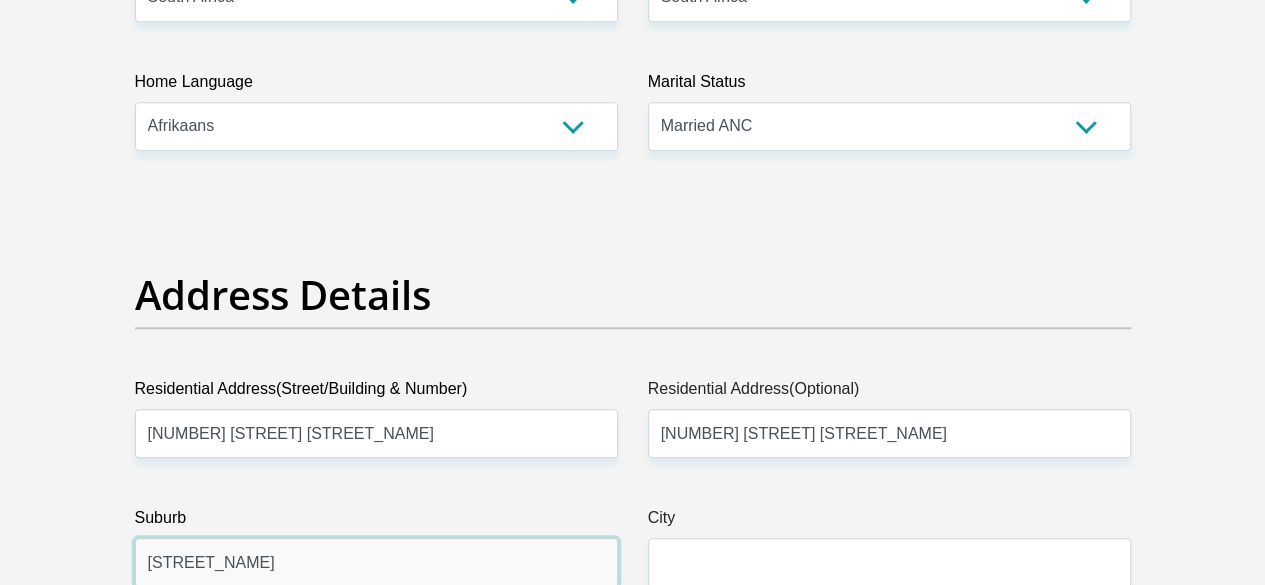 type on "Tyger Valley" 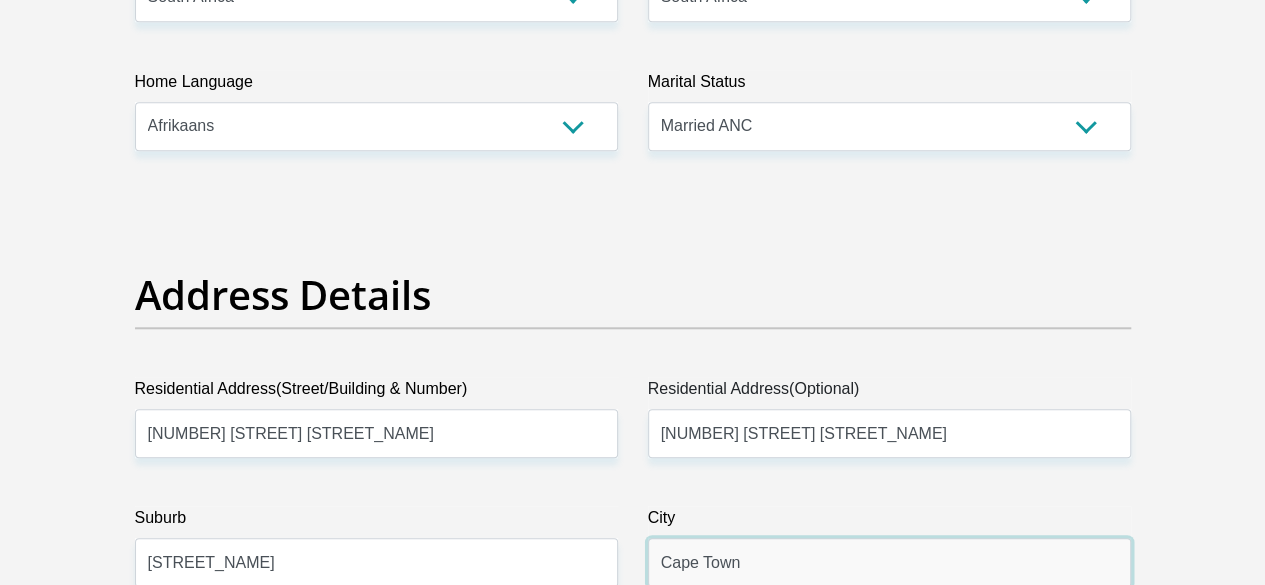 type on "Cape Town" 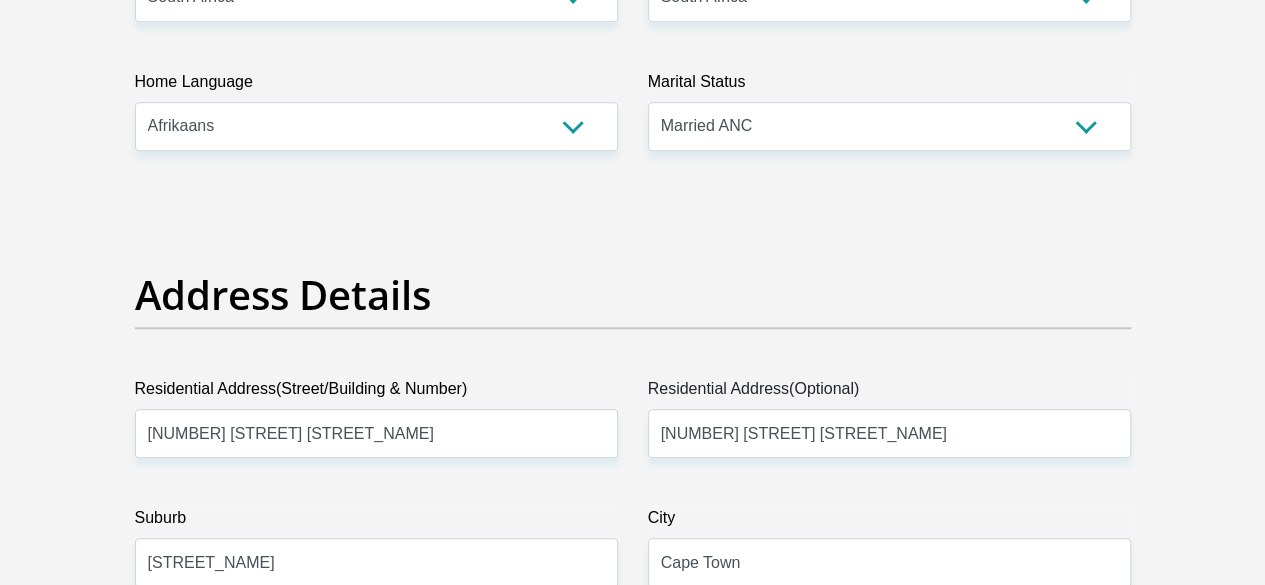 scroll, scrollTop: 1158, scrollLeft: 0, axis: vertical 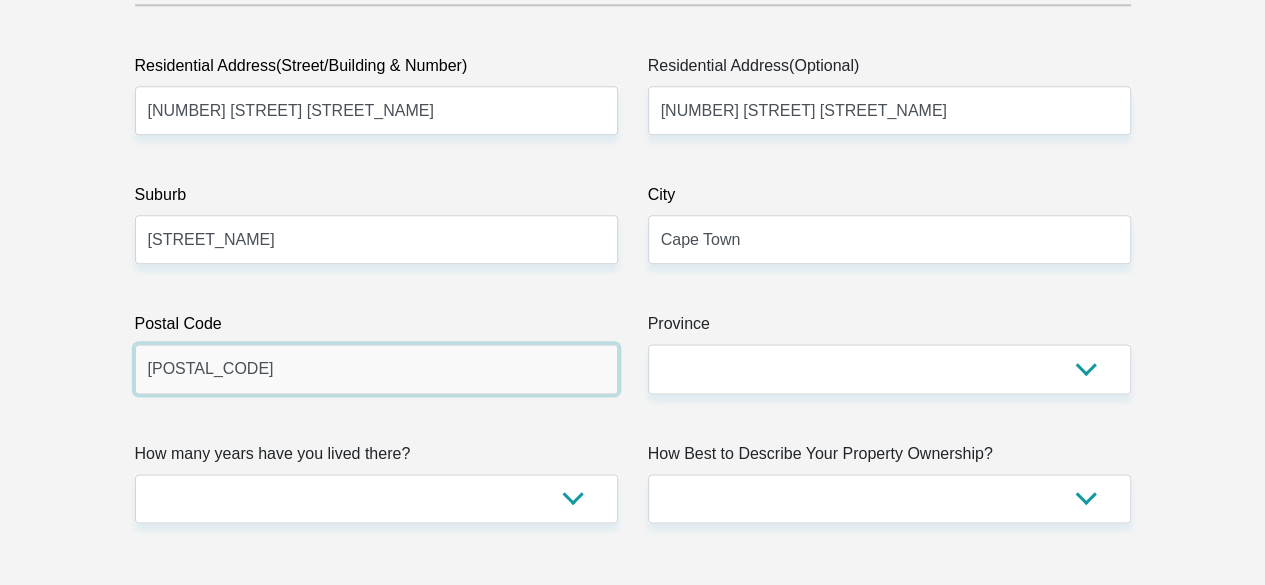 type on "7530" 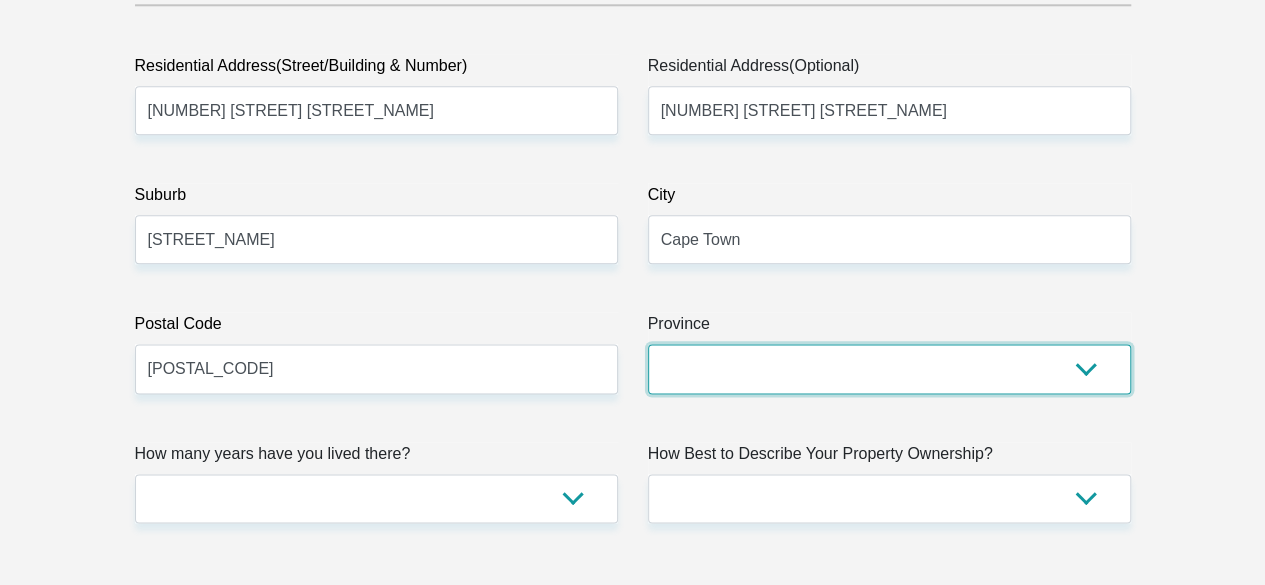select on "Western Cape" 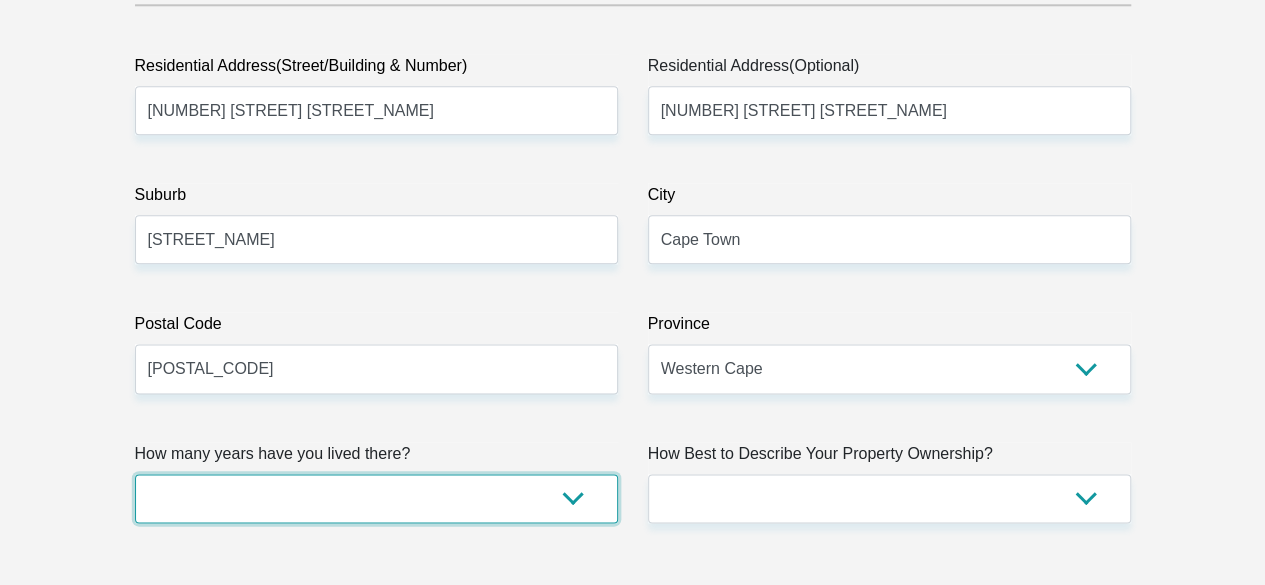 select on "2" 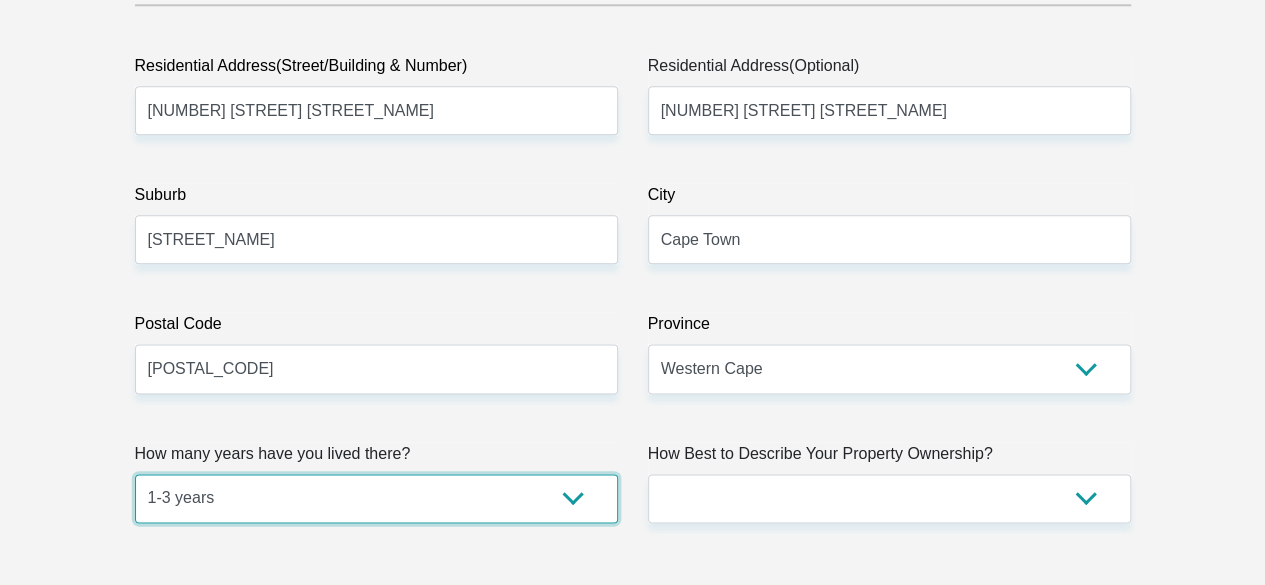 click on "less than 1 year
1-3 years
3-5 years
5+ years" at bounding box center (376, 498) 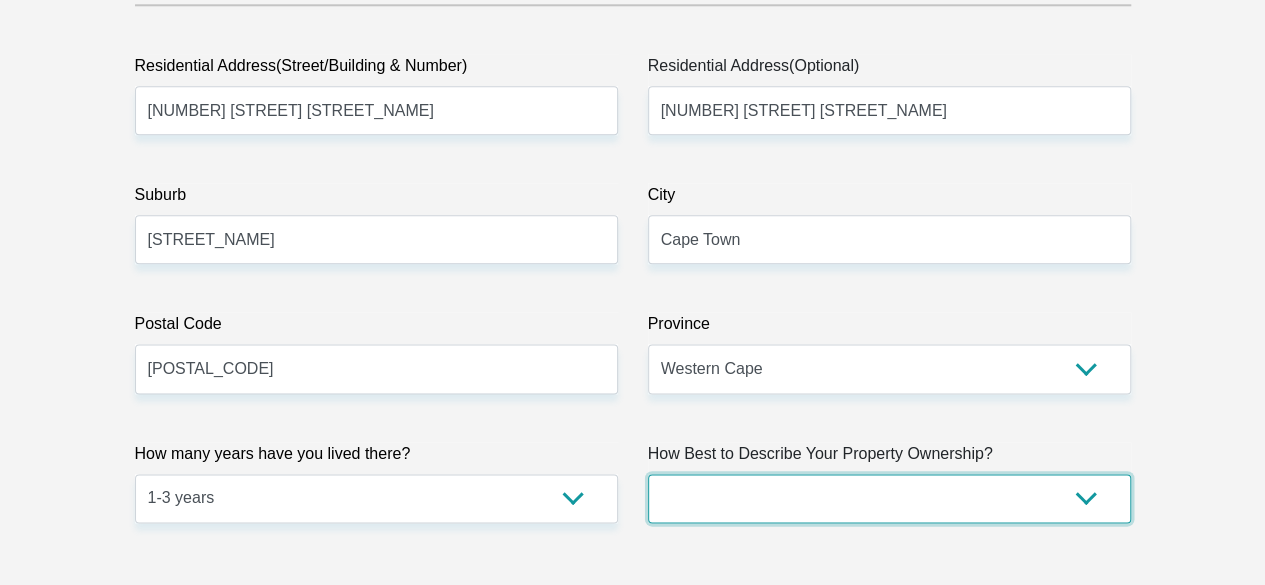 select on "Owned" 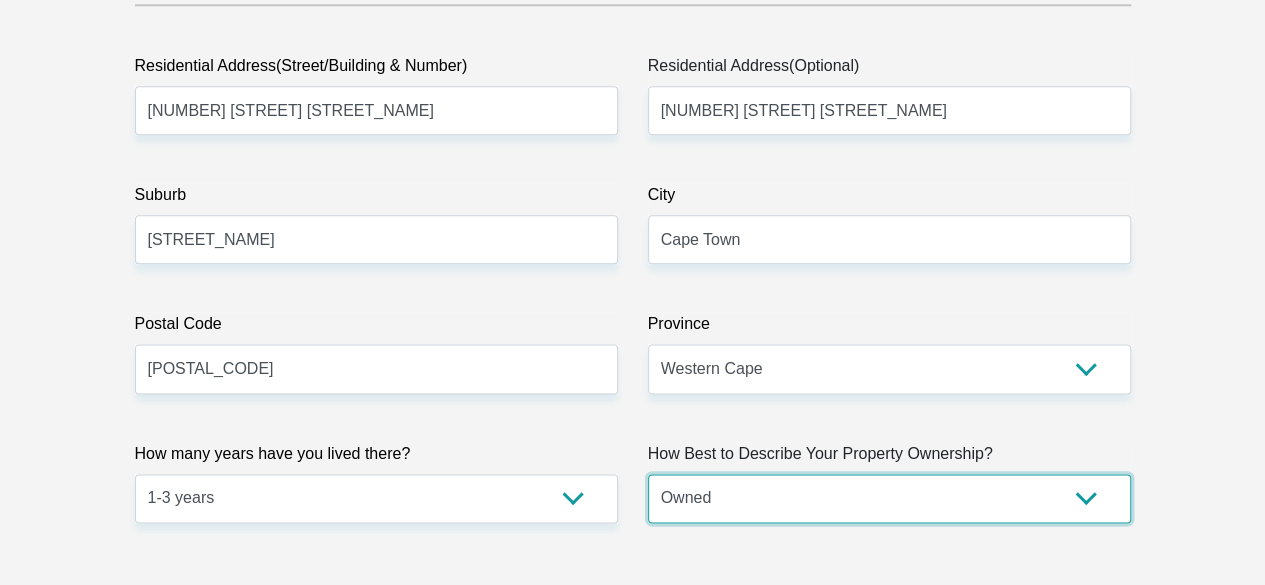 click on "Owned
Rented
Family Owned
Company Dwelling" at bounding box center (889, 498) 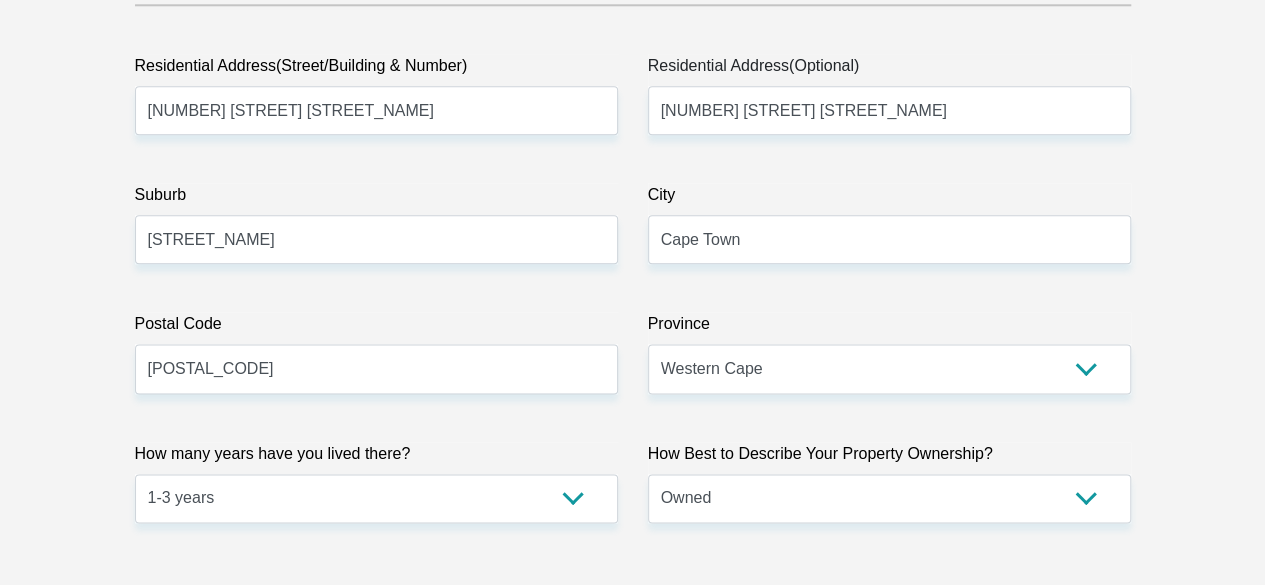 scroll, scrollTop: 1594, scrollLeft: 0, axis: vertical 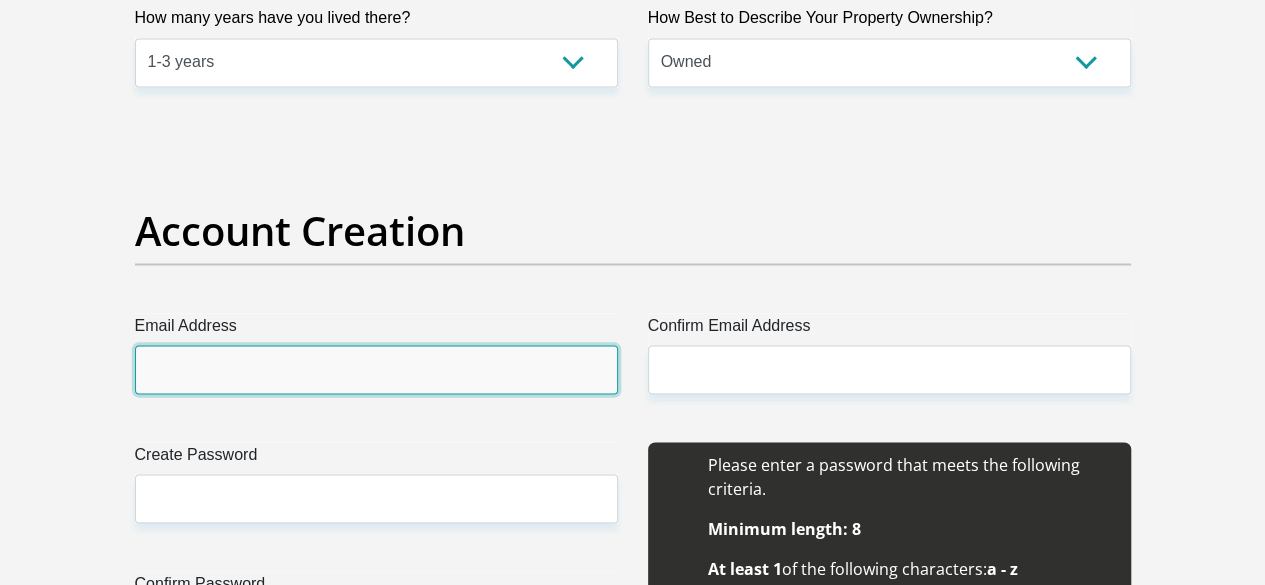 click on "Email Address" at bounding box center [376, 369] 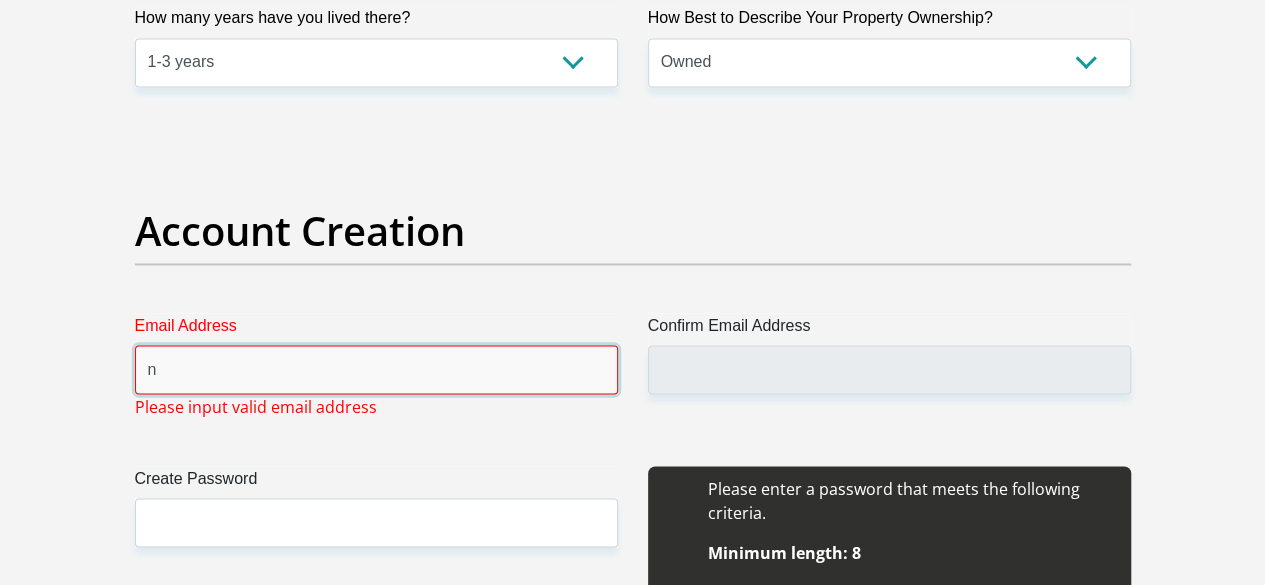 type on "[EMAIL]" 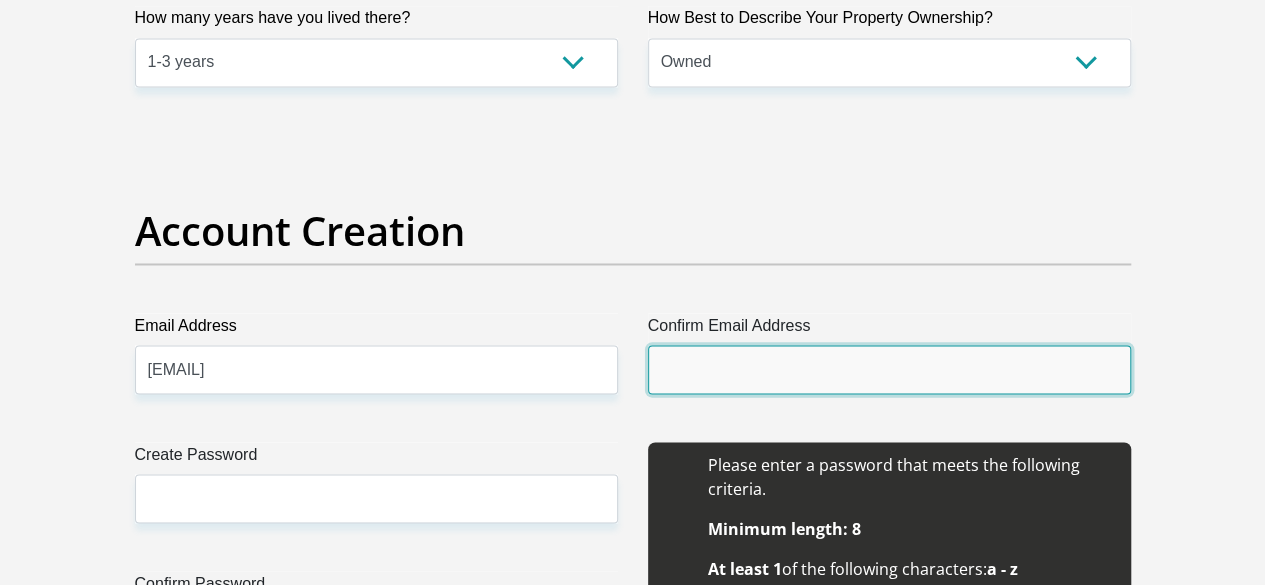 click on "Confirm Email Address" at bounding box center [889, 369] 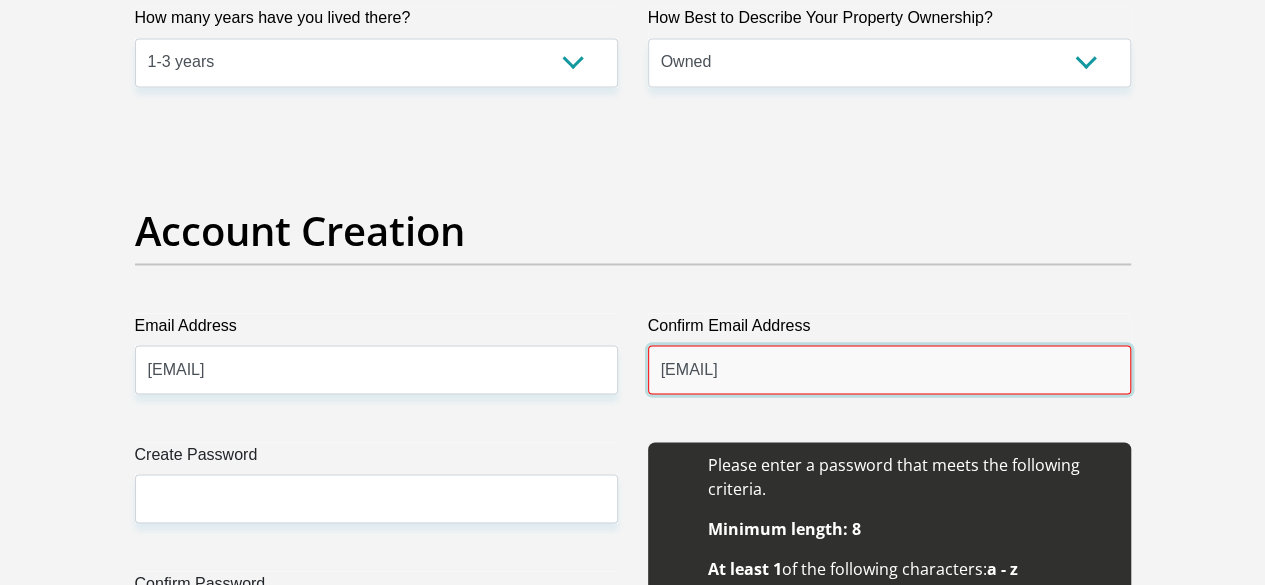 type on "[EMAIL]" 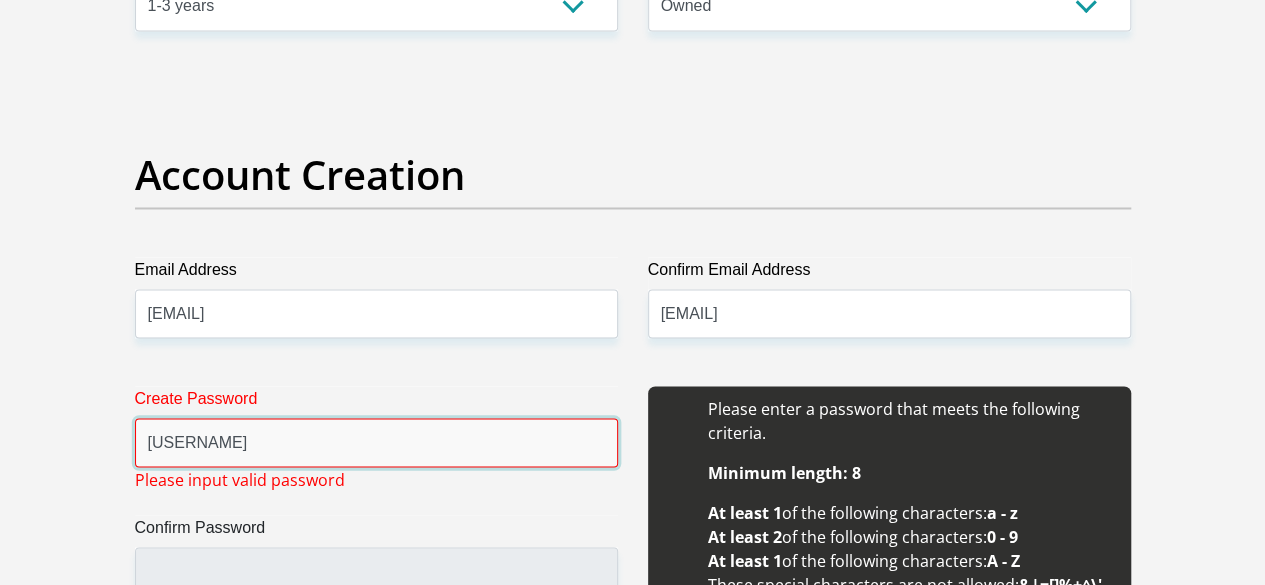 scroll, scrollTop: 1694, scrollLeft: 0, axis: vertical 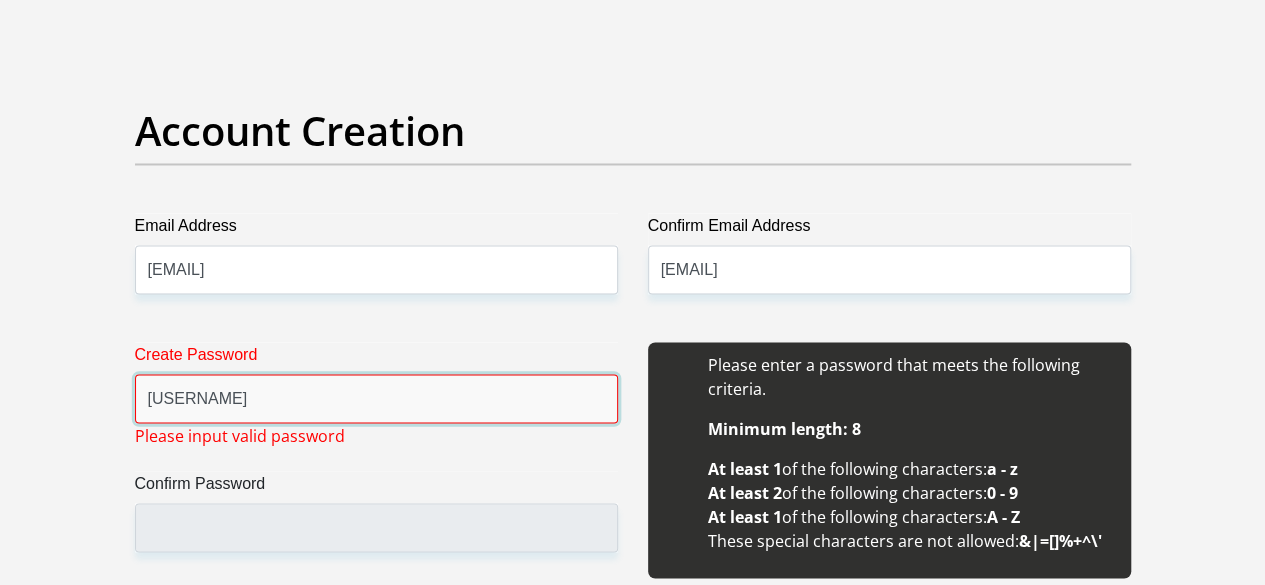 click on "Proceed" at bounding box center (794, 5295) 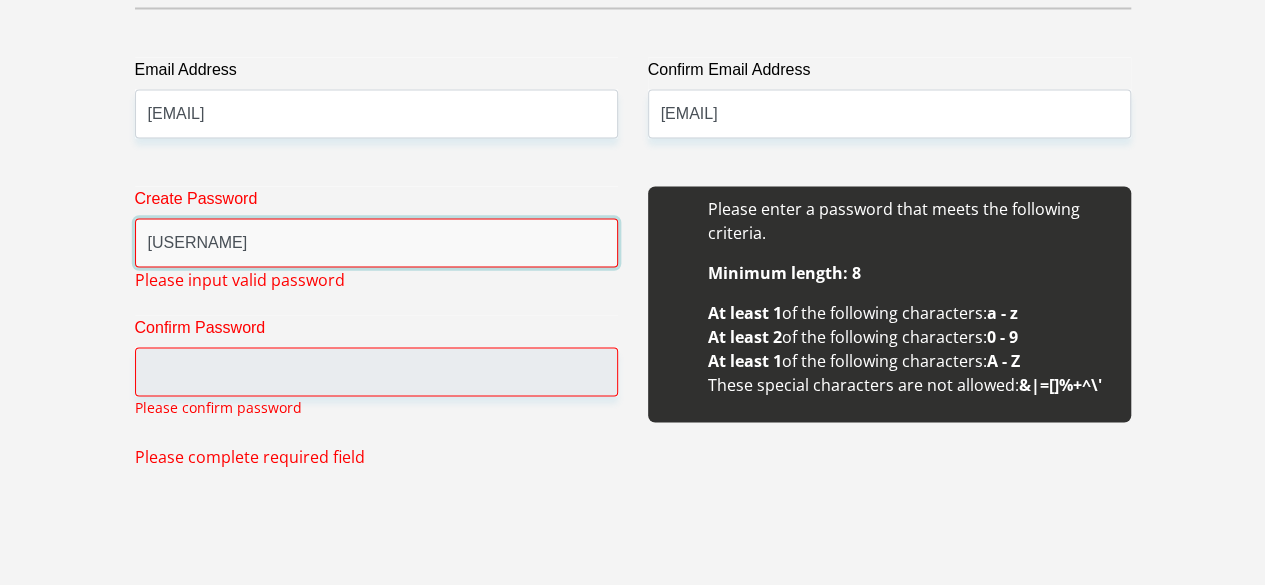 scroll, scrollTop: 1818, scrollLeft: 0, axis: vertical 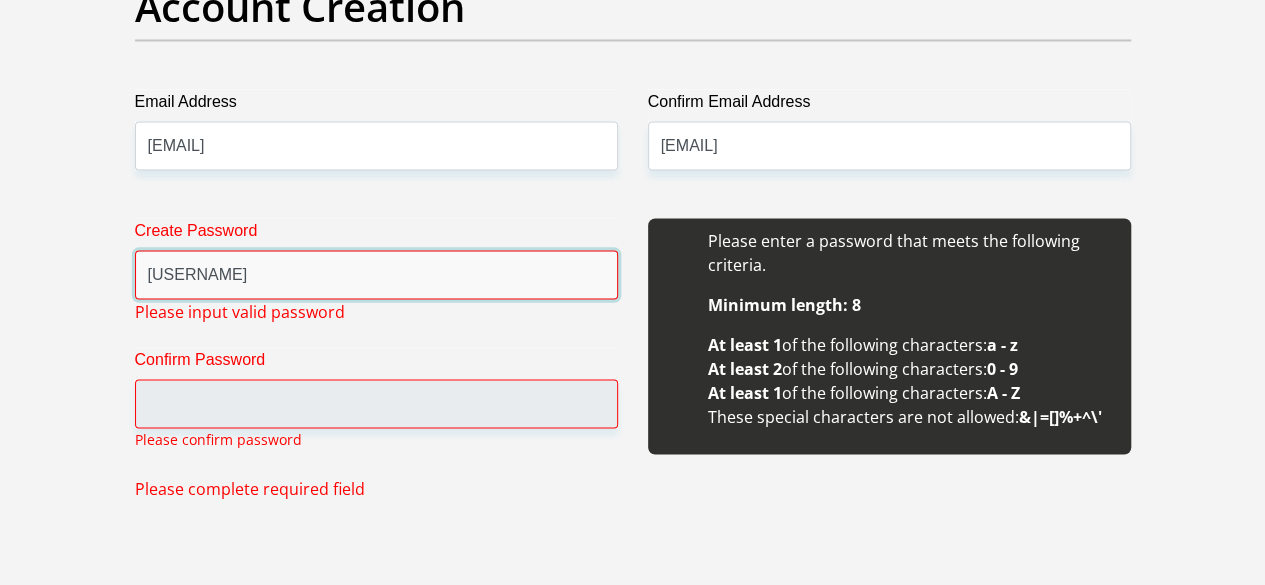 click on "Jesus lives#1" at bounding box center (376, 274) 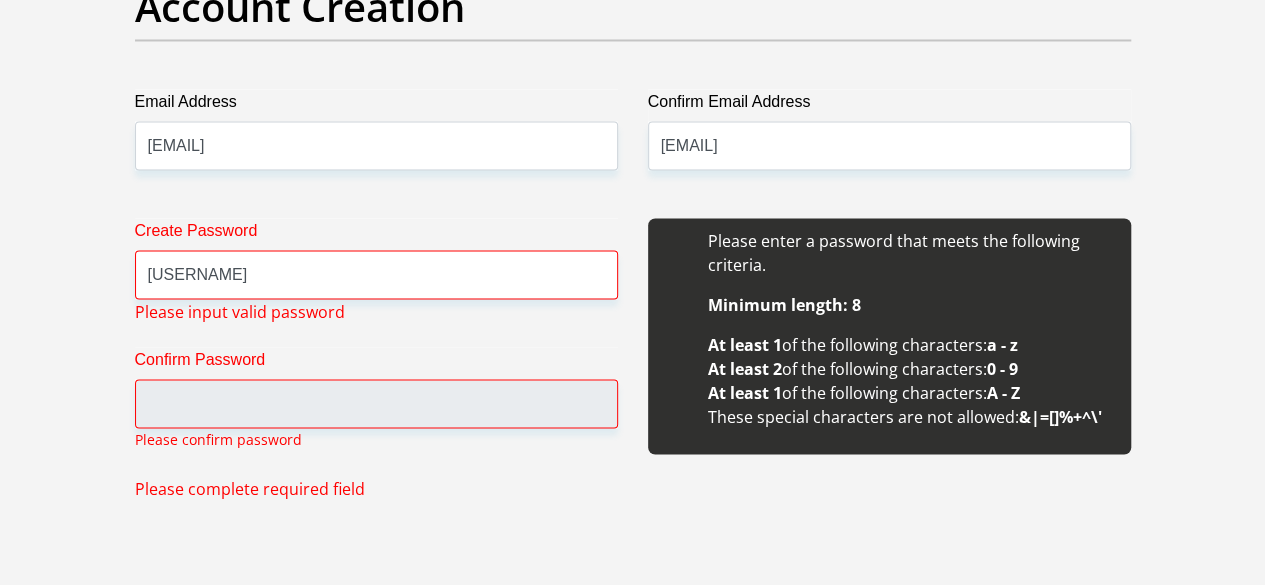 click on "Personal Details
Title
Mr
Ms
Mrs
Dr
Other
First Name
Jacques
Surname
Naude
ID Number
9304305091081
Please input valid ID number
Race
Black
Coloured
Indian
White
Other
Contact Number
0823786730
Please input valid contact number
Nationality" at bounding box center [633, 1997] 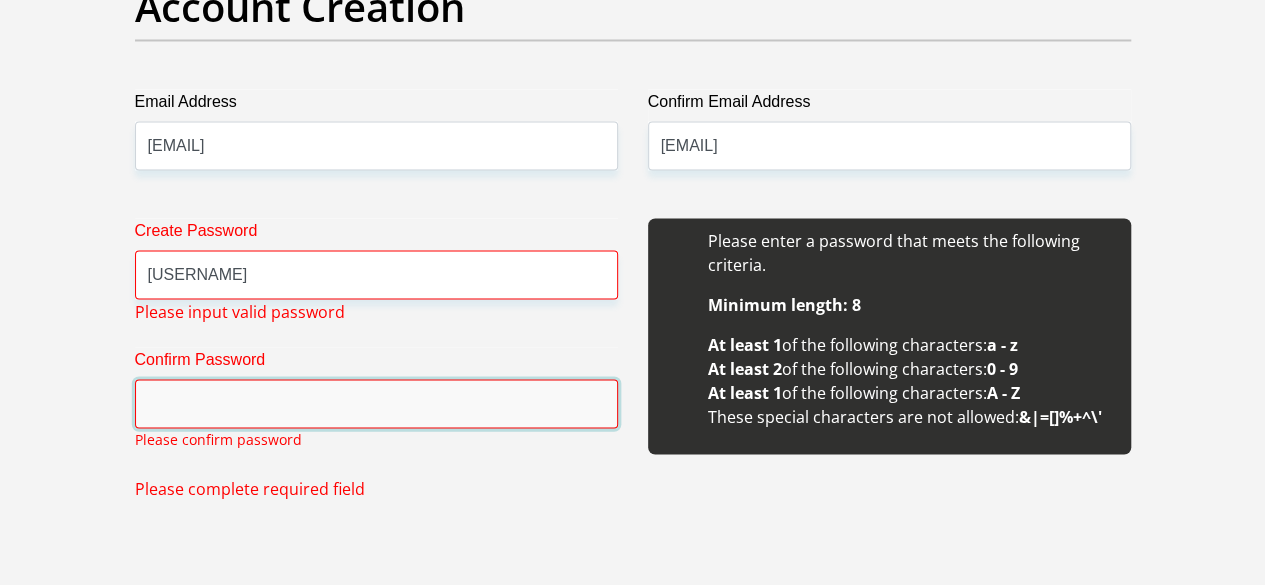 click on "Confirm Password" at bounding box center (376, 403) 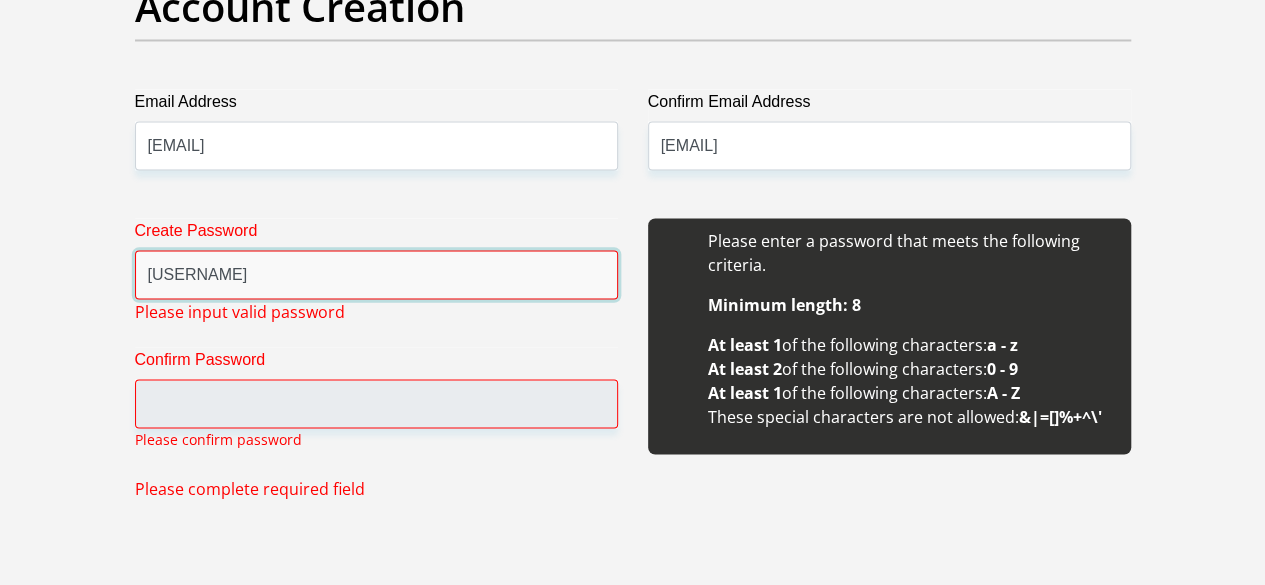 click on "Jesus lives1" at bounding box center [376, 274] 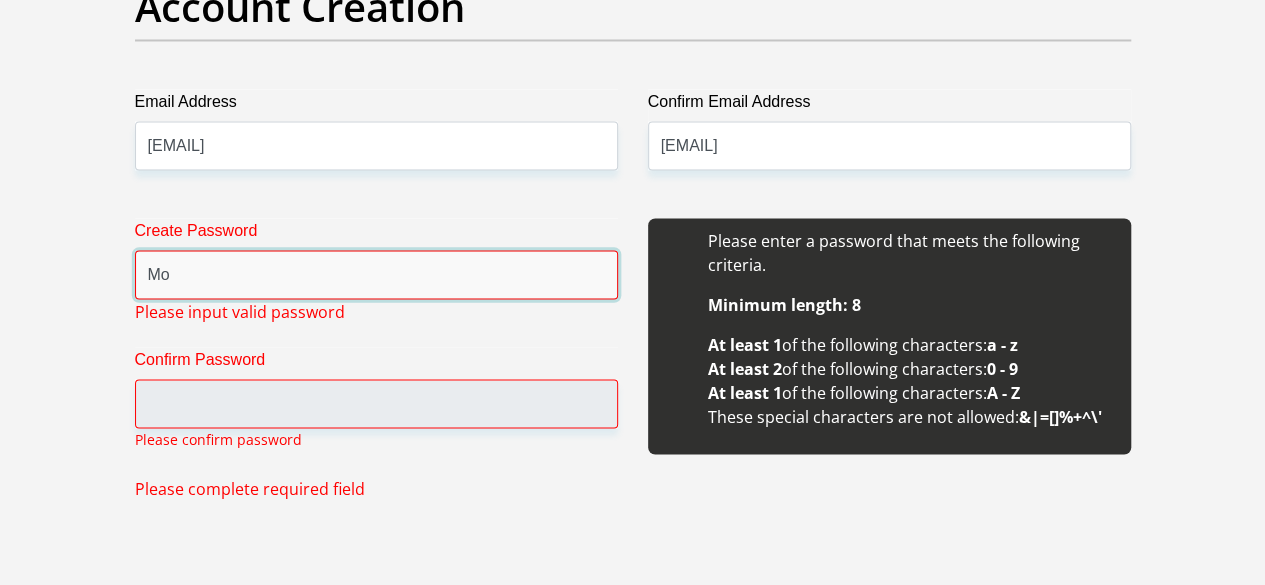type on "M" 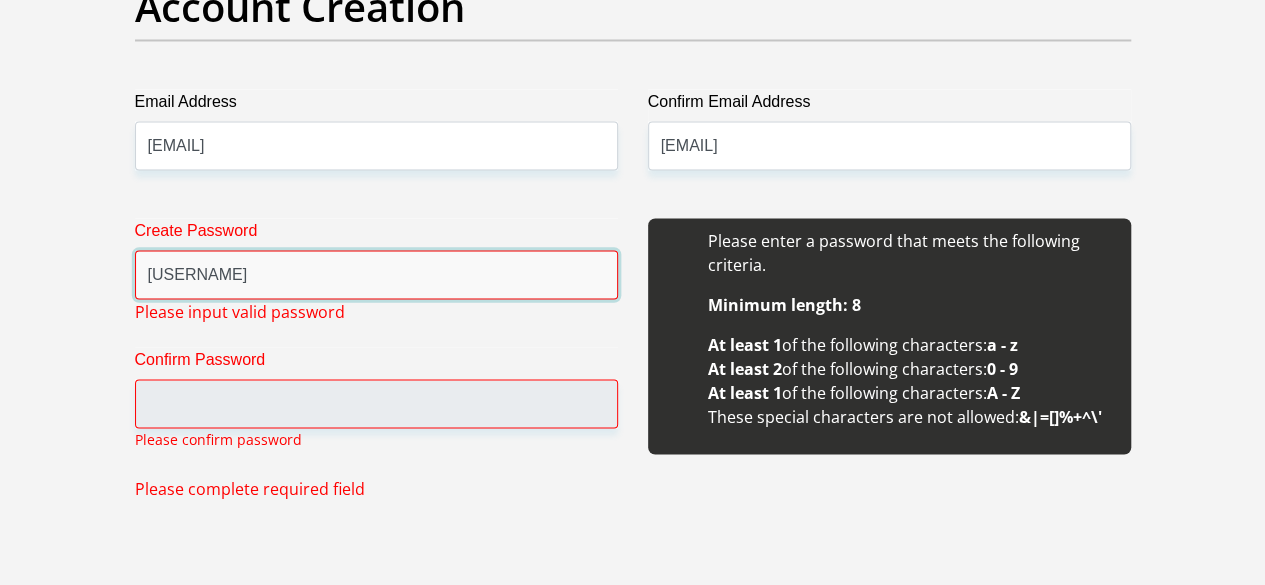 type on "JacquesMobicred=1" 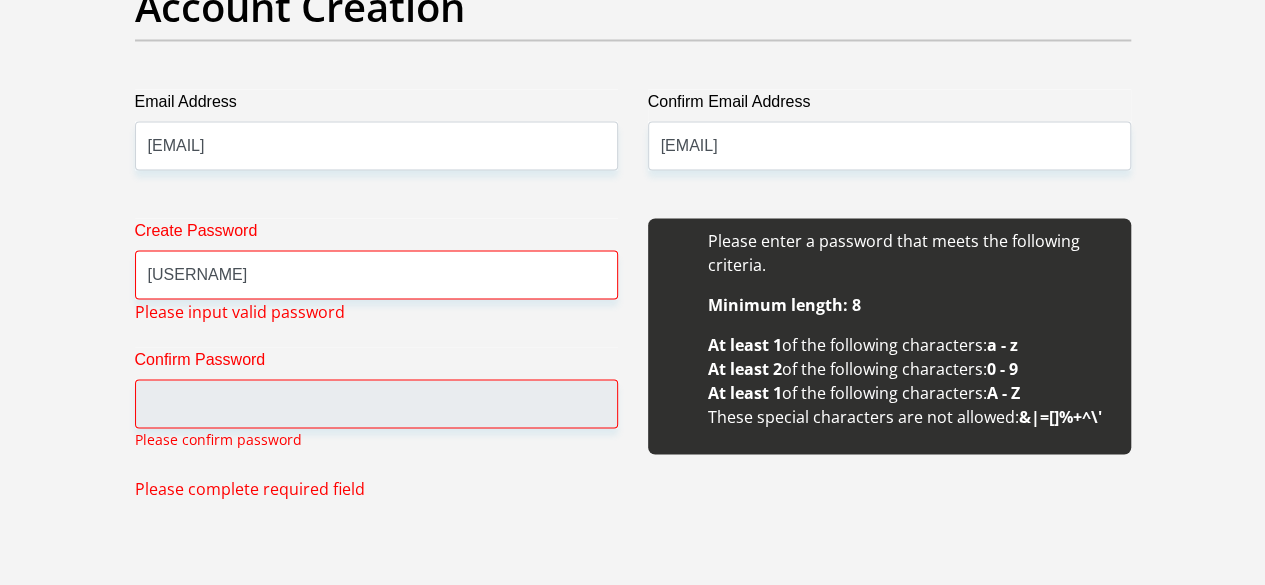 click on "Personal Details
Title
Mr
Ms
Mrs
Dr
Other
First Name
Jacques
Surname
Naude
ID Number
9304305091081
Please input valid ID number
Race
Black
Coloured
Indian
White
Other
Contact Number
0823786730
Please input valid contact number" at bounding box center (632, 1997) 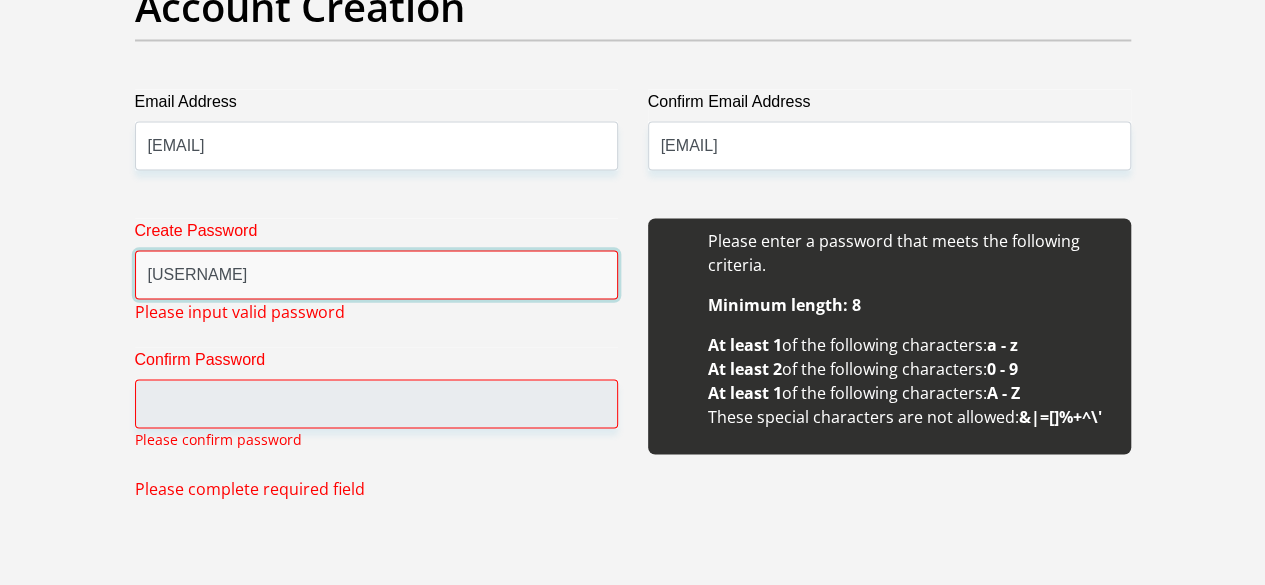 click on "JacquesMobicred=1" at bounding box center (376, 274) 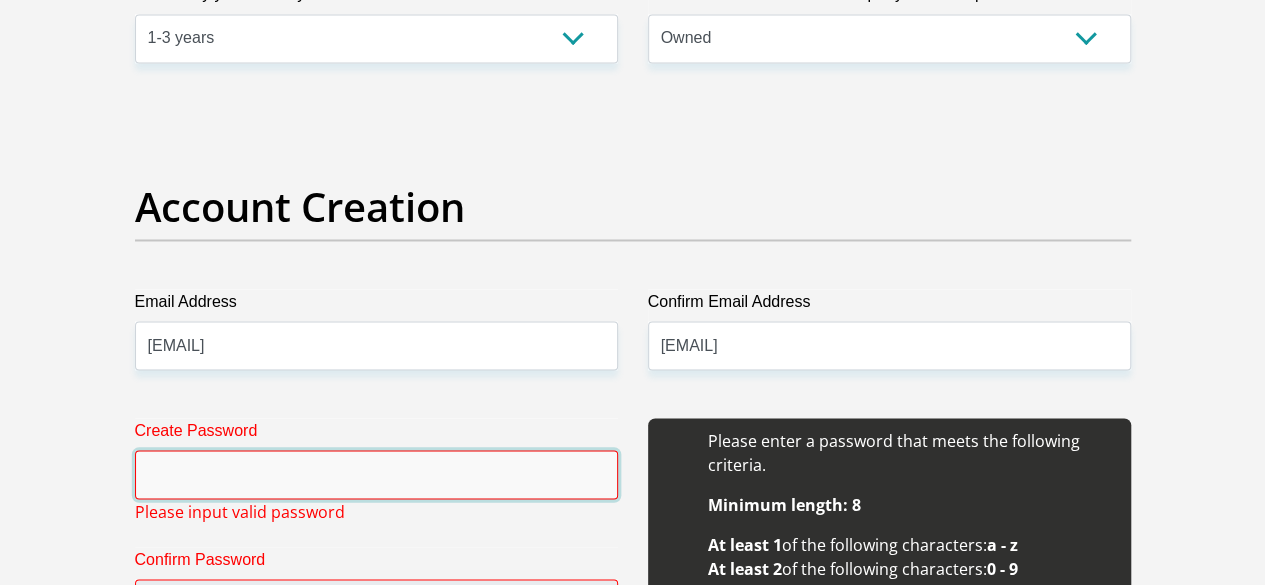 scroll, scrollTop: 1718, scrollLeft: 0, axis: vertical 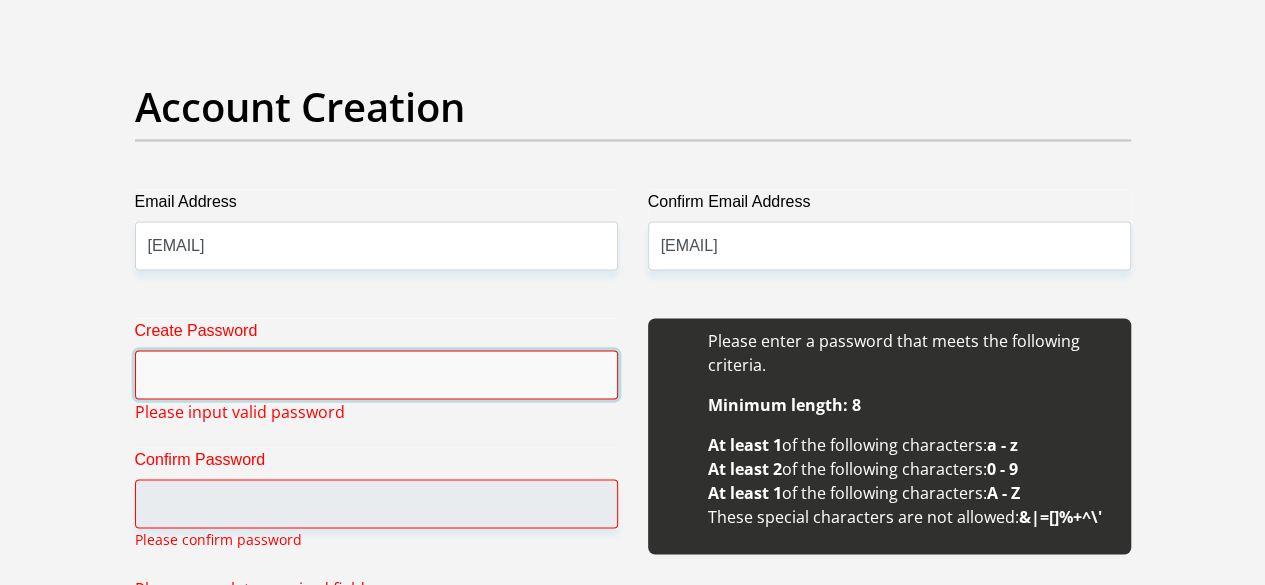 click on "Create Password" at bounding box center [376, 374] 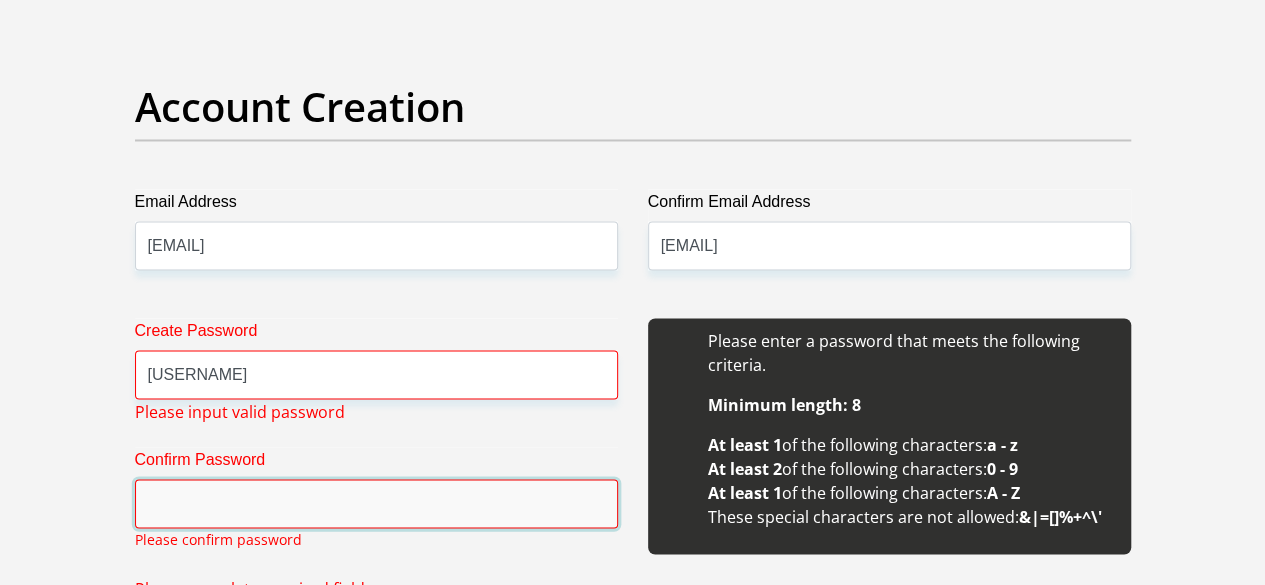 click on "Confirm Password" at bounding box center [376, 503] 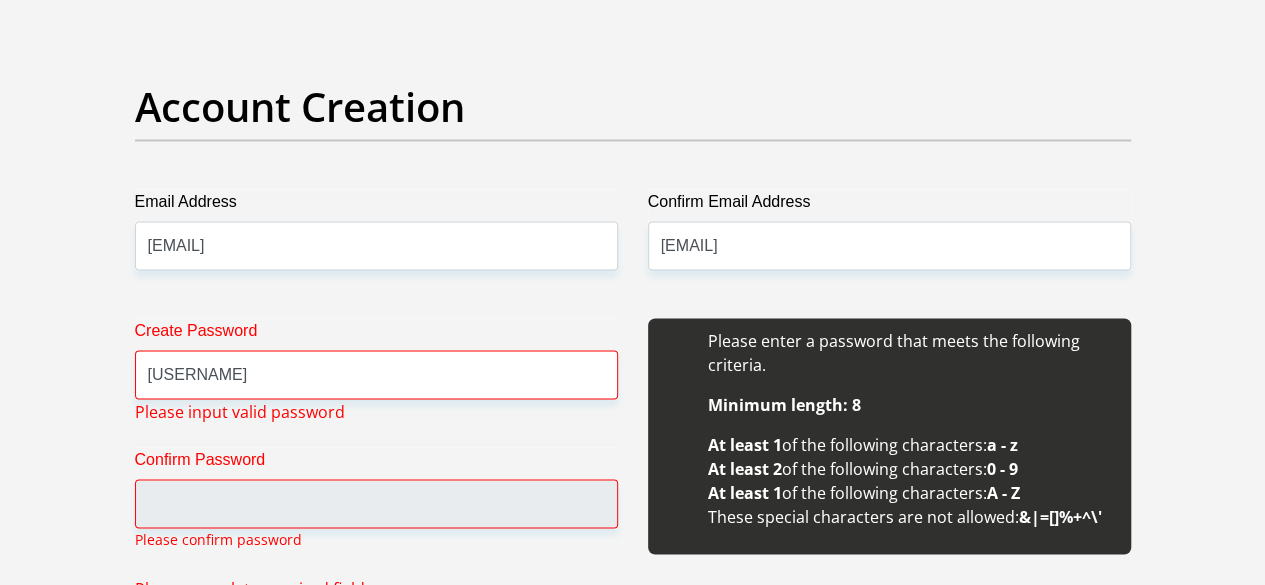 click on "Please enter a password that meets the following criteria." at bounding box center (909, 352) 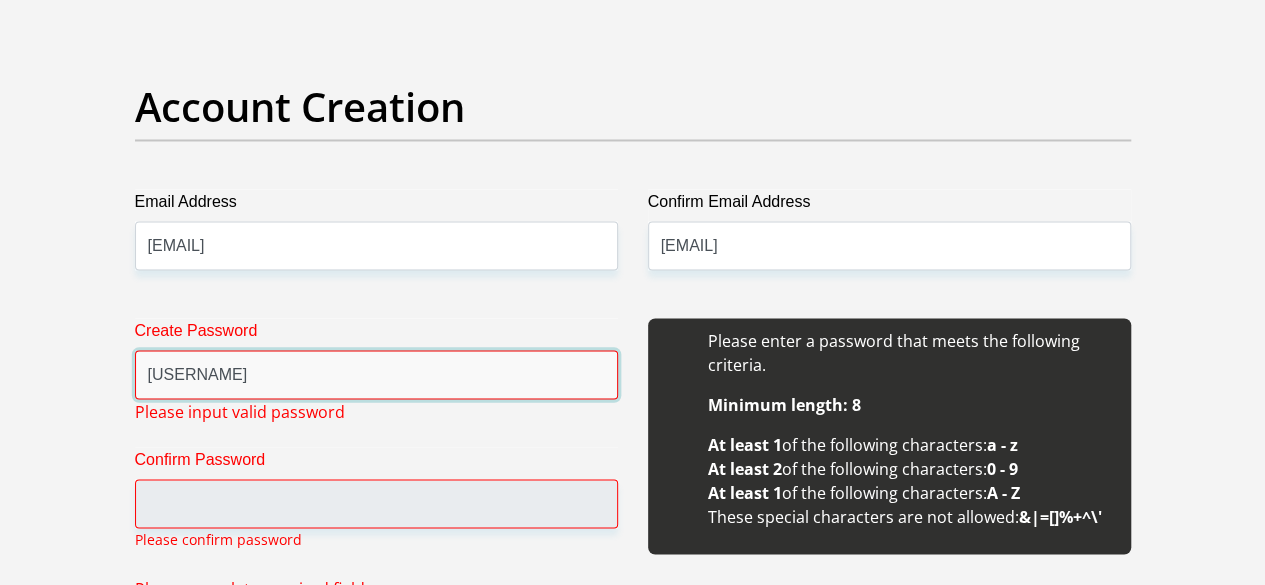 click on "Jesus lives#1" at bounding box center (376, 374) 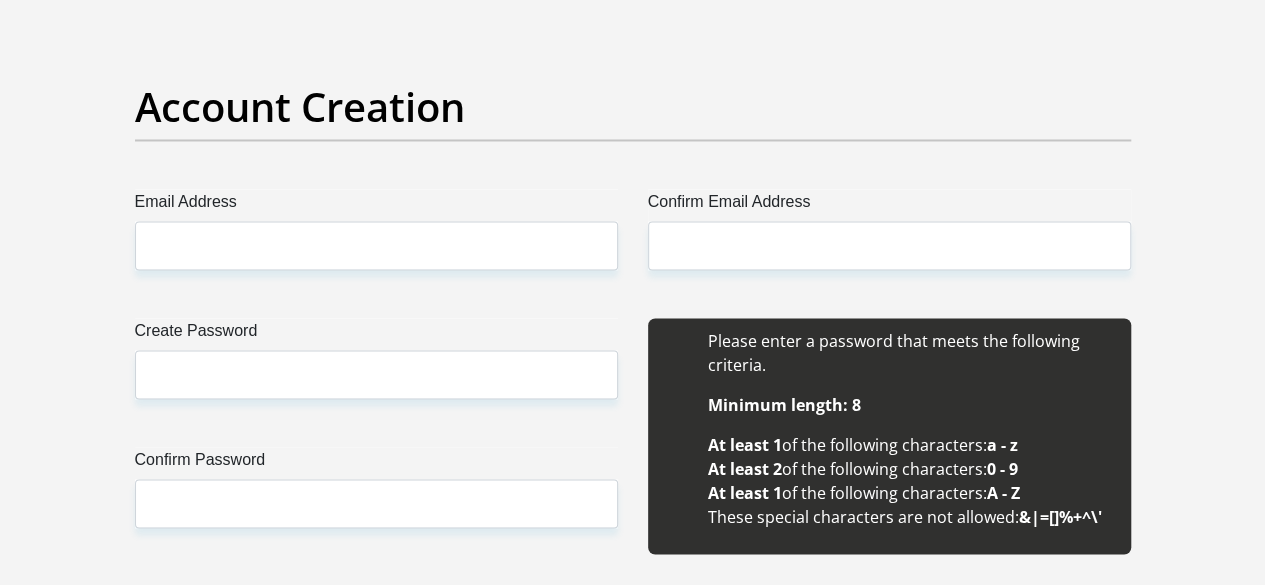 scroll, scrollTop: 1718, scrollLeft: 0, axis: vertical 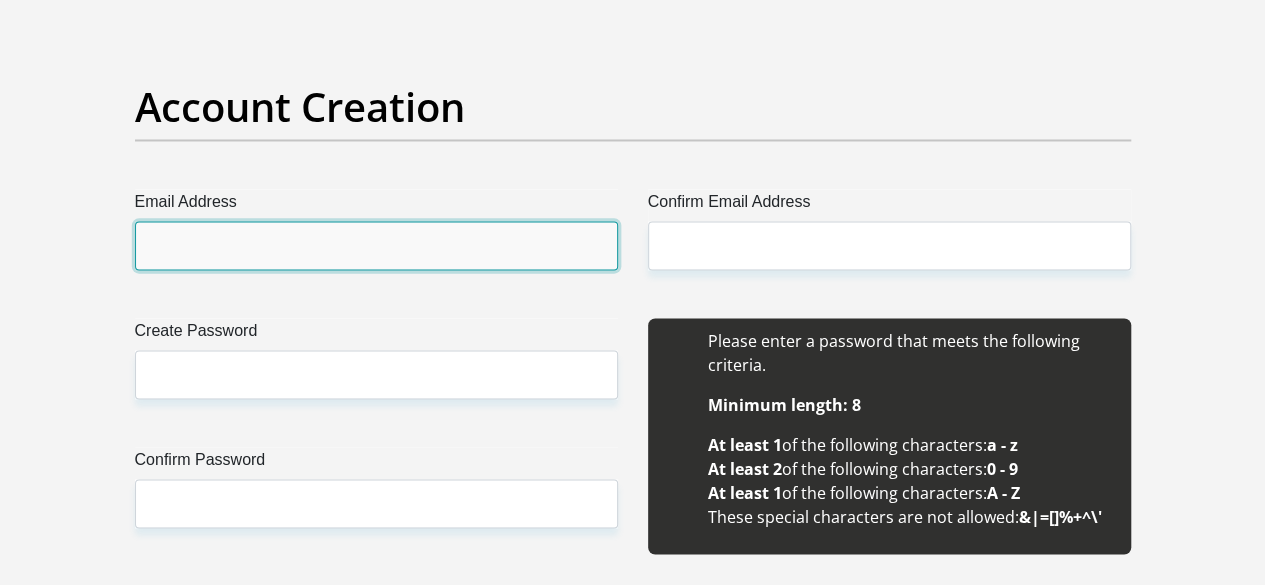 click on "Email Address" at bounding box center (376, 245) 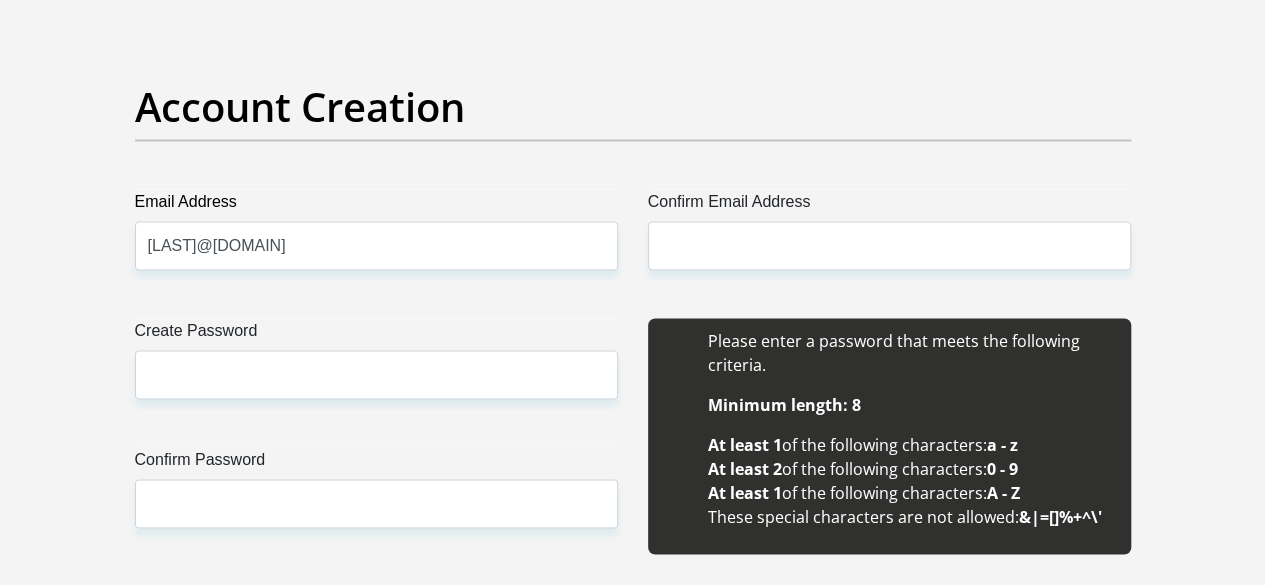 click on "Confirm Email Address" at bounding box center (889, 205) 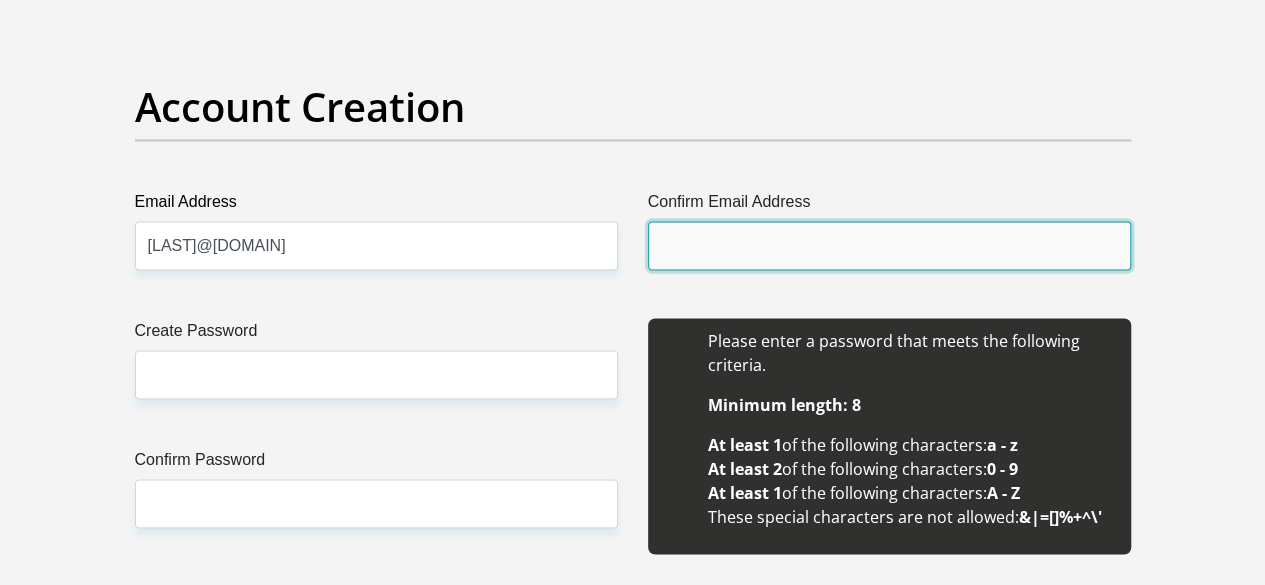 click on "Confirm Email Address" at bounding box center [889, 245] 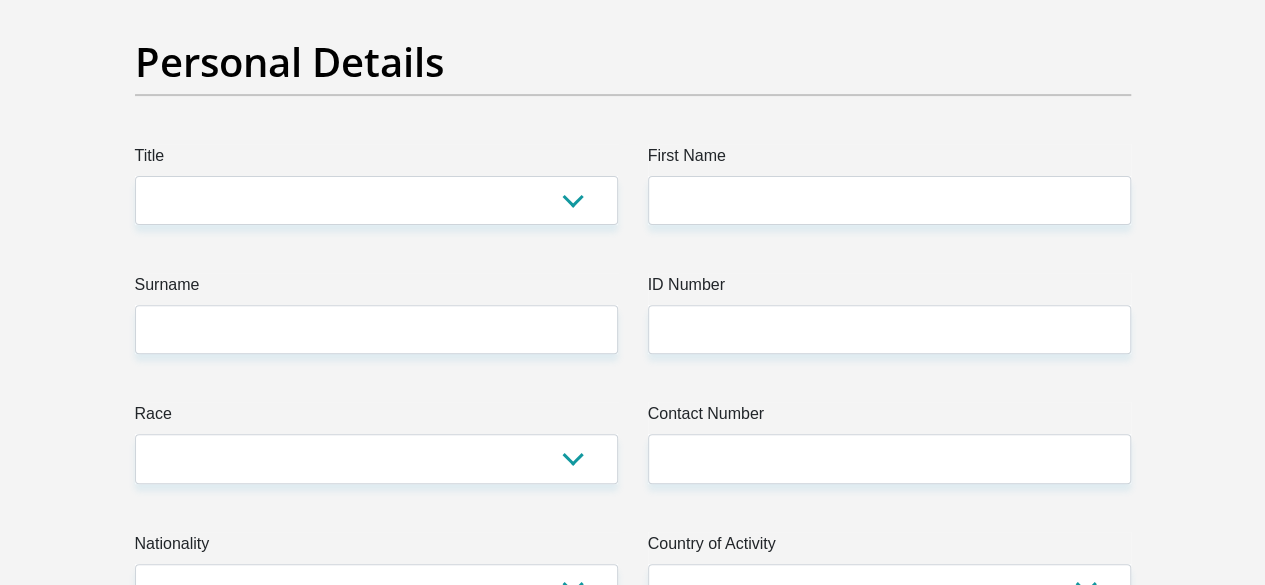 scroll, scrollTop: 118, scrollLeft: 0, axis: vertical 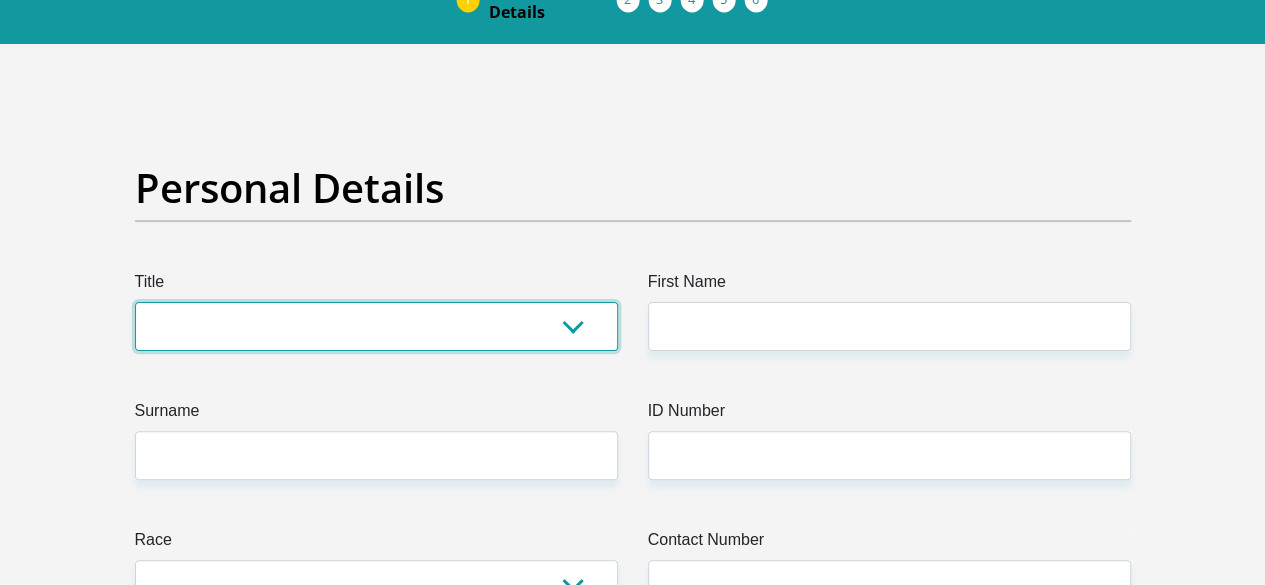 click on "Mr
Ms
Mrs
Dr
Other" at bounding box center [376, 326] 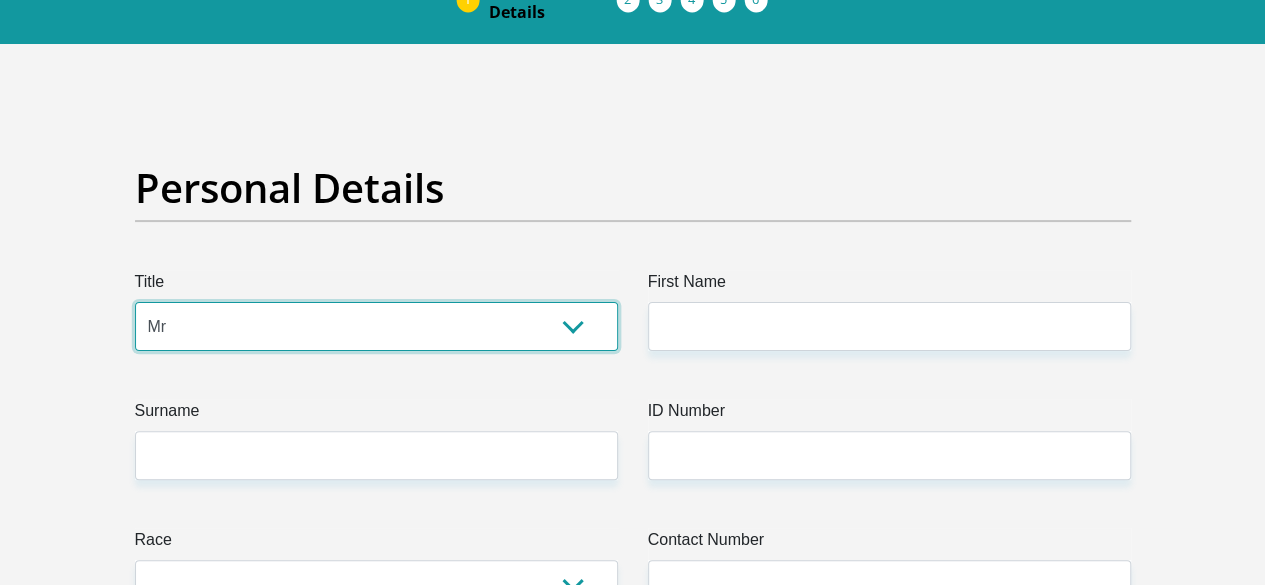 click on "Mr
Ms
Mrs
Dr
Other" at bounding box center [376, 326] 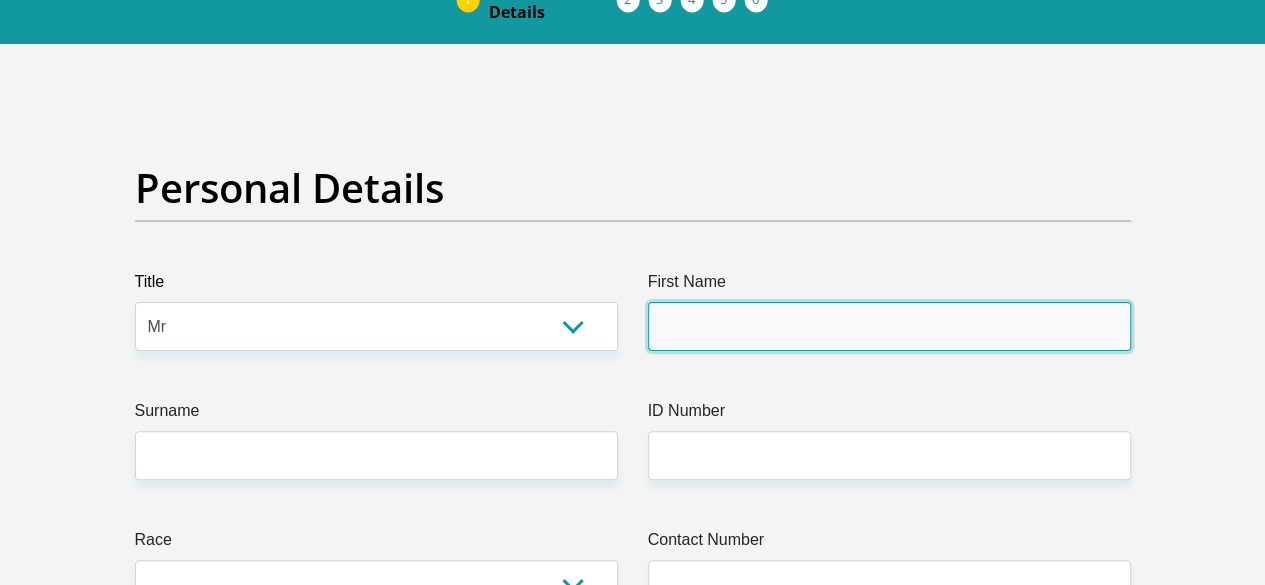 click on "First Name" at bounding box center [889, 326] 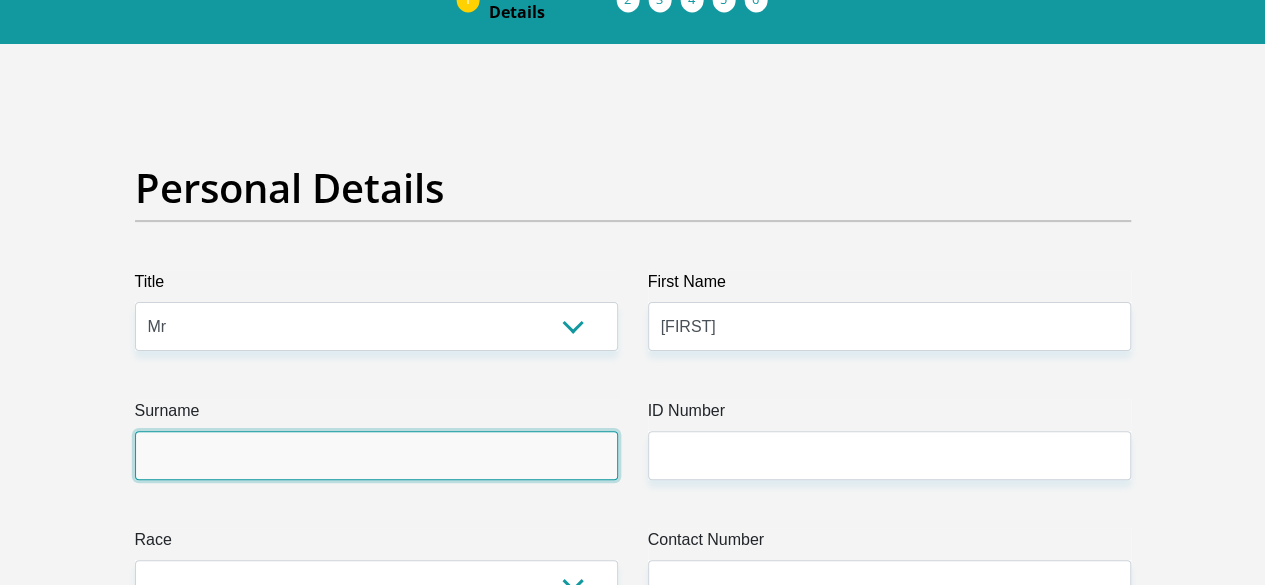 click on "Surname" at bounding box center (376, 455) 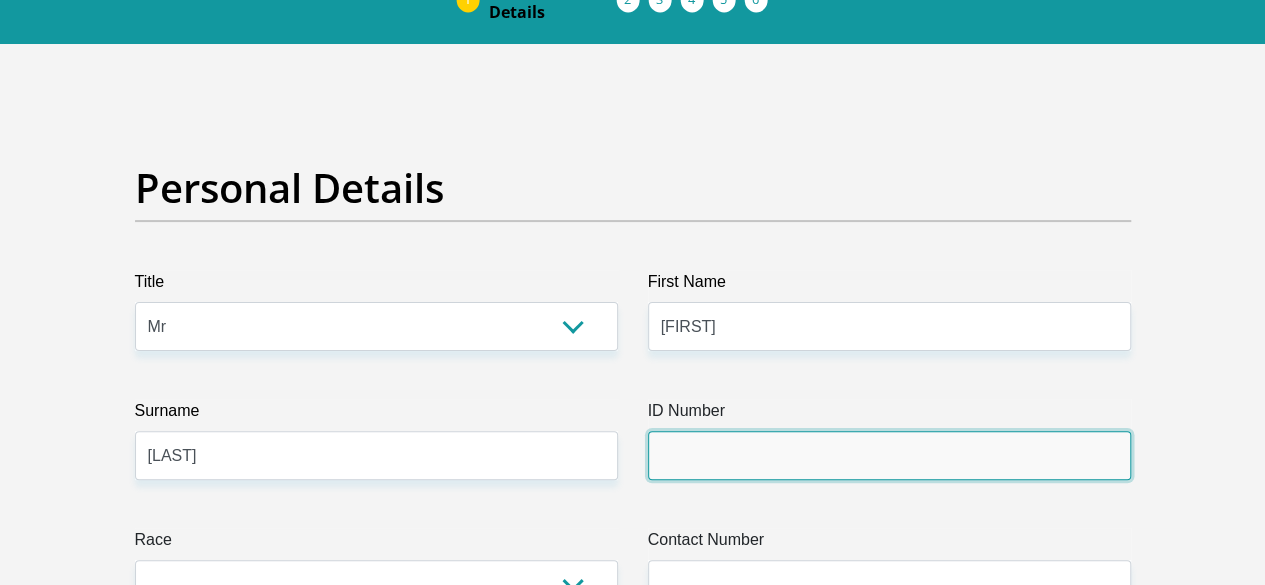 click on "ID Number" at bounding box center [889, 455] 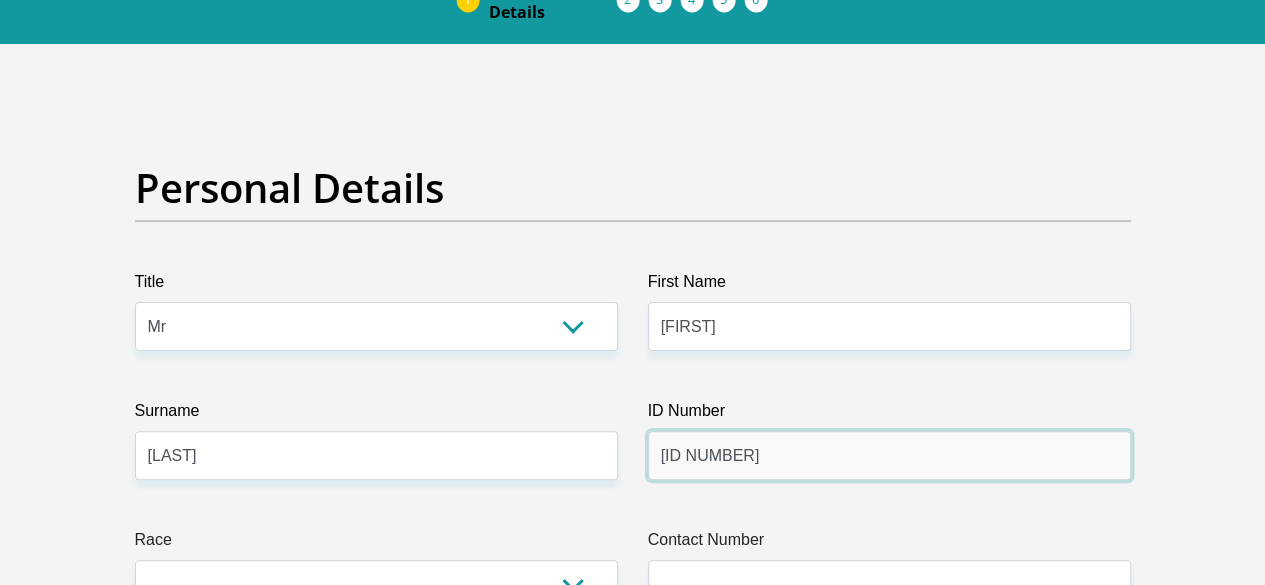 type on "9304305091081" 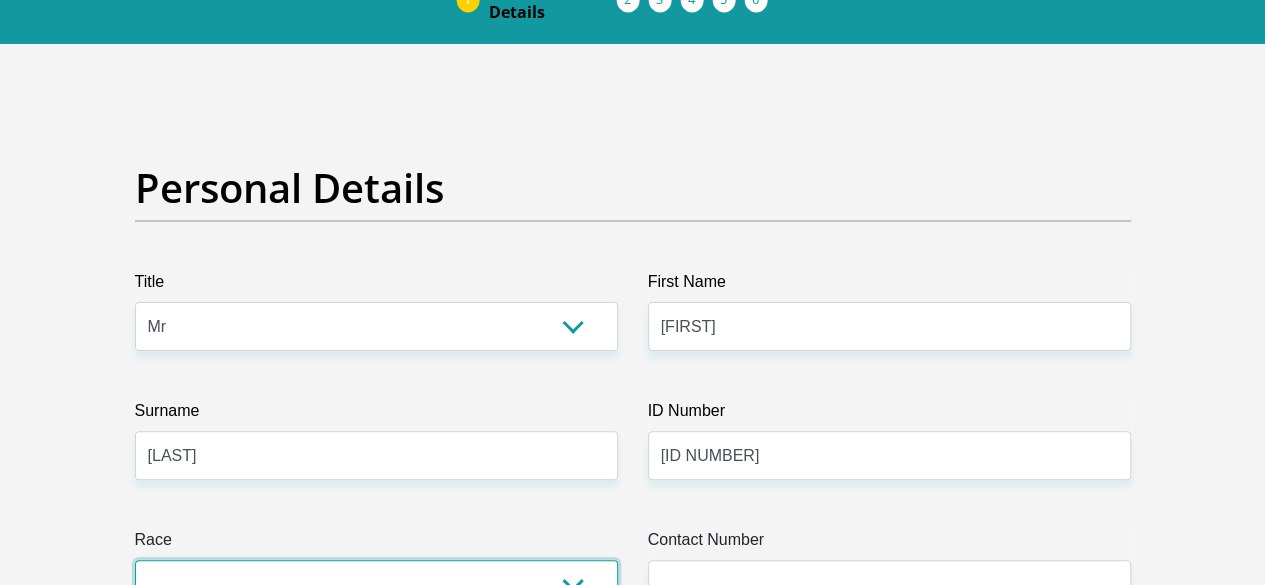 select on "4" 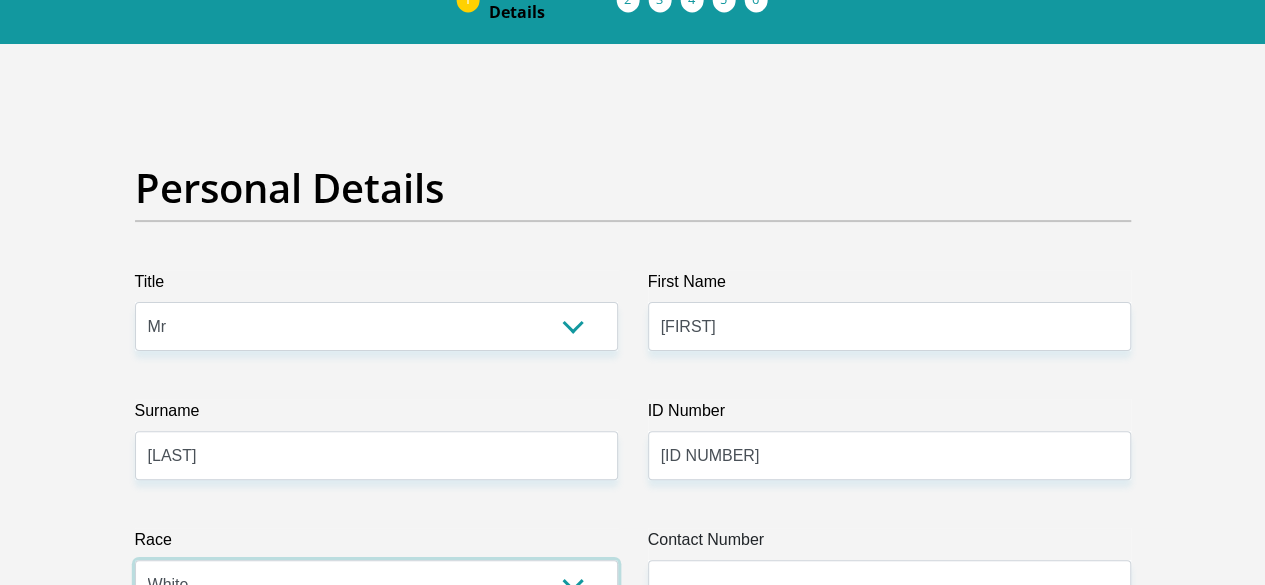 click on "Black
Coloured
Indian
White
Other" at bounding box center [376, 584] 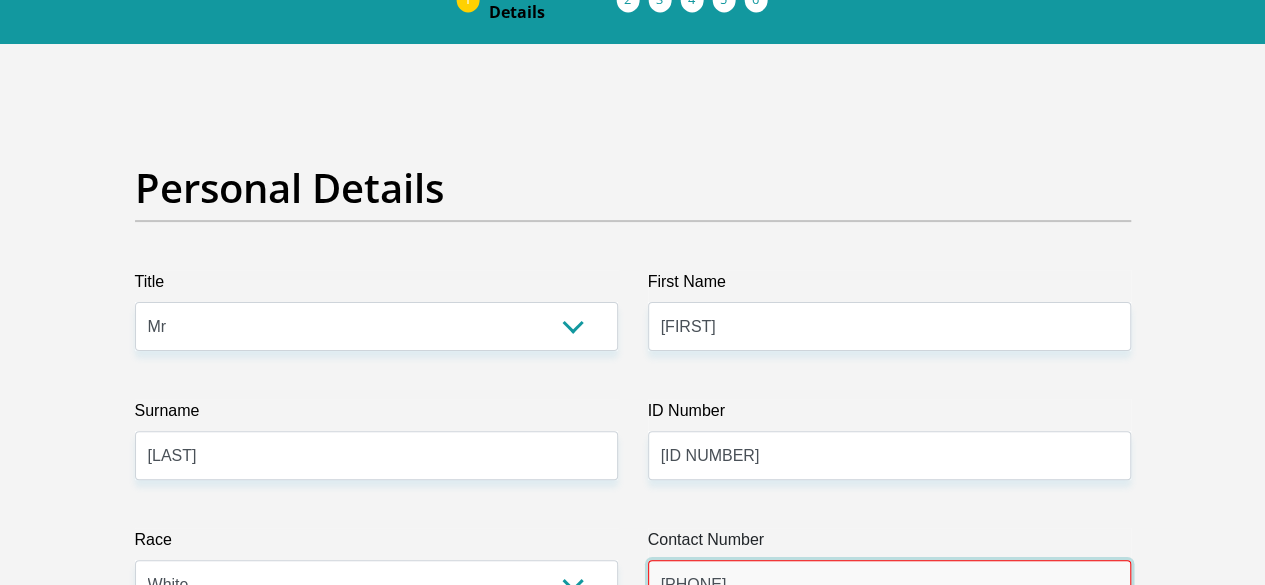 type on "0823786730" 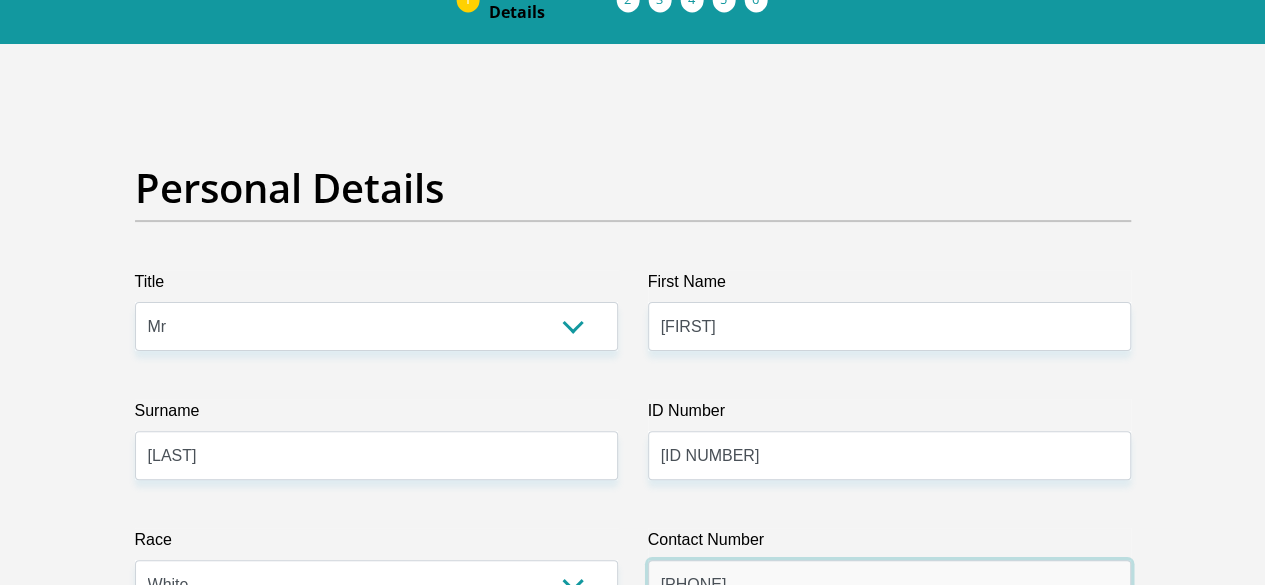 scroll, scrollTop: 318, scrollLeft: 0, axis: vertical 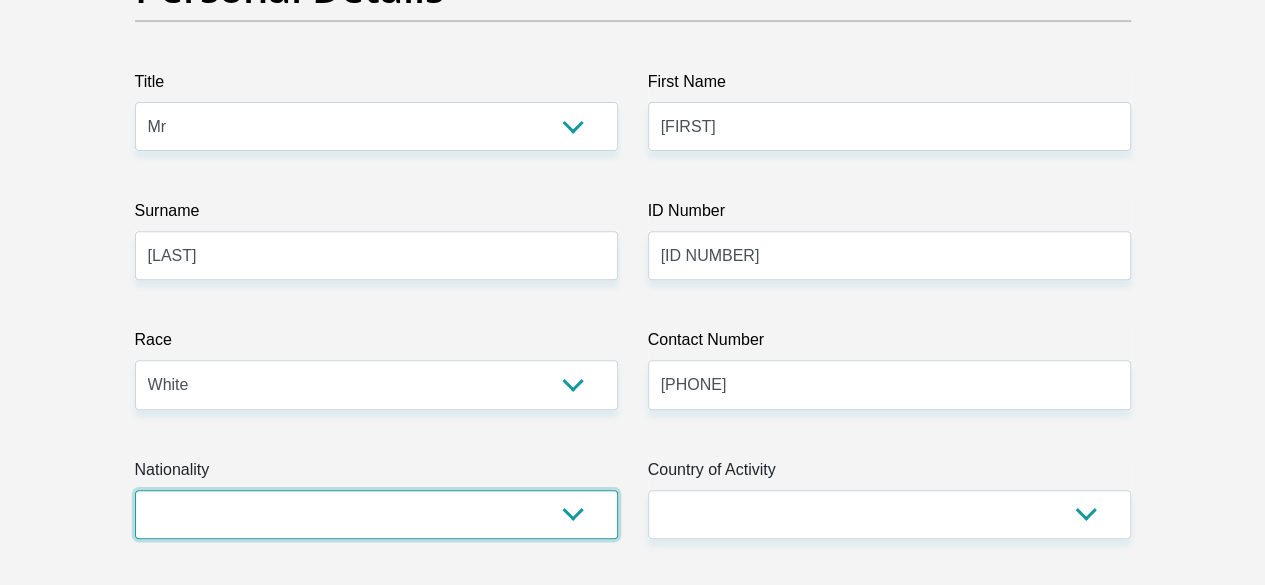 click on "South Africa
Afghanistan
Aland Islands
Albania
Algeria
America Samoa
American Virgin Islands
Andorra
Angola
Anguilla
Antarctica
Antigua and Barbuda
Argentina
Armenia
Aruba
Ascension Island
Australia
Austria
Azerbaijan
Bahamas
Bahrain
Bangladesh
Barbados
Chad" at bounding box center (376, 514) 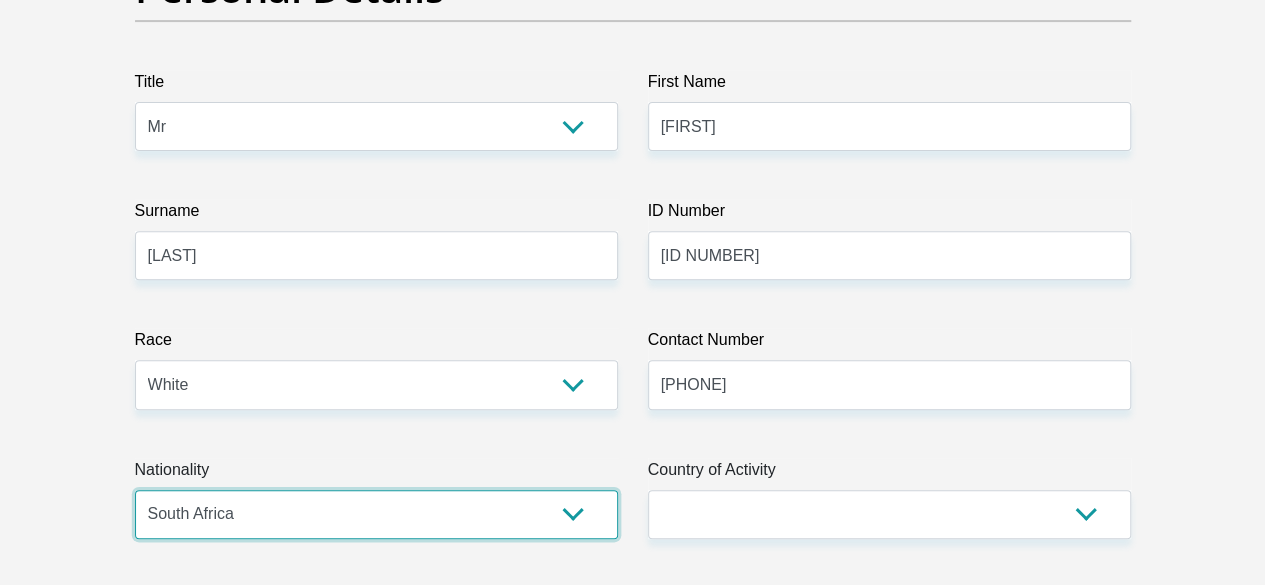 click on "South Africa
Afghanistan
Aland Islands
Albania
Algeria
America Samoa
American Virgin Islands
Andorra
Angola
Anguilla
Antarctica
Antigua and Barbuda
Argentina
Armenia
Aruba
Ascension Island
Australia
Austria
Azerbaijan
Bahamas
Bahrain
Bangladesh
Barbados
Chad" at bounding box center [376, 514] 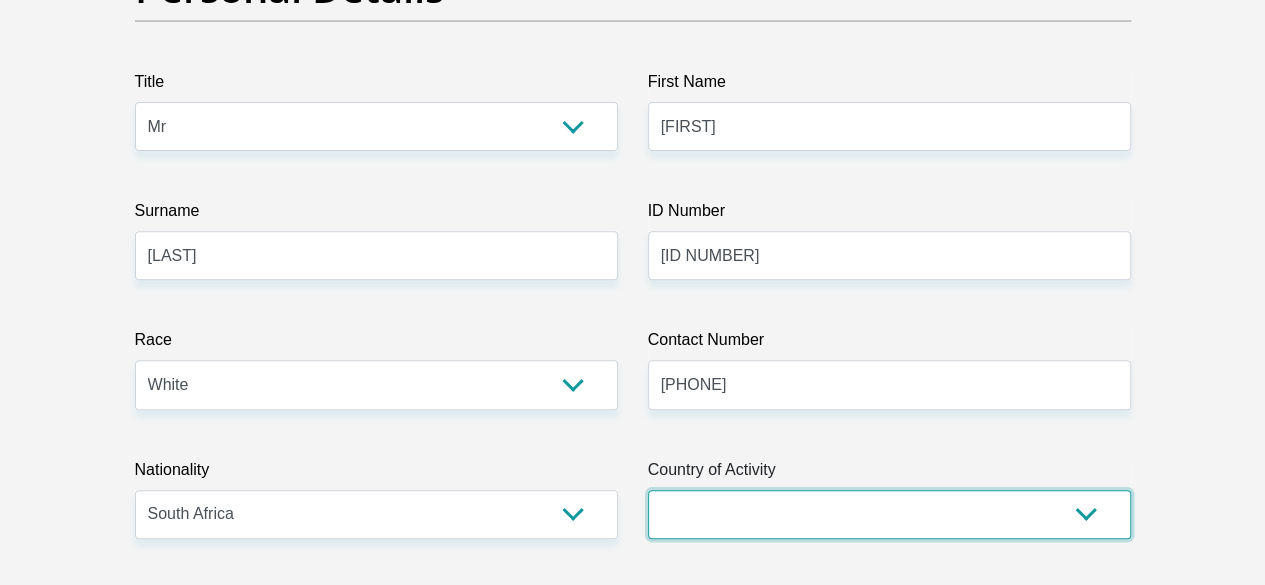 click on "South Africa
Afghanistan
Aland Islands
Albania
Algeria
America Samoa
American Virgin Islands
Andorra
Angola
Anguilla
Antarctica
Antigua and Barbuda
Argentina
Armenia
Aruba
Ascension Island
Australia
Austria
Azerbaijan
Chad" at bounding box center [889, 514] 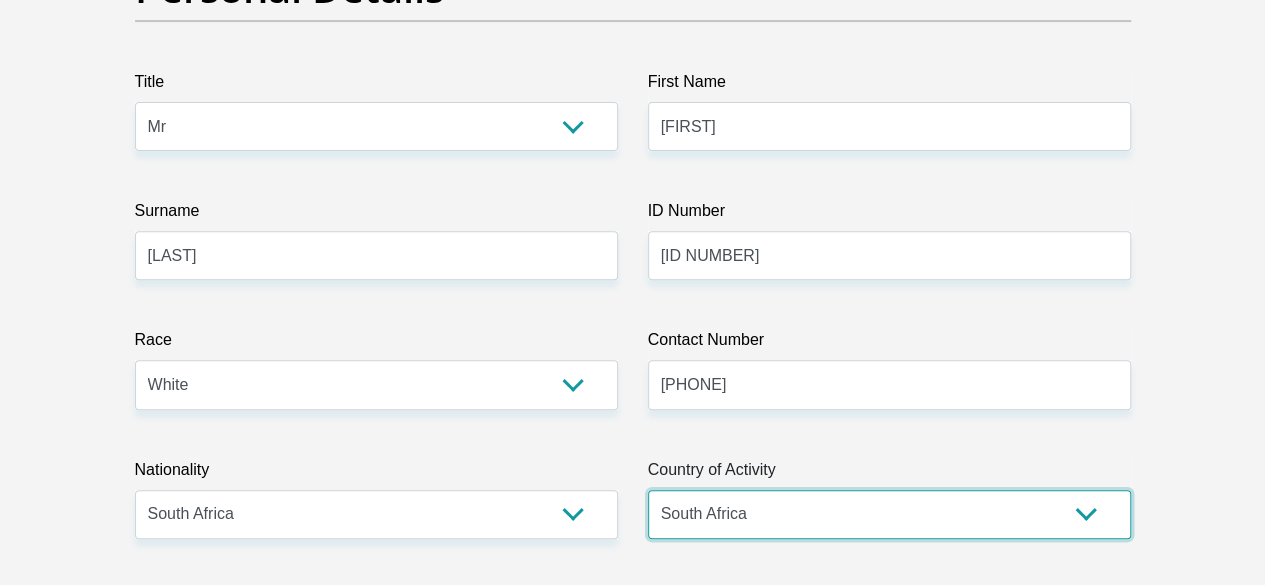 click on "South Africa
Afghanistan
Aland Islands
Albania
Algeria
America Samoa
American Virgin Islands
Andorra
Angola
Anguilla
Antarctica
Antigua and Barbuda
Argentina
Armenia
Aruba
Ascension Island
Australia
Austria
Azerbaijan
Chad" at bounding box center [889, 514] 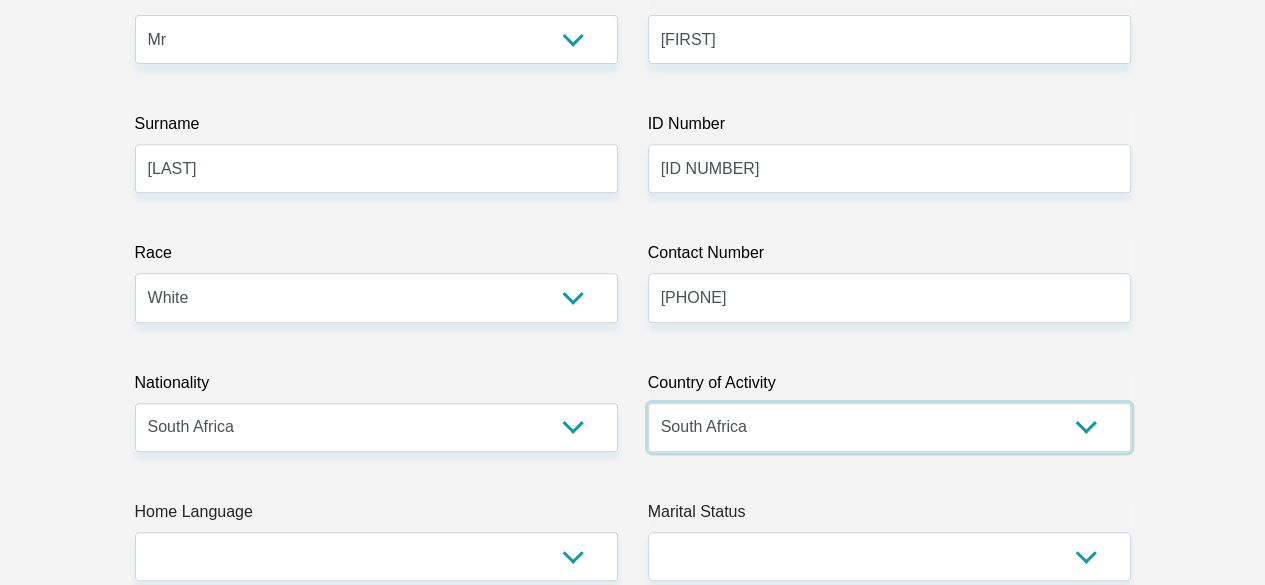 scroll, scrollTop: 518, scrollLeft: 0, axis: vertical 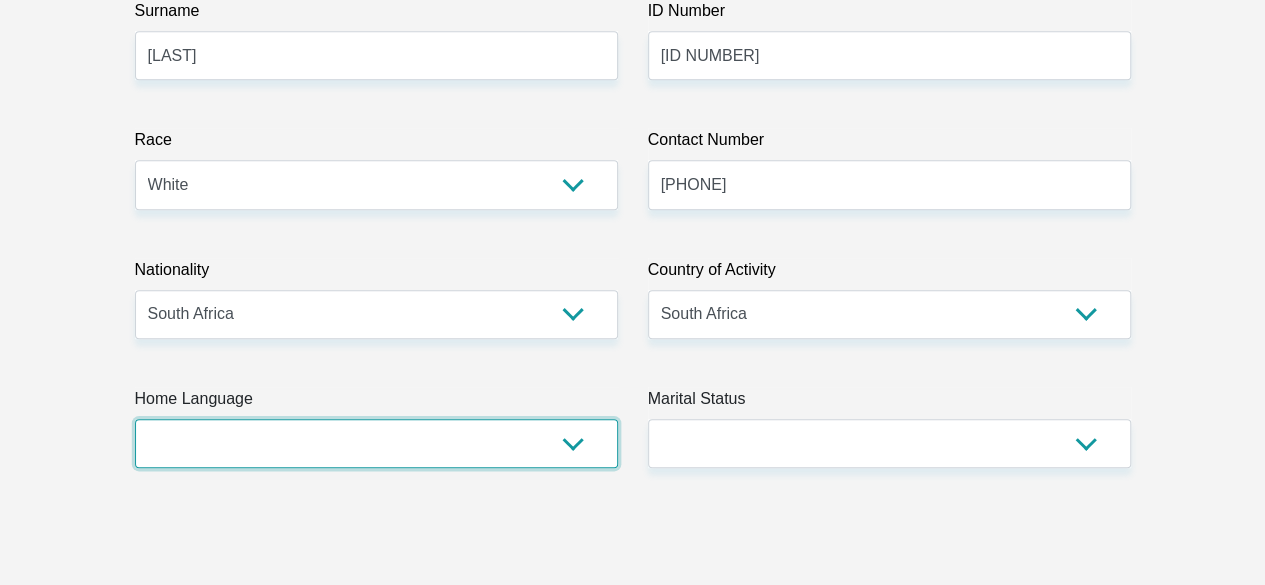 click on "Afrikaans
English
Sepedi
South Ndebele
Southern Sotho
Swati
Tsonga
Tswana
Venda
Xhosa
Zulu
Other" at bounding box center (376, 443) 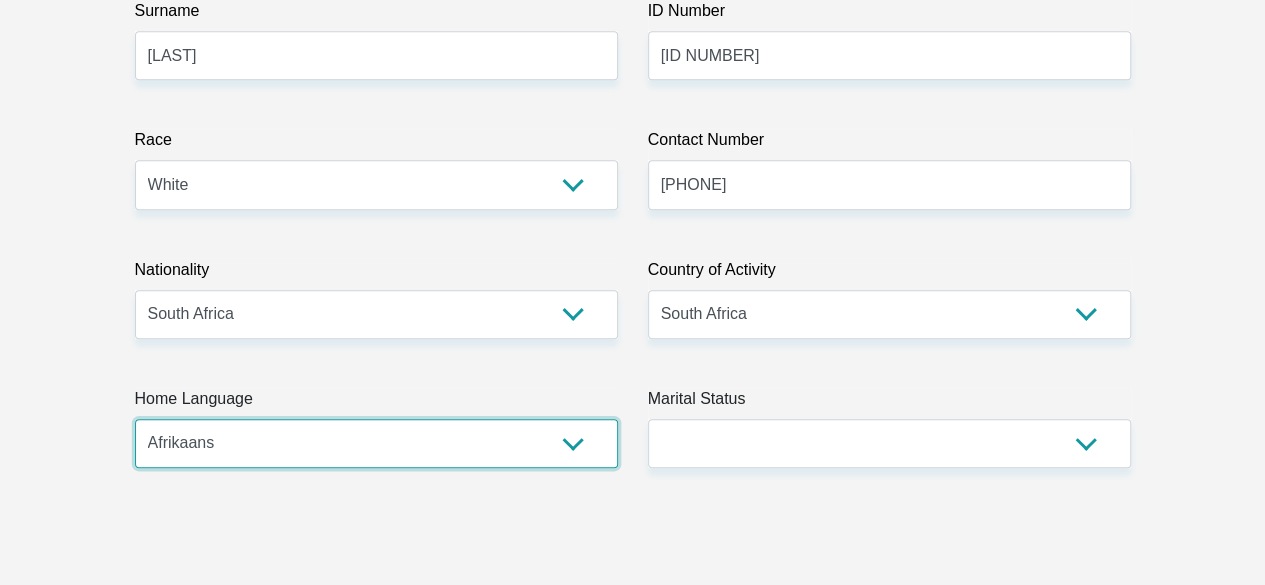 click on "Afrikaans
English
Sepedi
South Ndebele
Southern Sotho
Swati
Tsonga
Tswana
Venda
Xhosa
Zulu
Other" at bounding box center (376, 443) 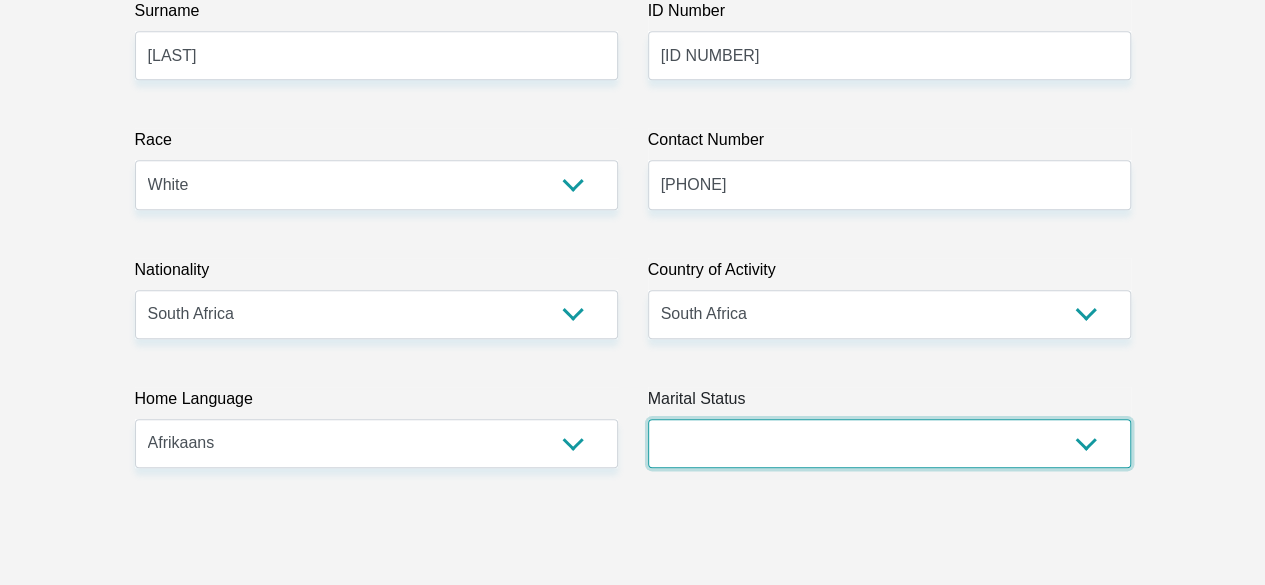 drag, startPoint x: 732, startPoint y: 375, endPoint x: 743, endPoint y: 372, distance: 11.401754 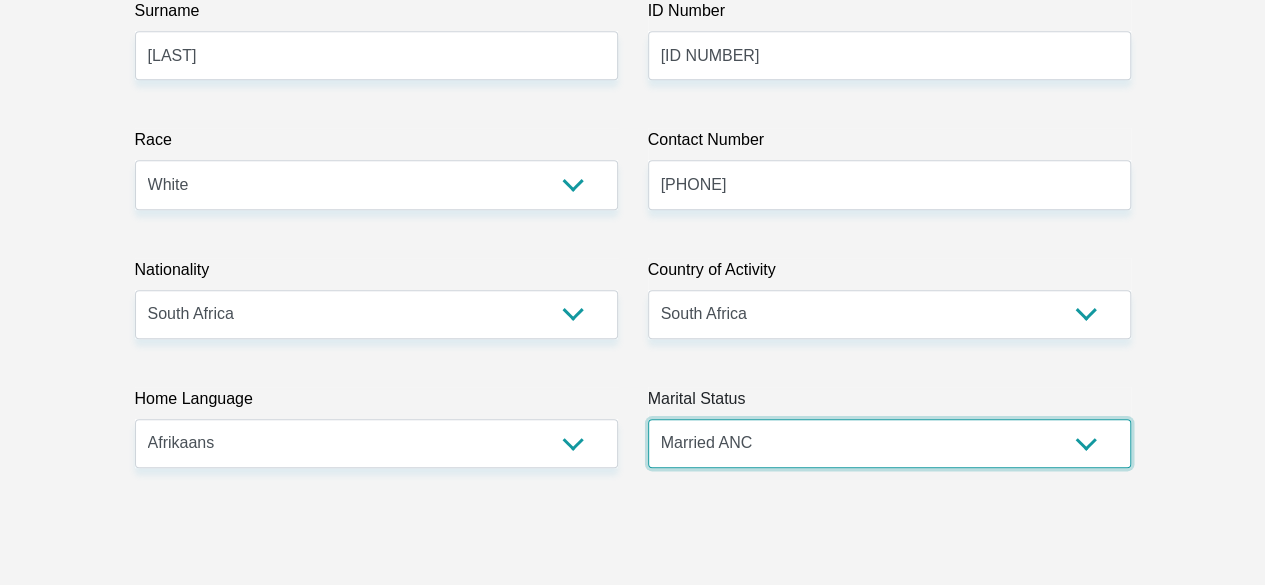 click on "Married ANC
Single
Divorced
Widowed
Married COP or Customary Law" at bounding box center (889, 443) 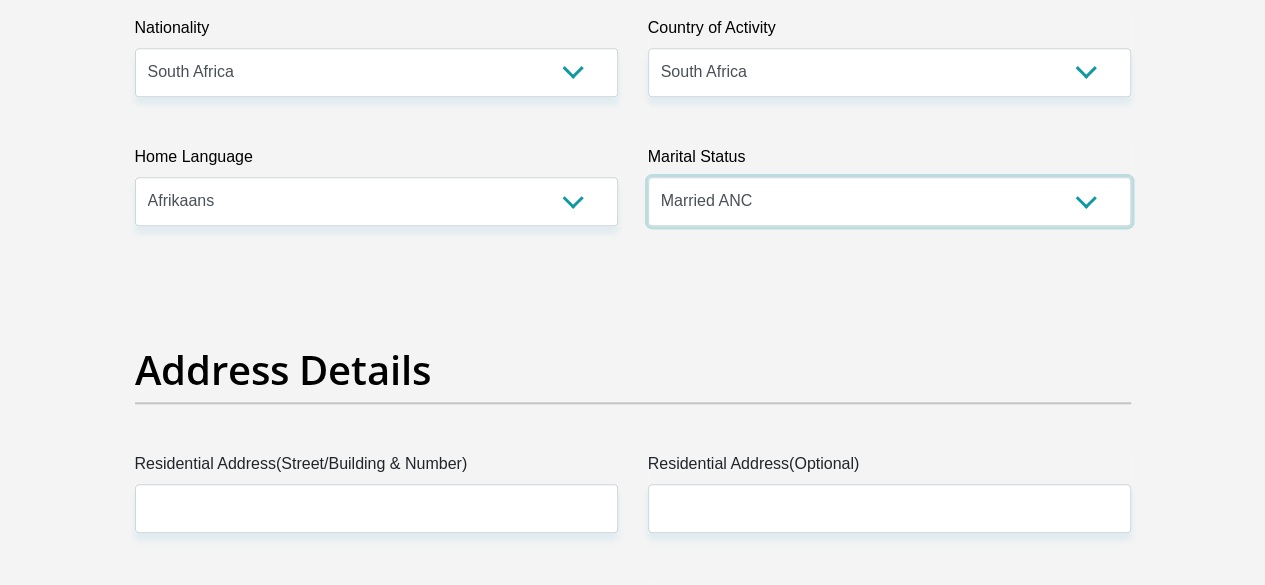 scroll, scrollTop: 818, scrollLeft: 0, axis: vertical 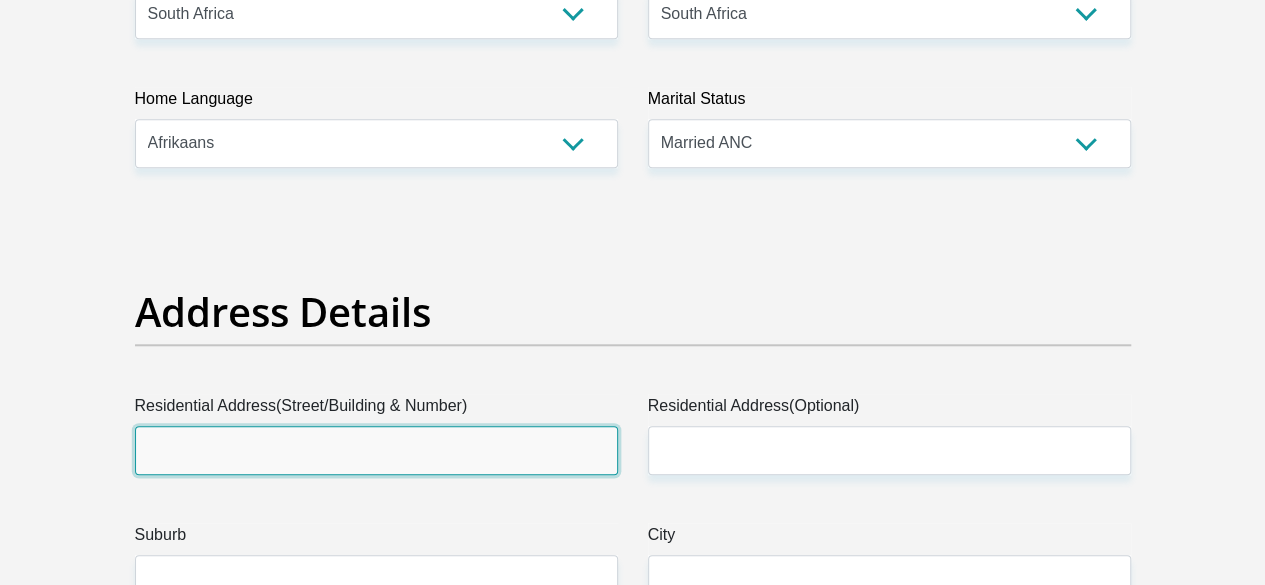click on "Residential Address(Street/Building & Number)" at bounding box center (376, 450) 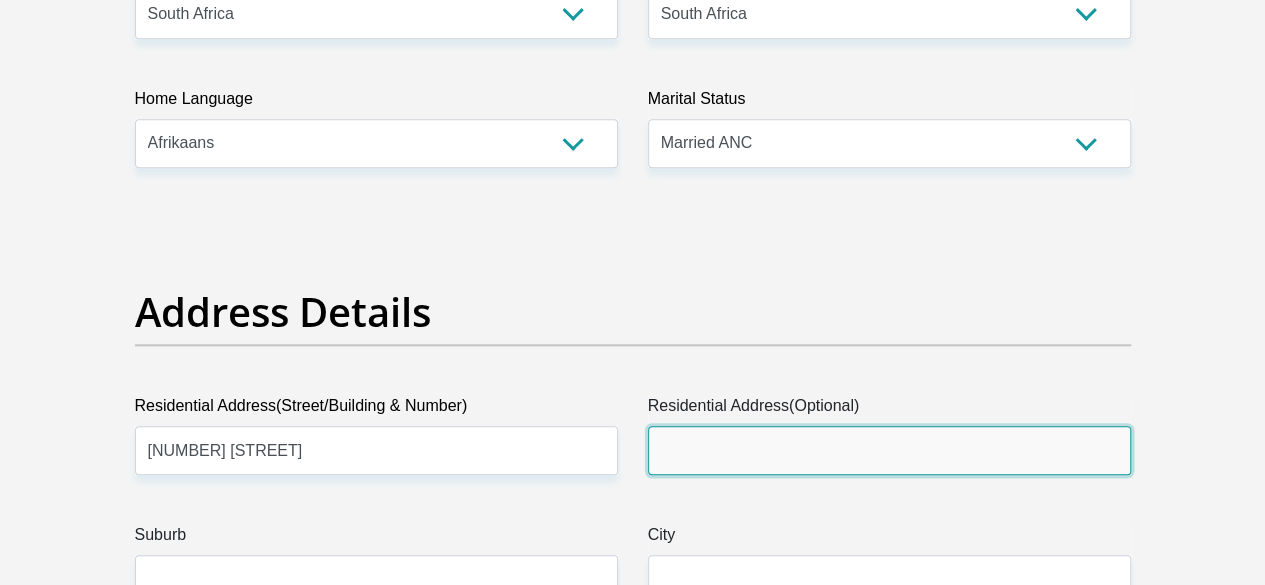 click on "Residential Address(Optional)" at bounding box center (889, 450) 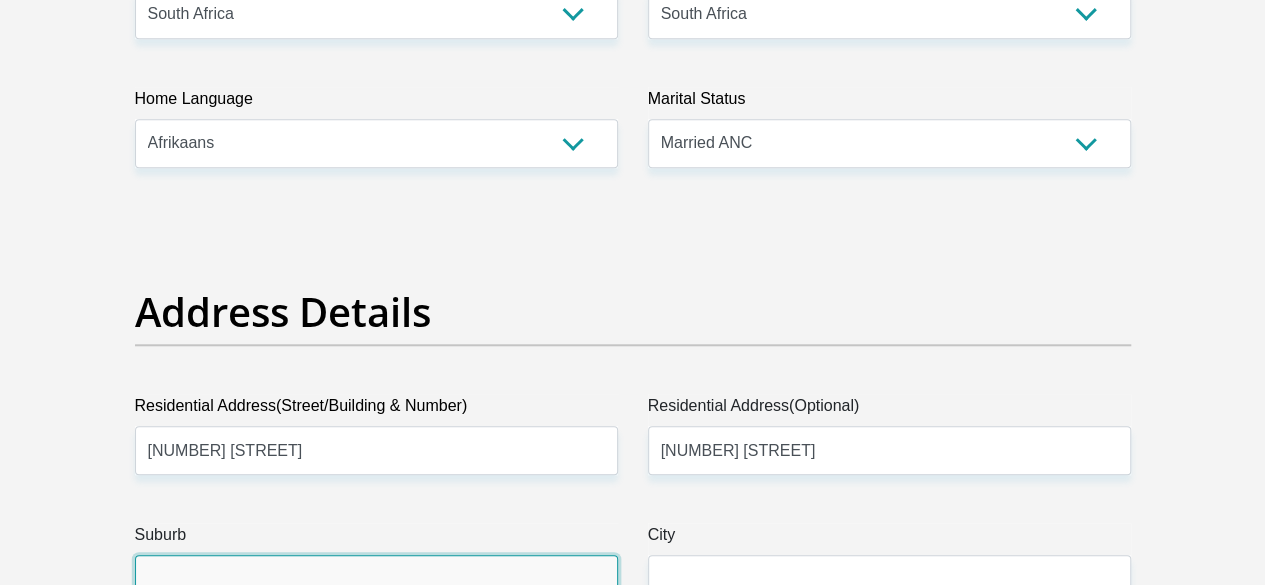 click on "Suburb" at bounding box center [376, 579] 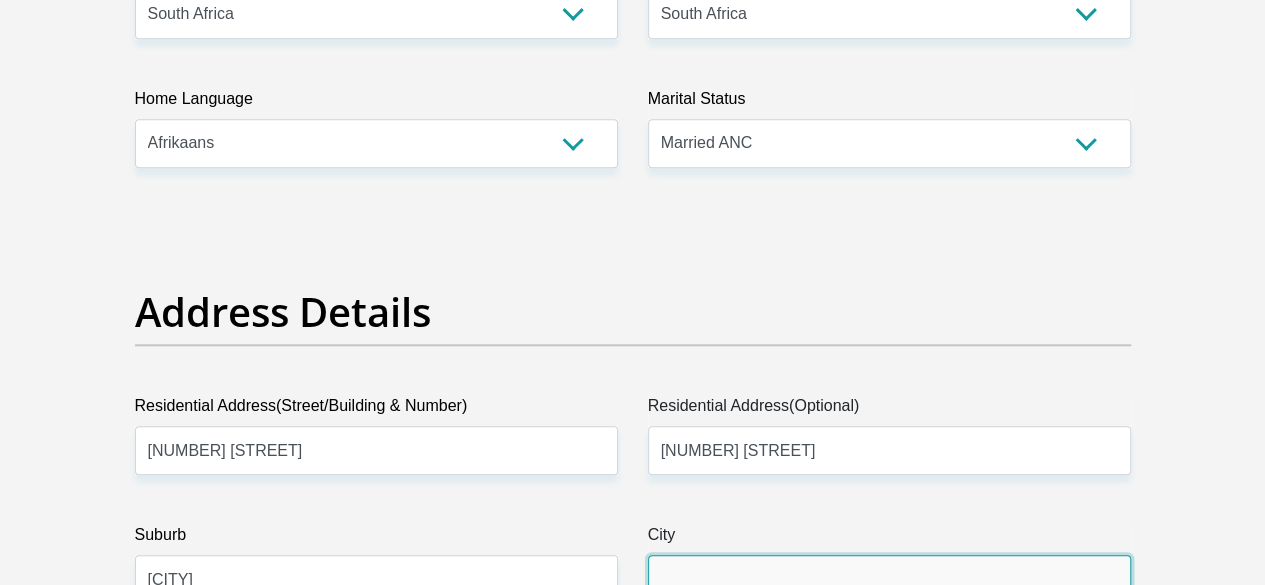 click on "City" at bounding box center (889, 579) 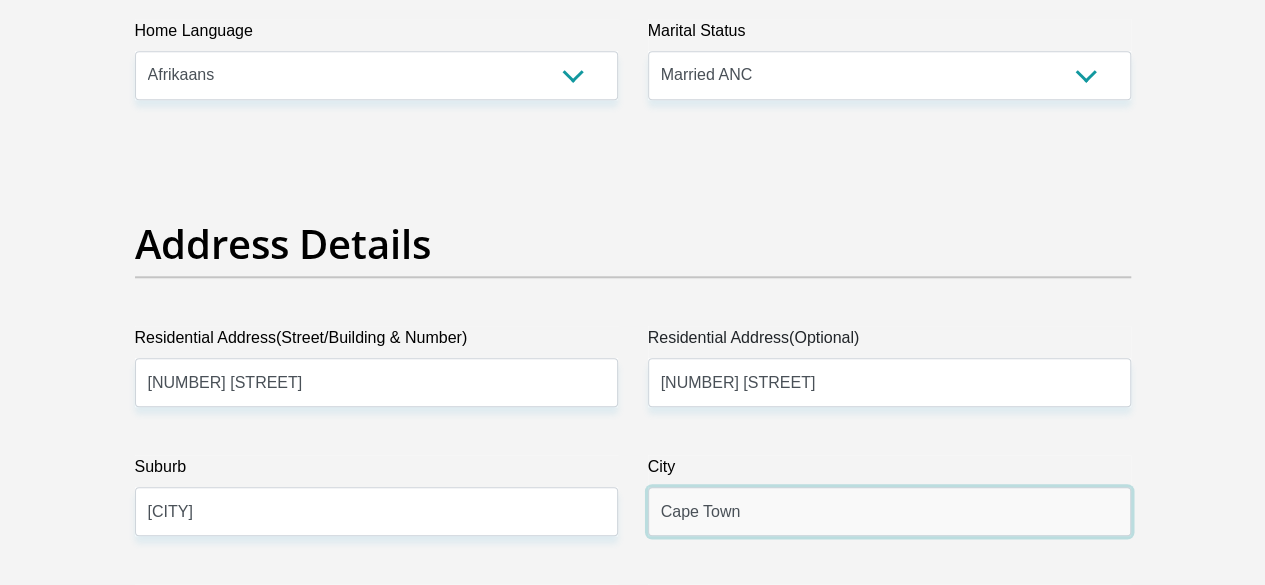 scroll, scrollTop: 918, scrollLeft: 0, axis: vertical 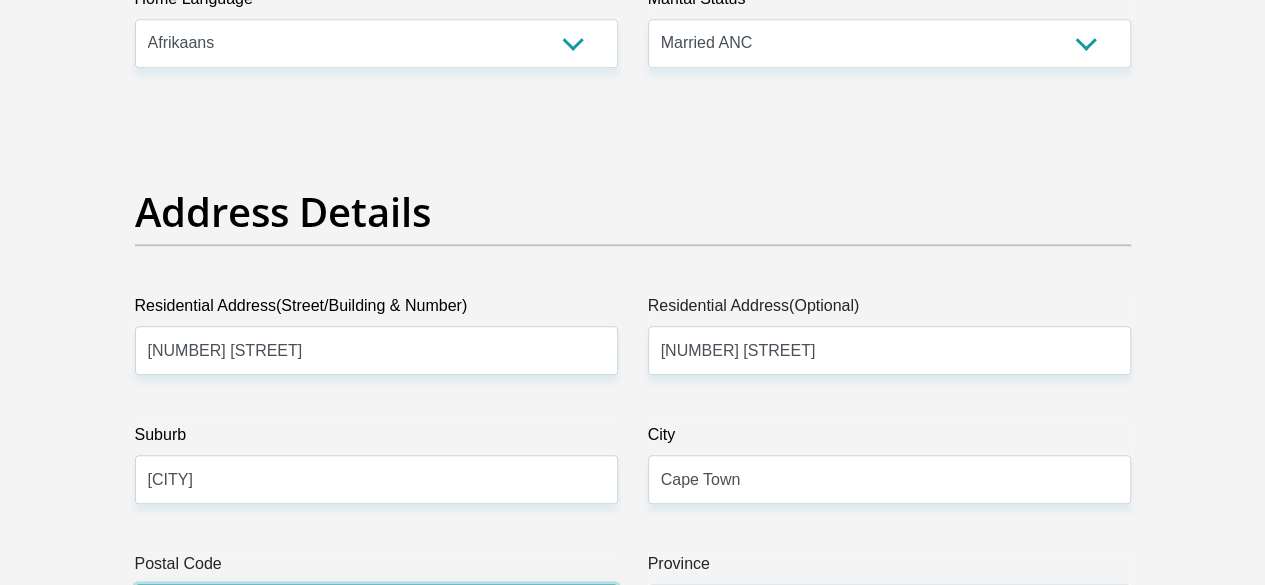 drag, startPoint x: 318, startPoint y: 525, endPoint x: 327, endPoint y: 532, distance: 11.401754 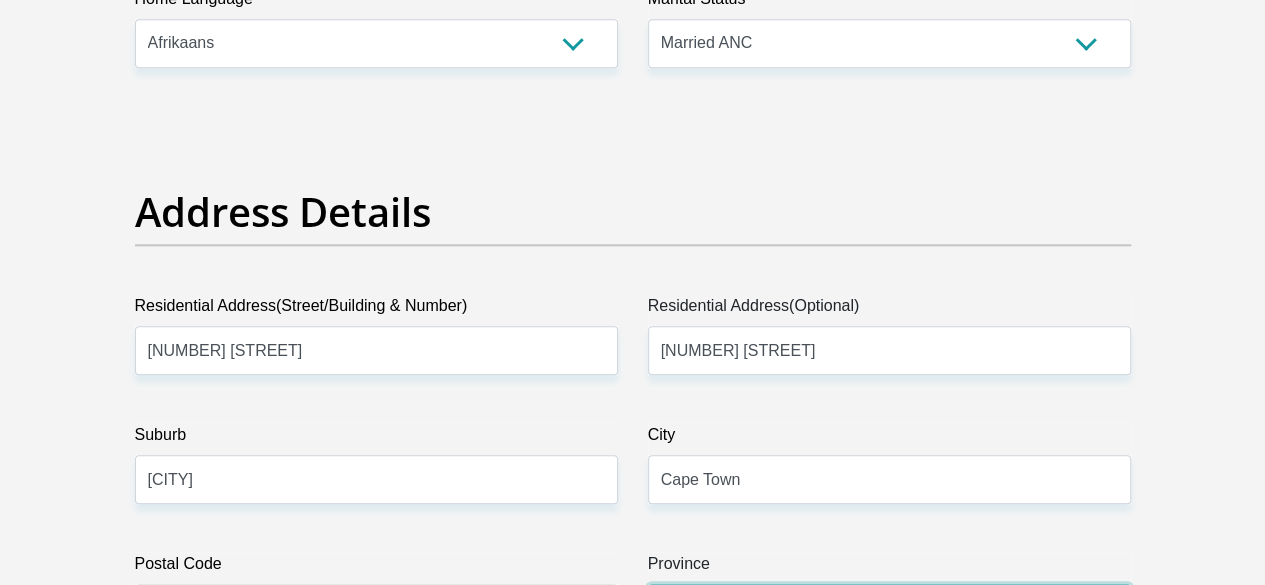 click on "Eastern Cape
Free State
Gauteng
KwaZulu-Natal
Limpopo
Mpumalanga
Northern Cape
North West
Western Cape" at bounding box center (889, 608) 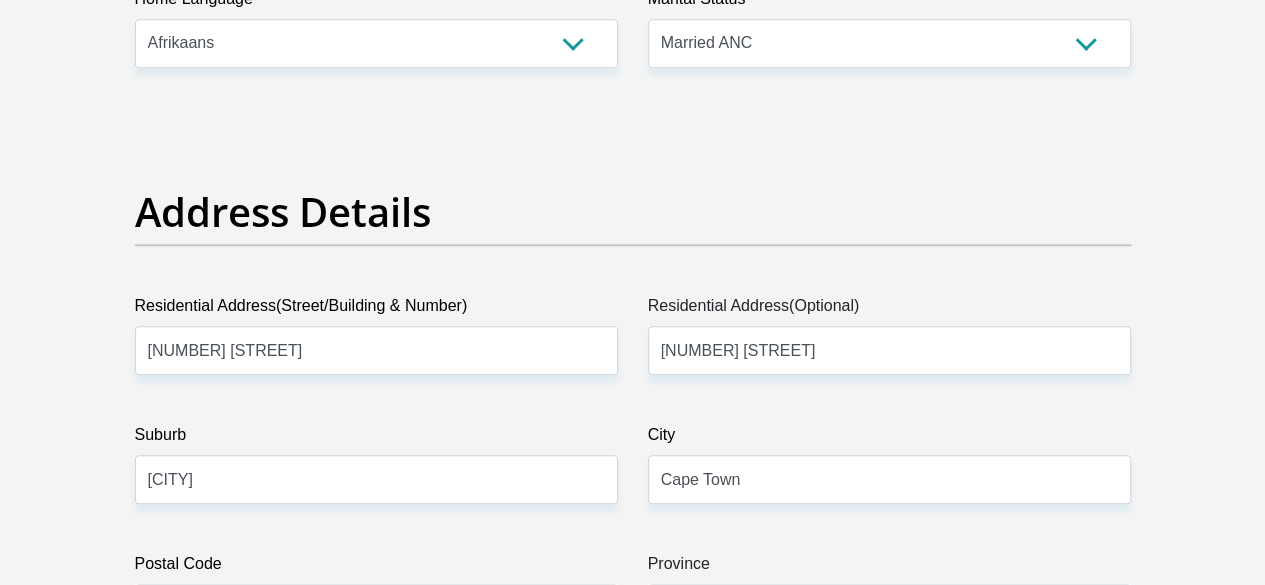 click on "Province" at bounding box center [889, 568] 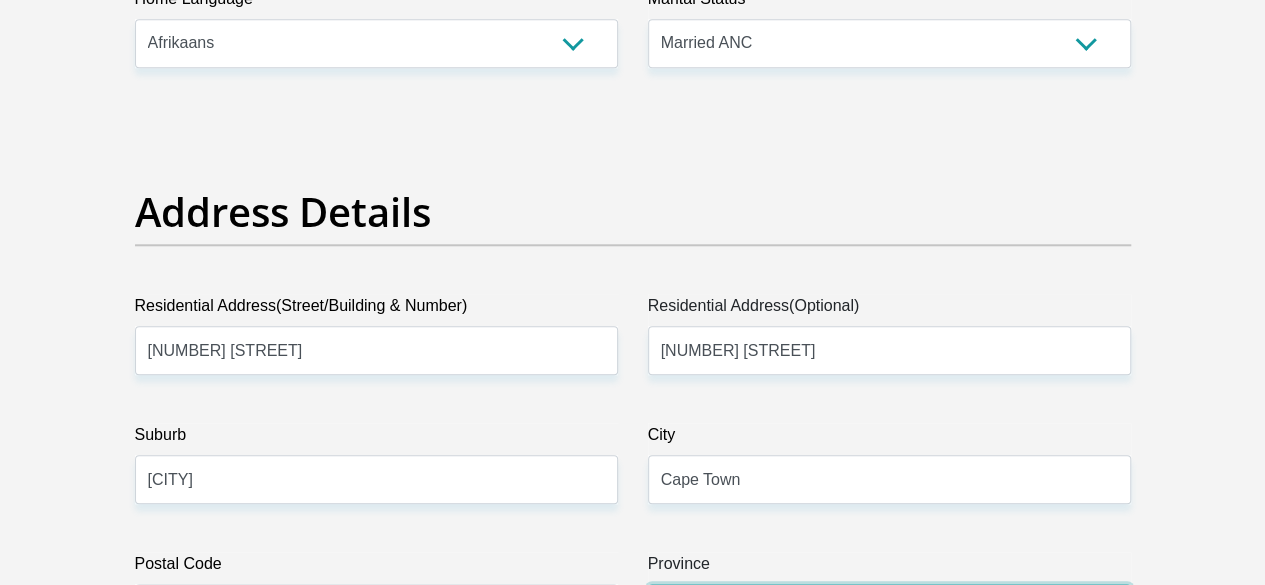 click on "Eastern Cape
Free State
Gauteng
KwaZulu-Natal
Limpopo
Mpumalanga
Northern Cape
North West
Western Cape" at bounding box center (889, 608) 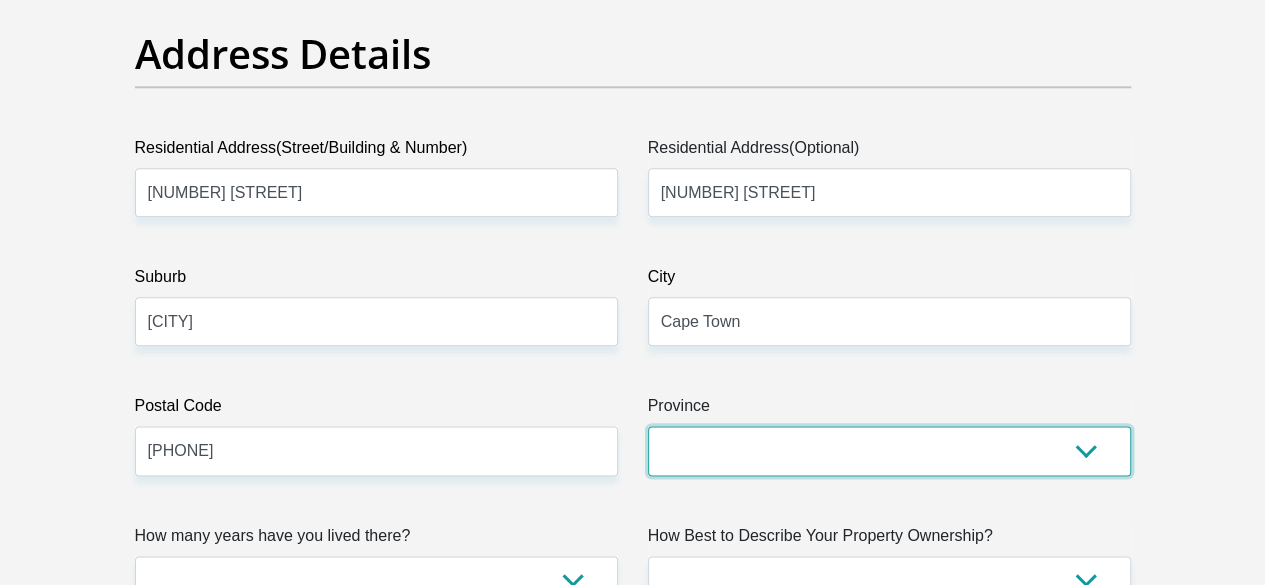scroll, scrollTop: 1218, scrollLeft: 0, axis: vertical 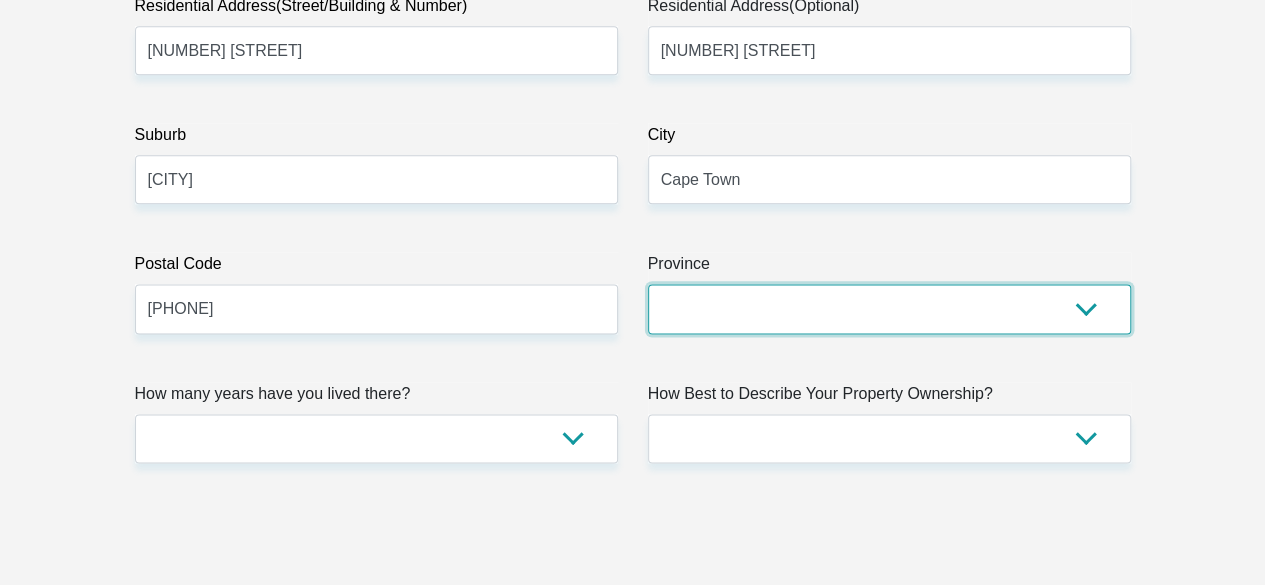 click on "Eastern Cape
Free State
Gauteng
KwaZulu-Natal
Limpopo
Mpumalanga
Northern Cape
North West
Western Cape" at bounding box center [889, 308] 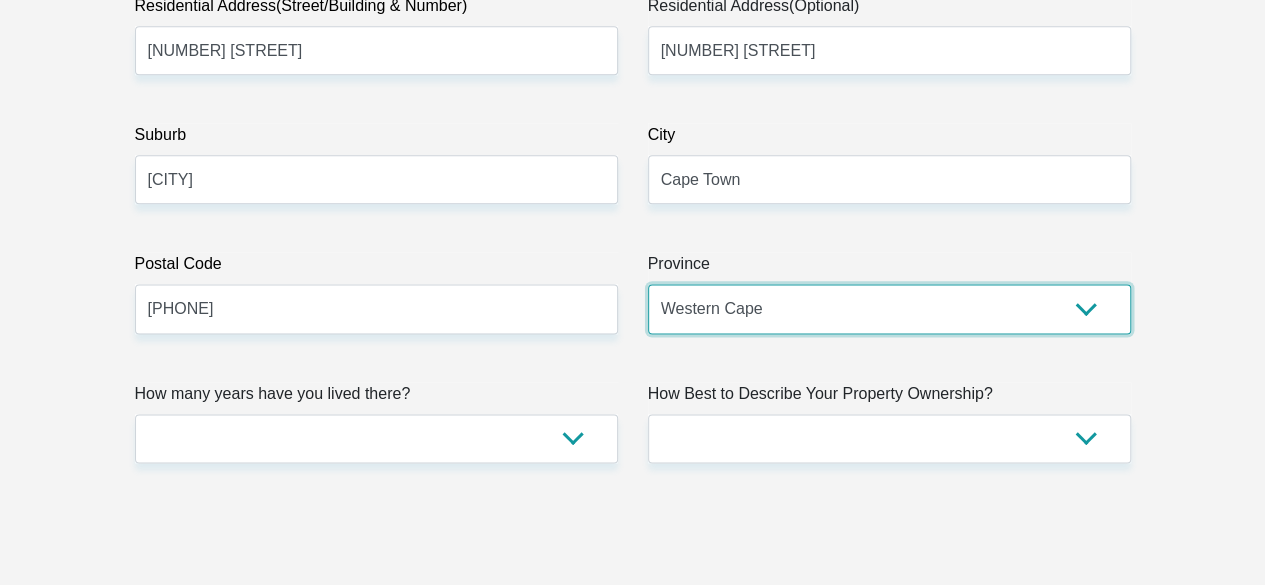 click on "Eastern Cape
Free State
Gauteng
KwaZulu-Natal
Limpopo
Mpumalanga
Northern Cape
North West
Western Cape" at bounding box center [889, 308] 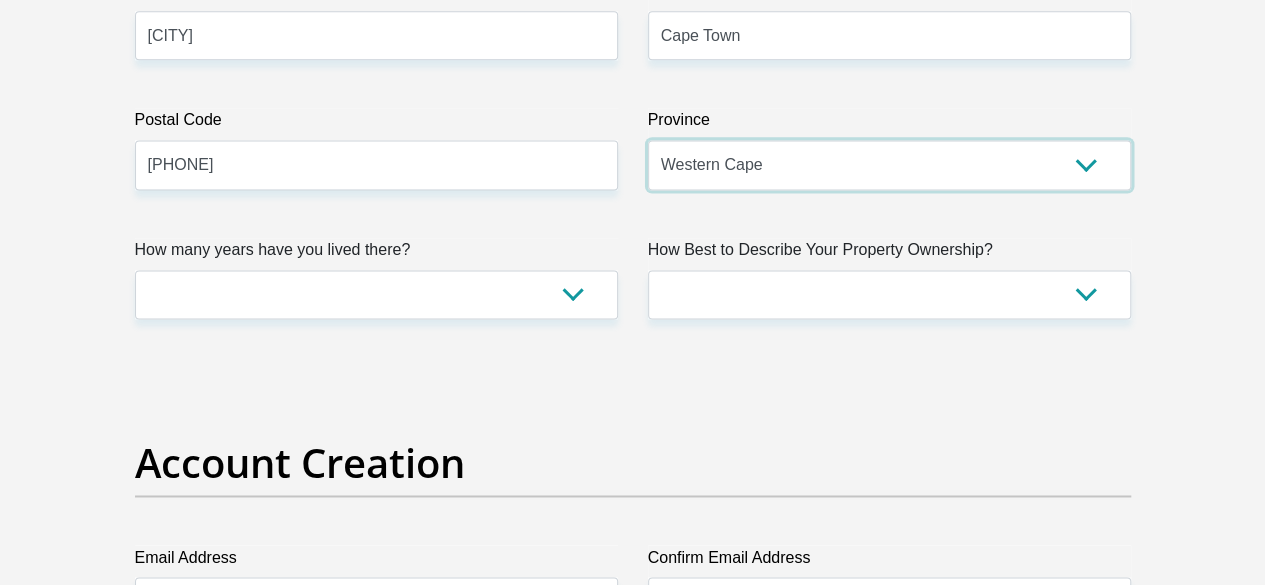scroll, scrollTop: 1318, scrollLeft: 0, axis: vertical 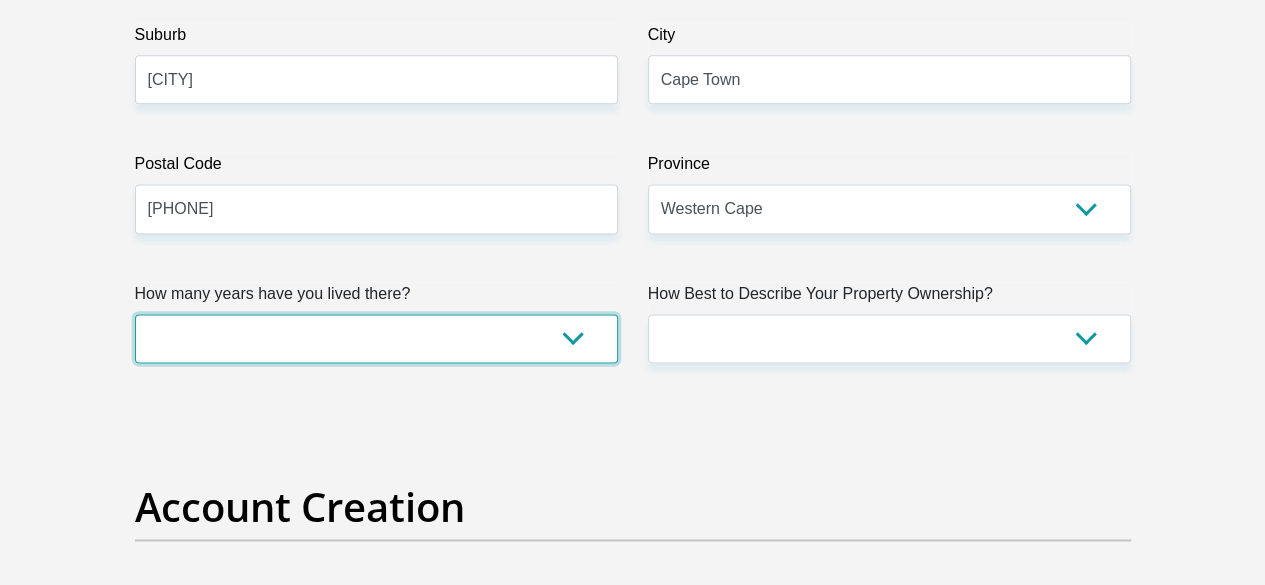 click on "less than 1 year
1-3 years
3-5 years
5+ years" at bounding box center [376, 338] 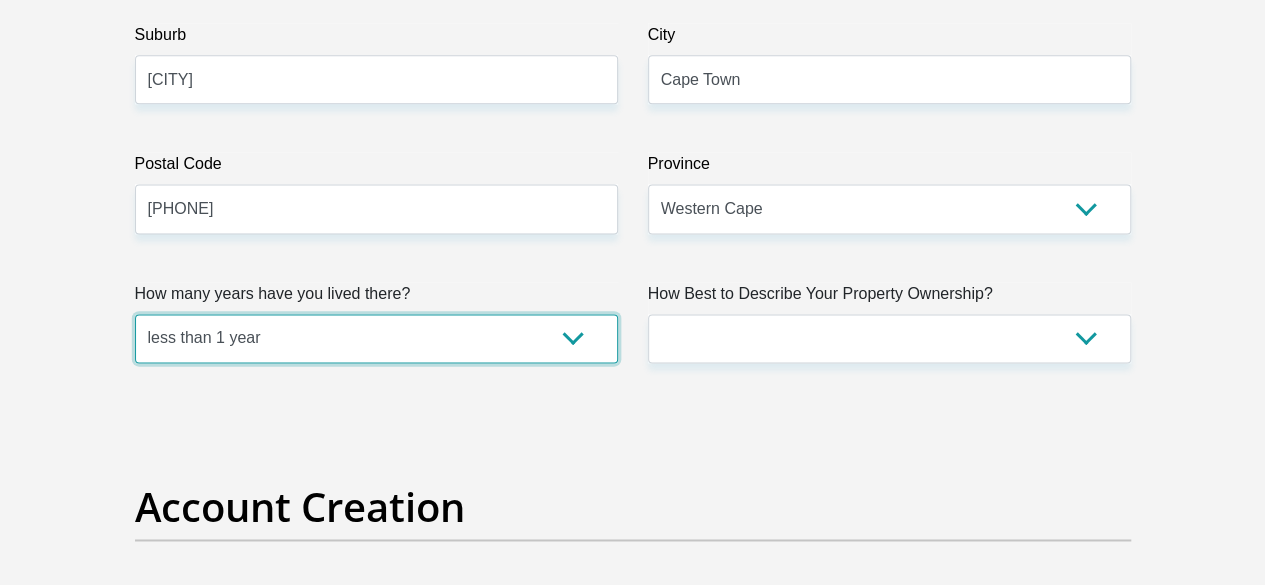 click on "less than 1 year
1-3 years
3-5 years
5+ years" at bounding box center [376, 338] 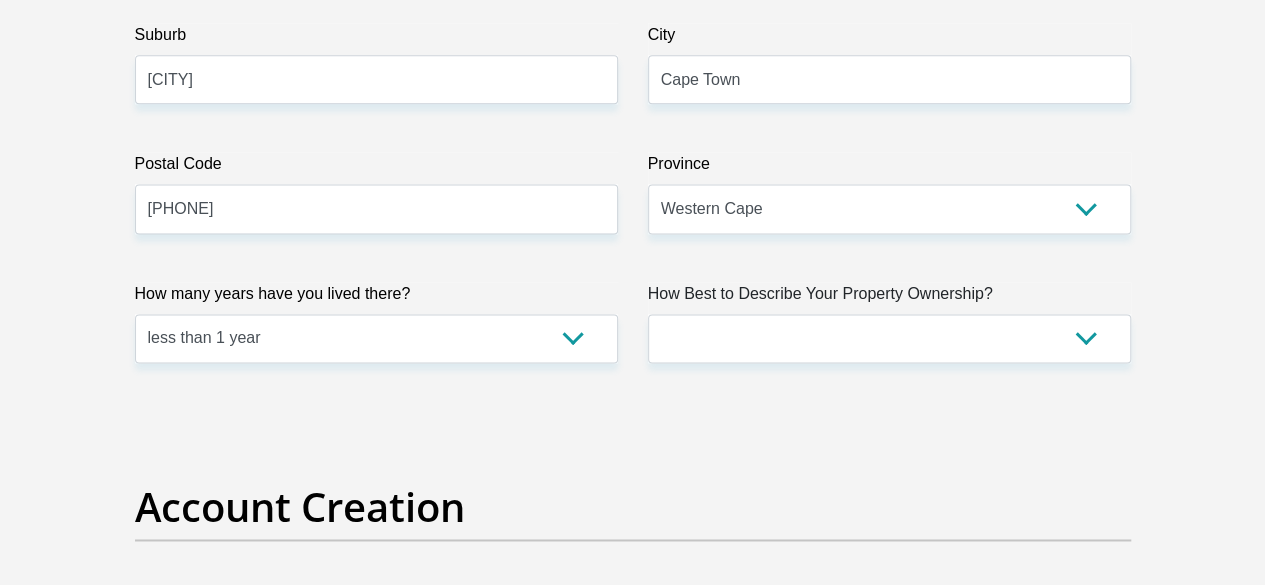 click on "Title
Mr
Ms
Mrs
Dr
Other
First Name
Jacques
Surname
Naude
ID Number
9304305091081
Please input valid ID number
Race
Black
Coloured
Indian
White
Other
Contact Number
0823786730
Please input valid contact number
Nationality
South Africa
Afghanistan
Aland Islands  Albania  Algeria" at bounding box center [633, 2323] 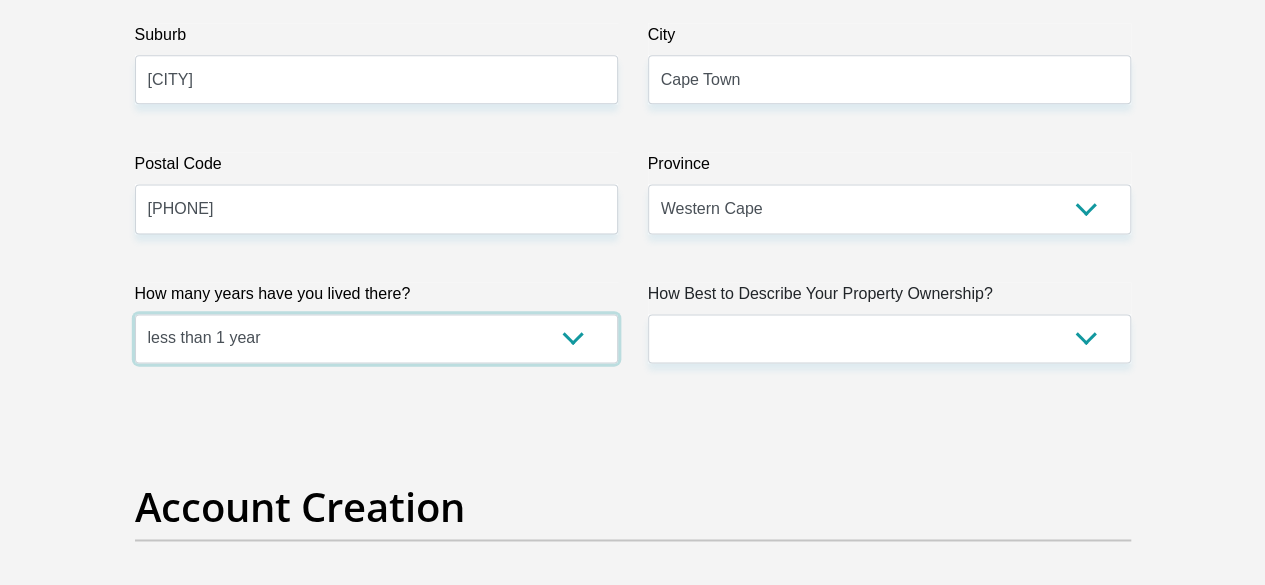 click on "less than 1 year
1-3 years
3-5 years
5+ years" at bounding box center (376, 338) 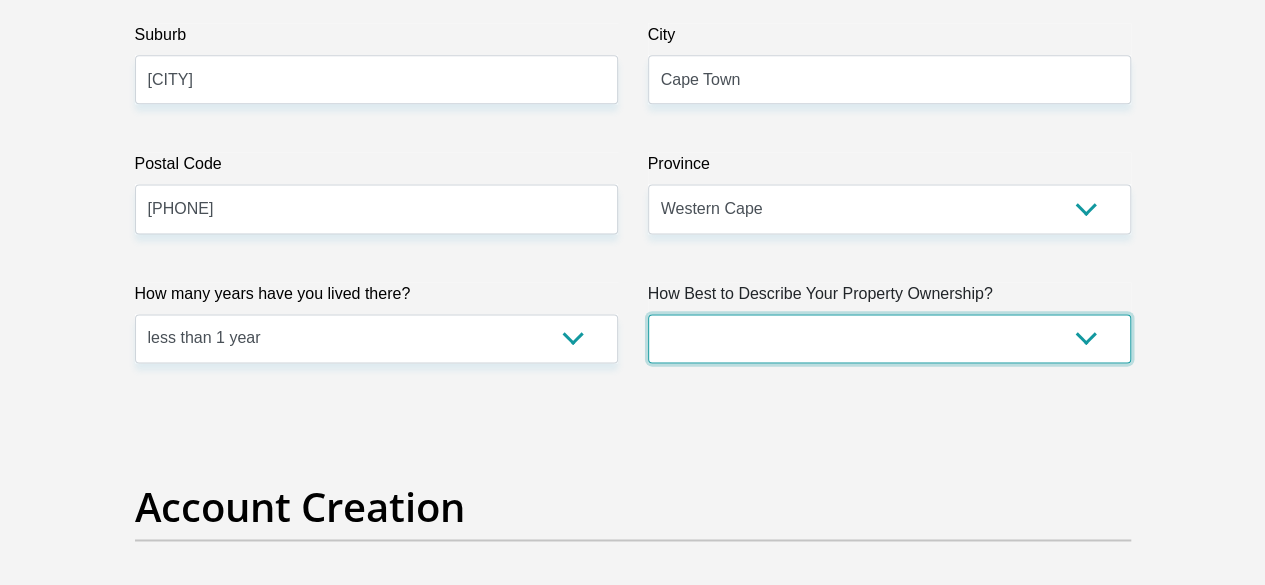 click on "Owned
Rented
Family Owned
Company Dwelling" at bounding box center [889, 338] 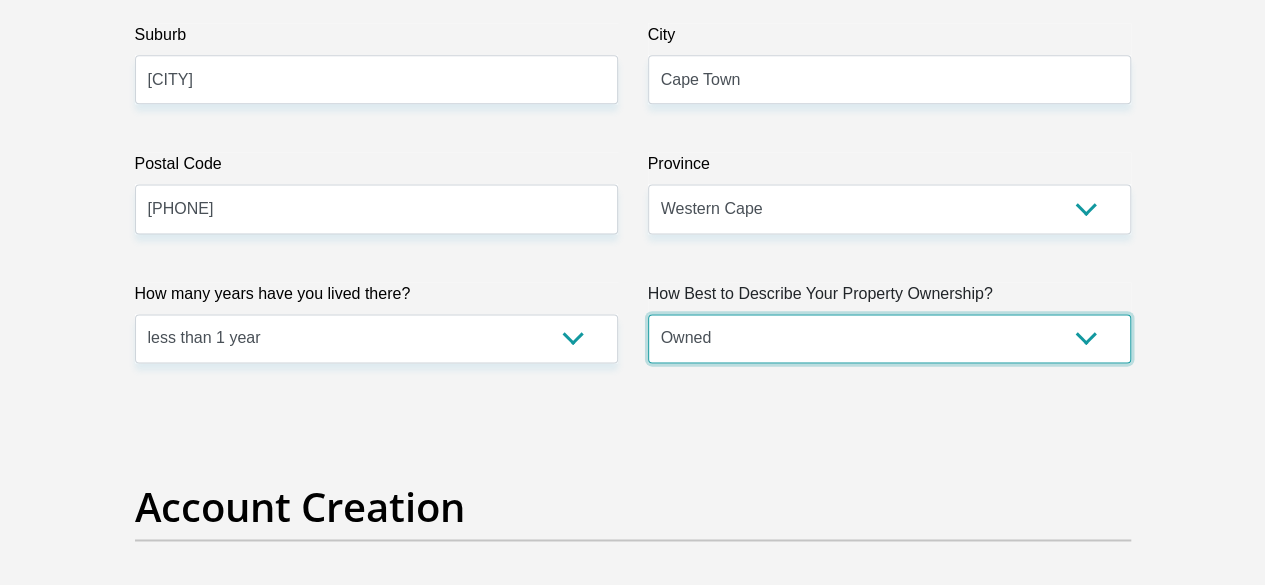 click on "Owned
Rented
Family Owned
Company Dwelling" at bounding box center [889, 338] 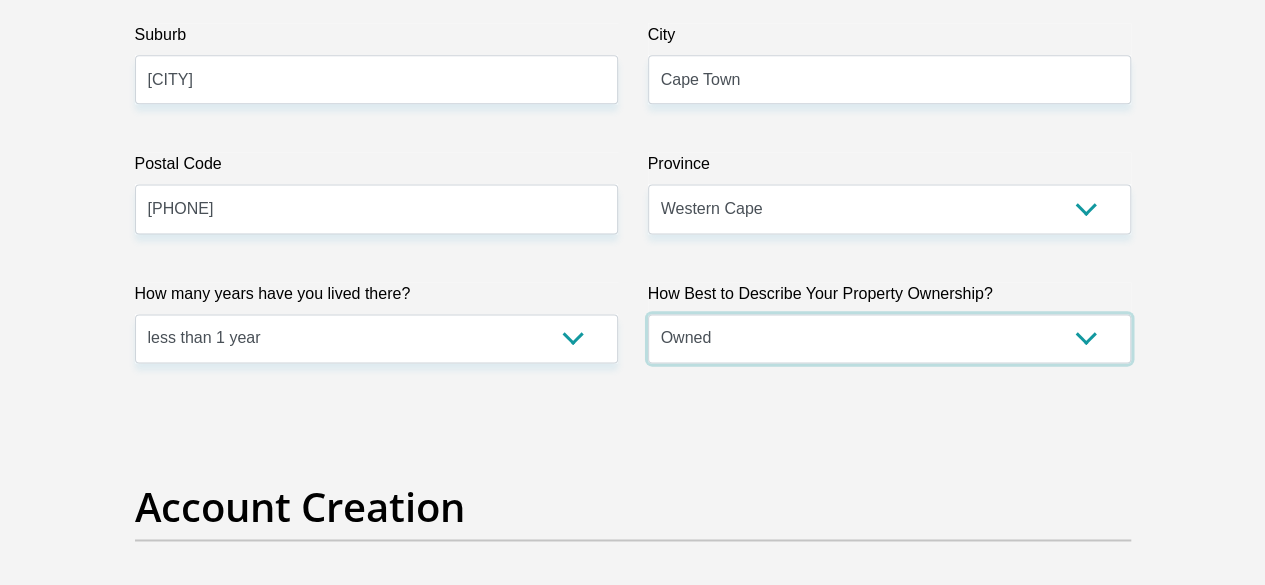 scroll, scrollTop: 1518, scrollLeft: 0, axis: vertical 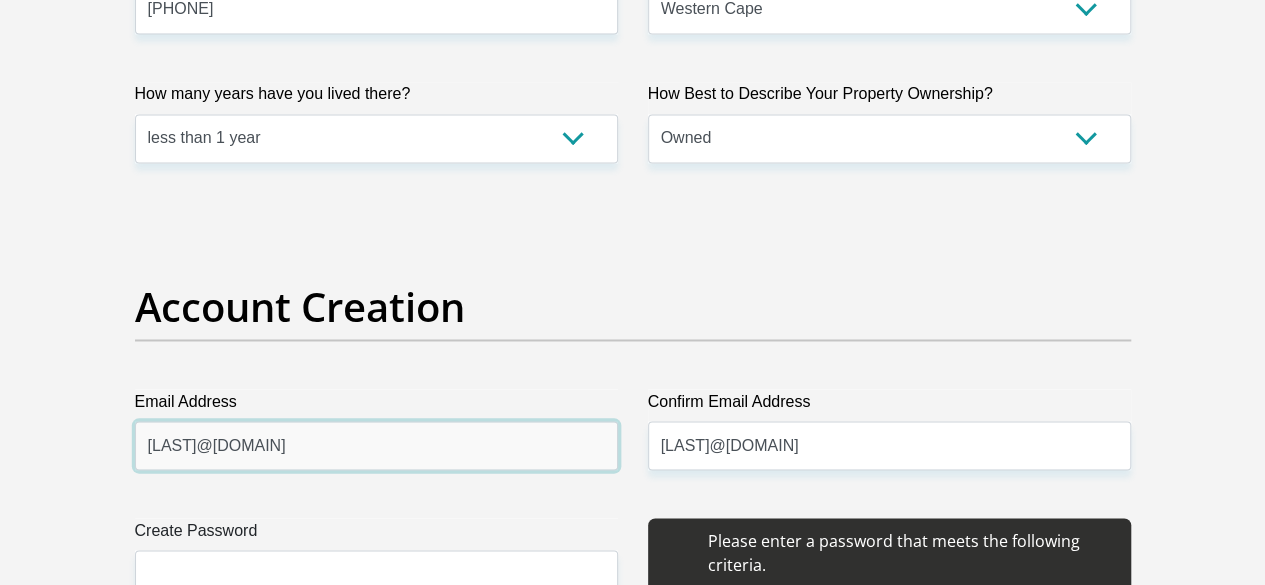 click on "[EMAIL]" at bounding box center (376, 445) 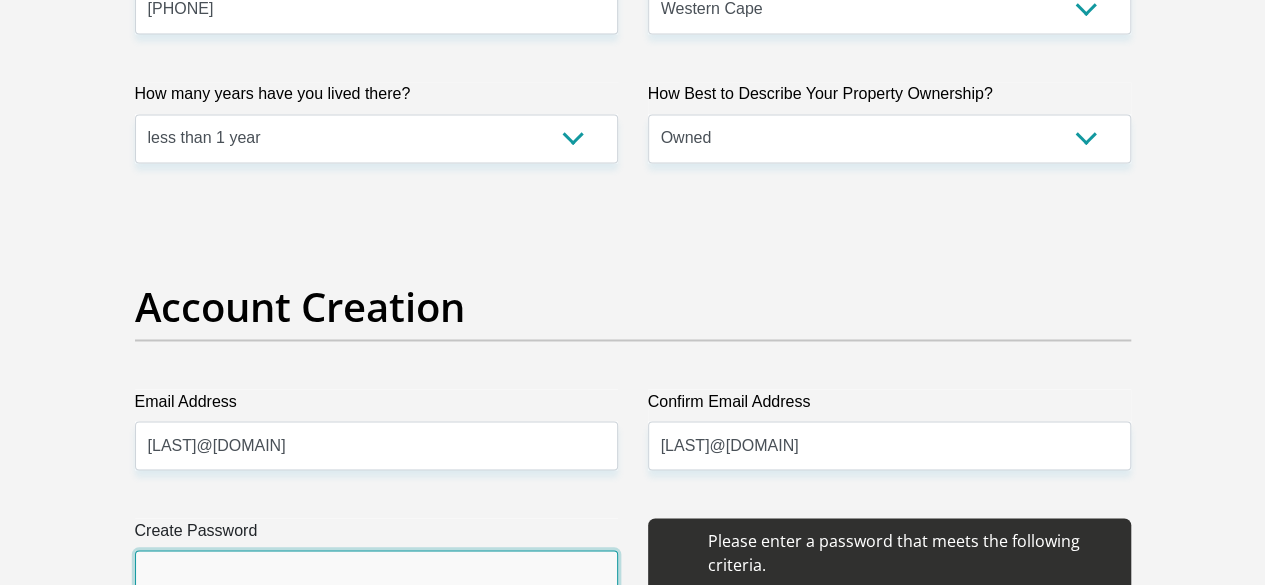 drag, startPoint x: 298, startPoint y: 513, endPoint x: 299, endPoint y: 501, distance: 12.0415945 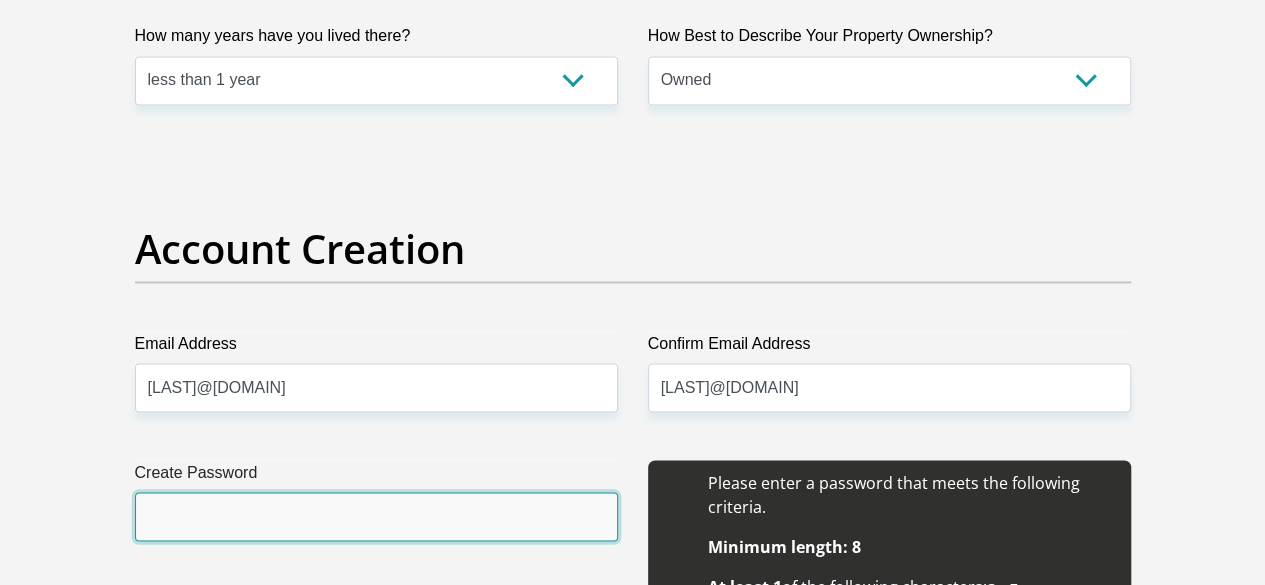 scroll, scrollTop: 1618, scrollLeft: 0, axis: vertical 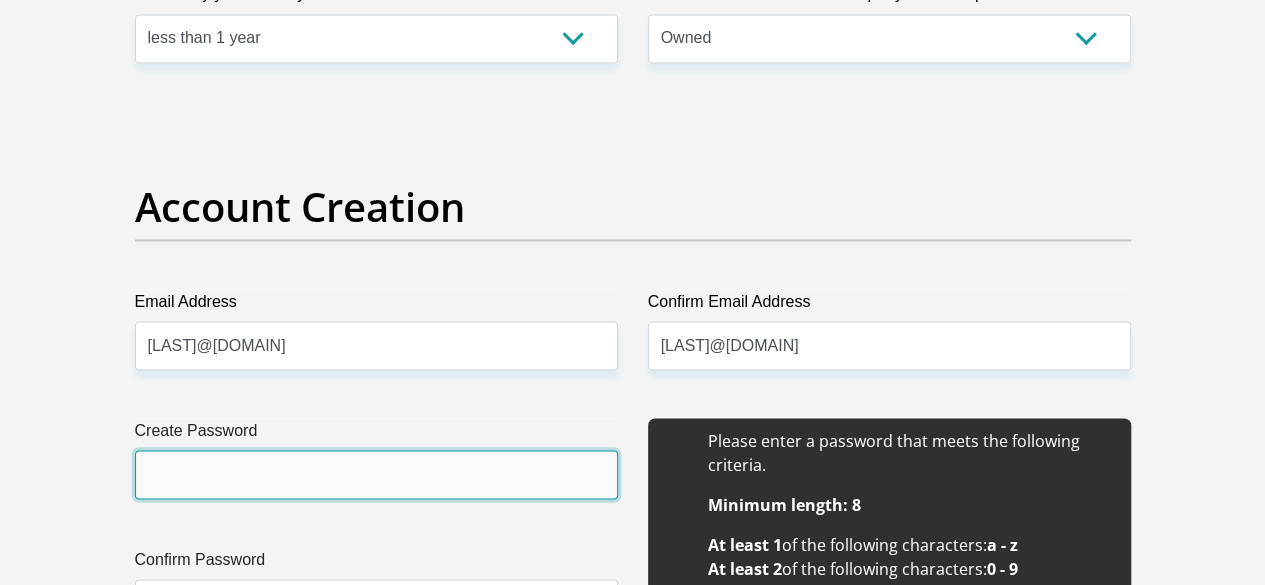 click on "Create Password" at bounding box center (376, 474) 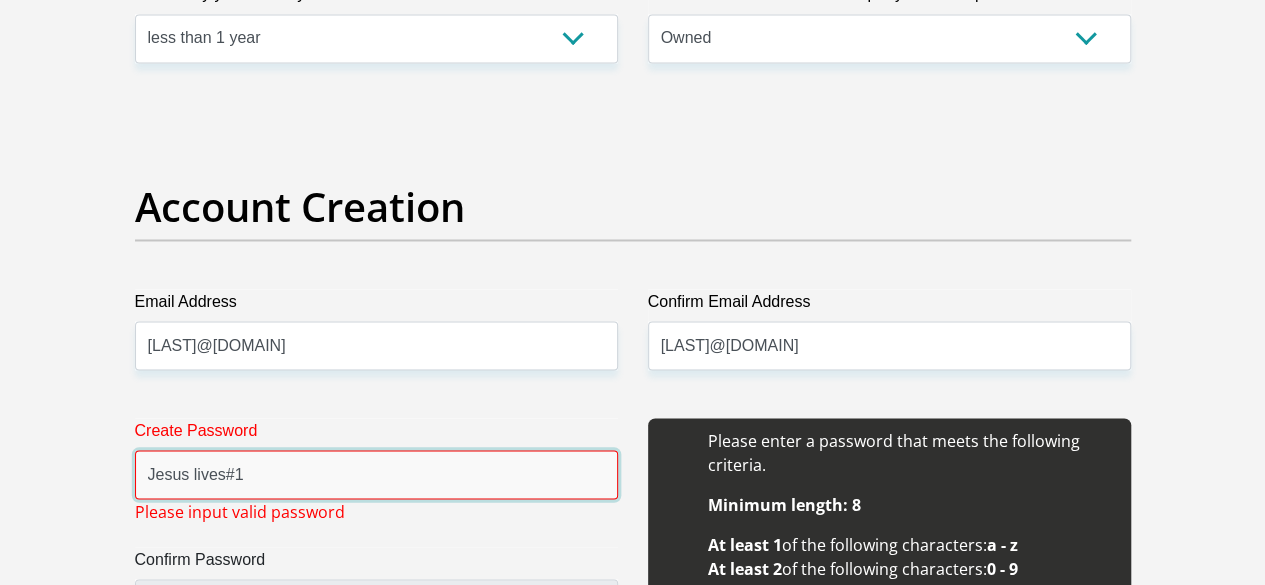 click on "Jesus lives#1" at bounding box center (376, 474) 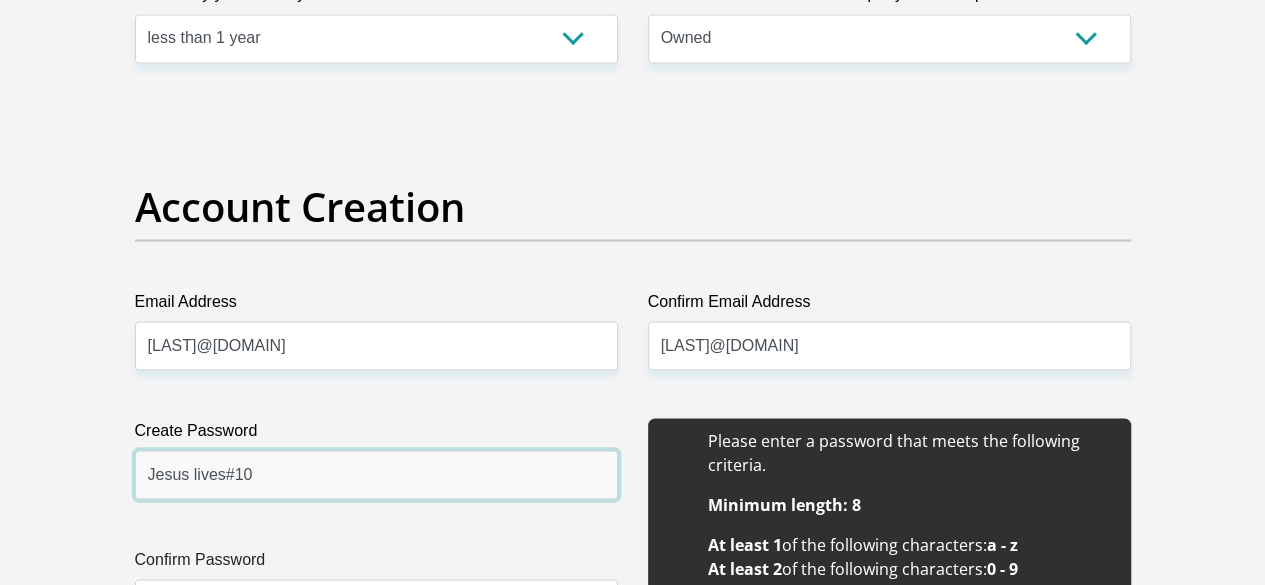 type on "Jesus lives#10" 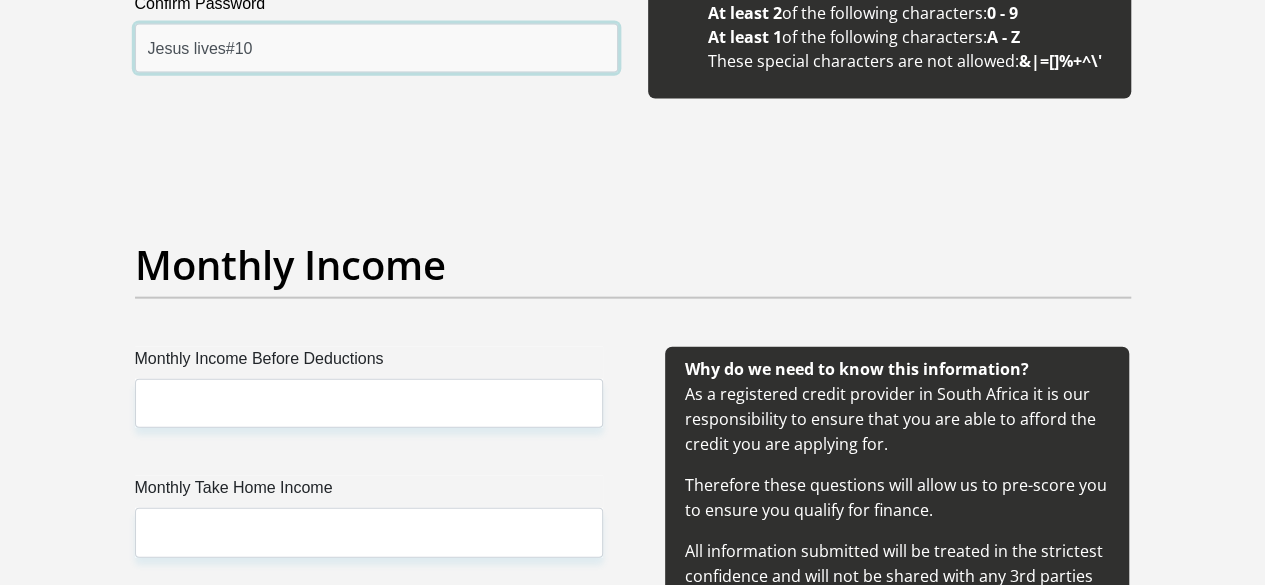 scroll, scrollTop: 2218, scrollLeft: 0, axis: vertical 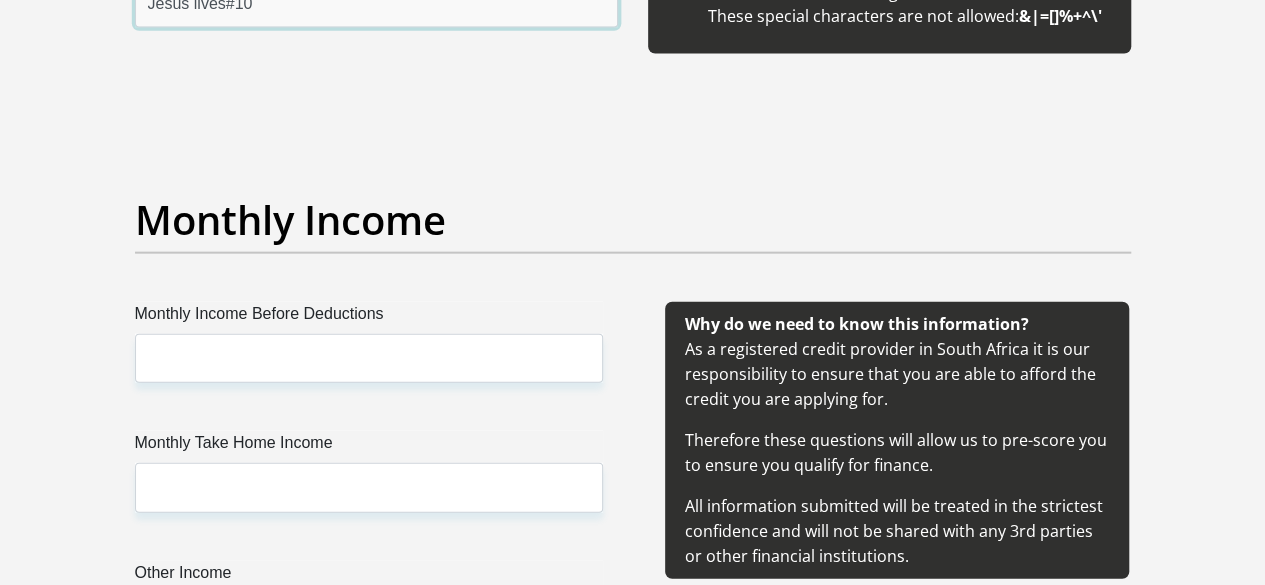 type on "Jesus lives#10" 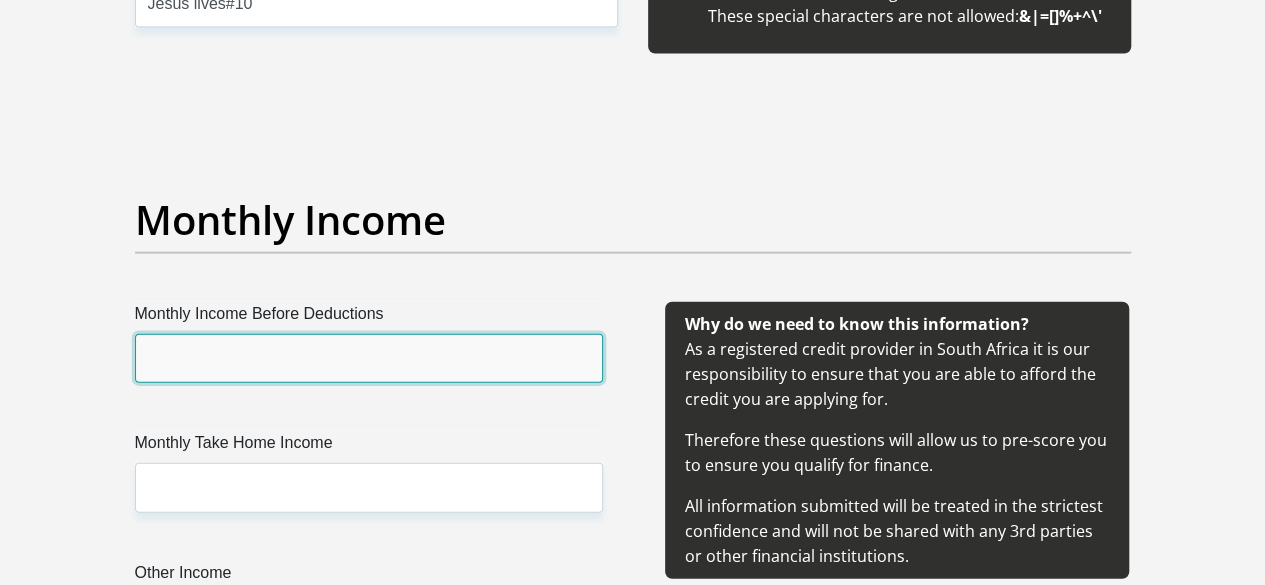 click on "Monthly Income Before Deductions" at bounding box center (369, 358) 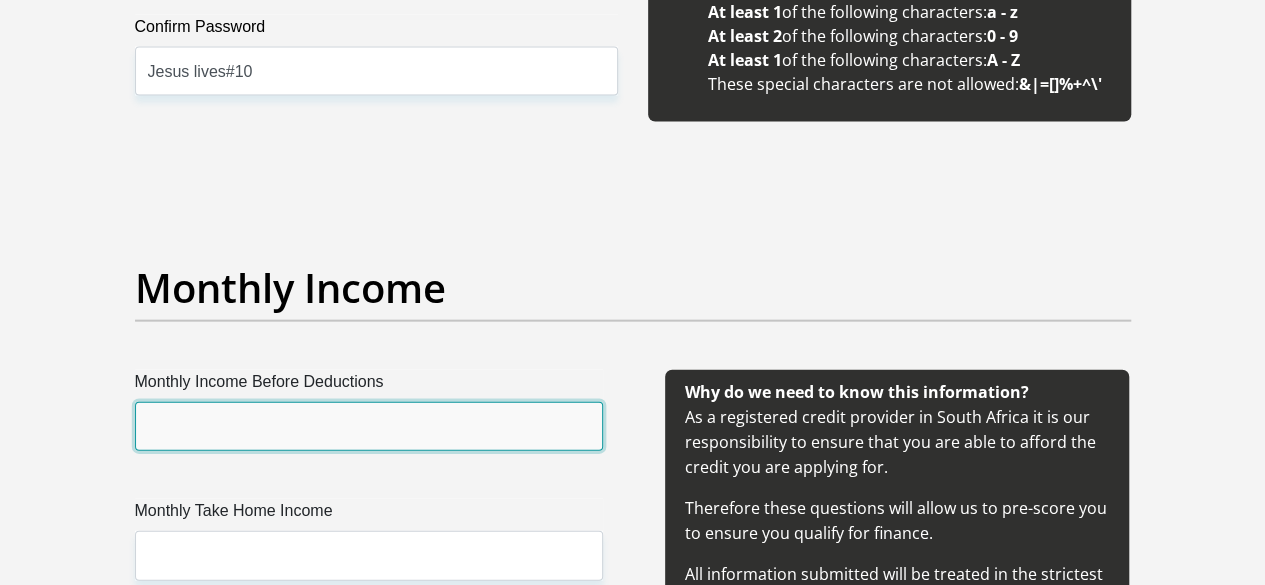 scroll, scrollTop: 2118, scrollLeft: 0, axis: vertical 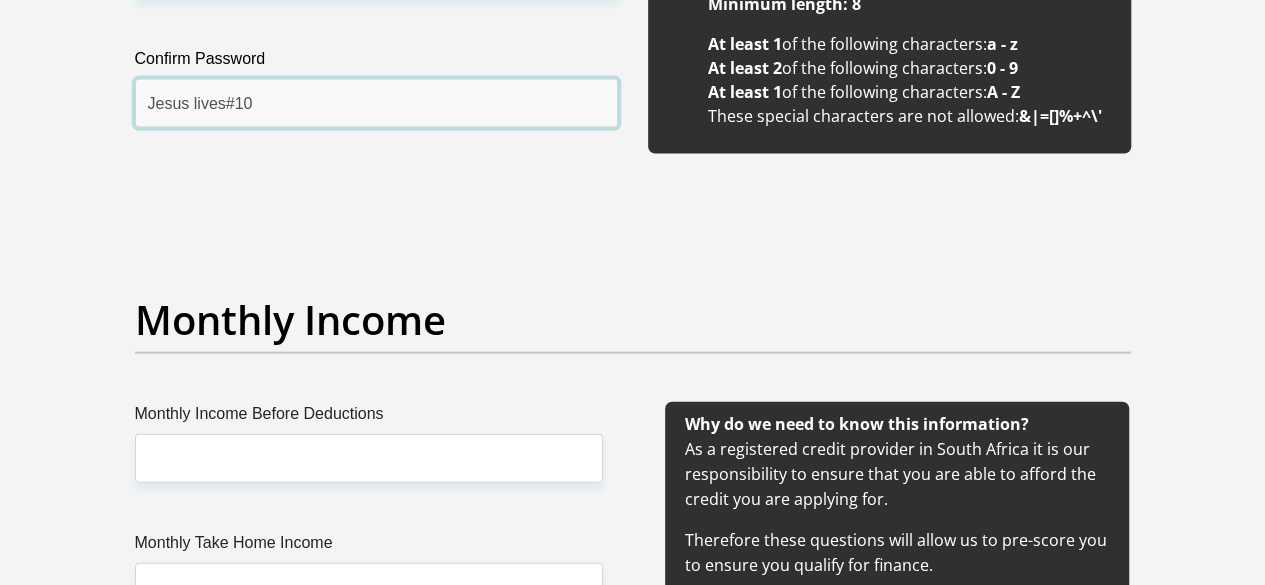 click on "Jesus lives#10" at bounding box center (376, 103) 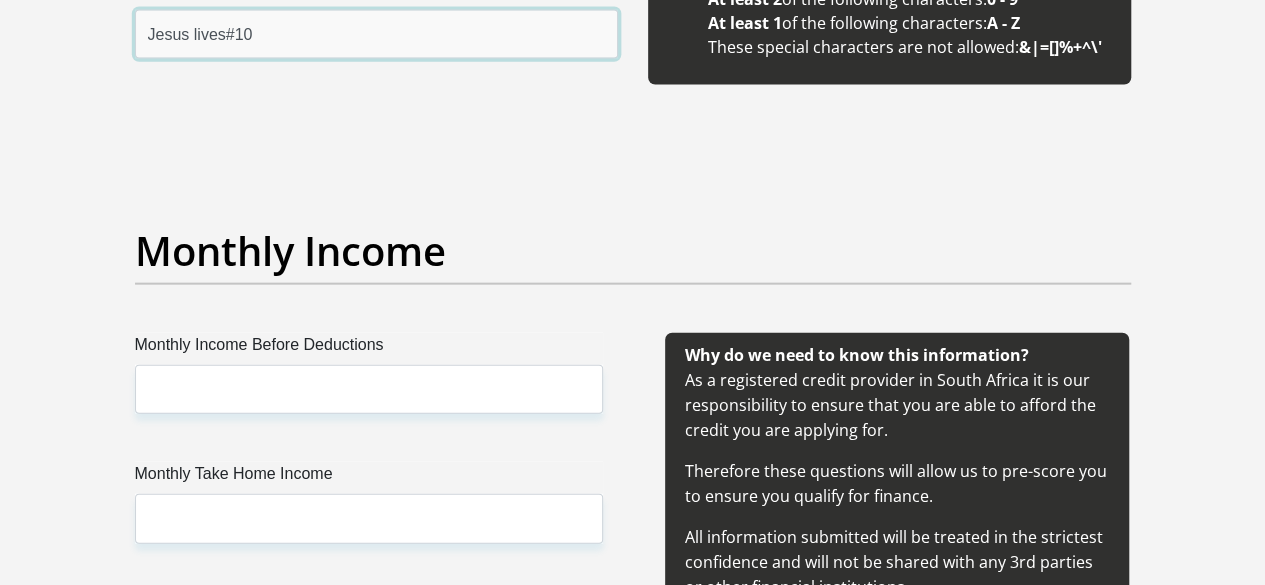 scroll, scrollTop: 2218, scrollLeft: 0, axis: vertical 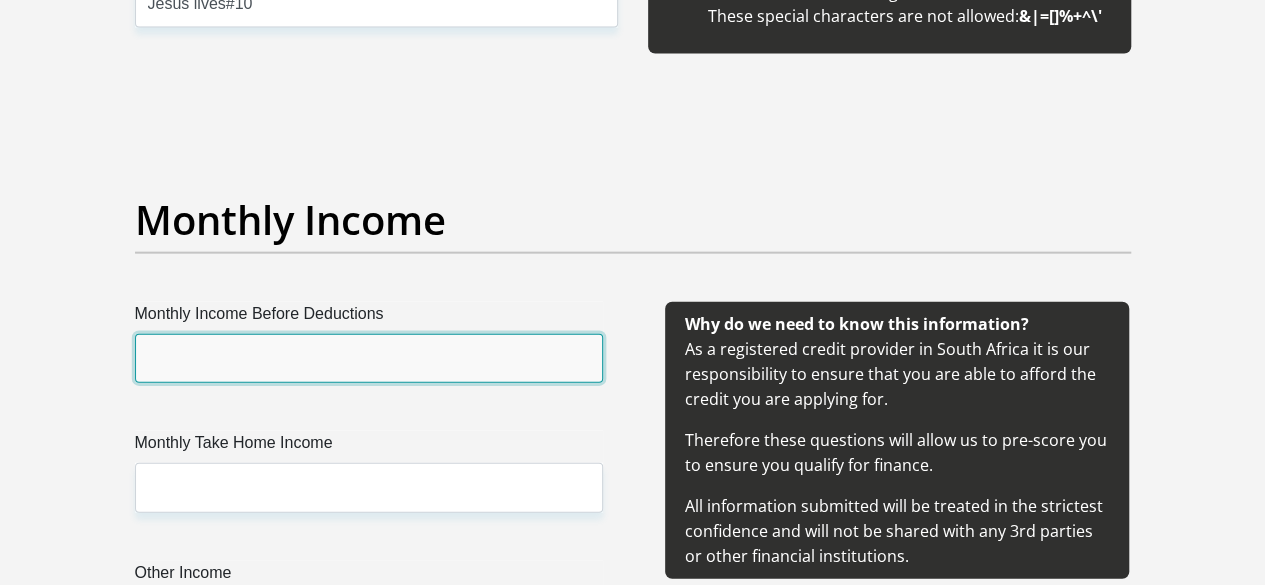 click on "Monthly Income Before Deductions" at bounding box center [369, 358] 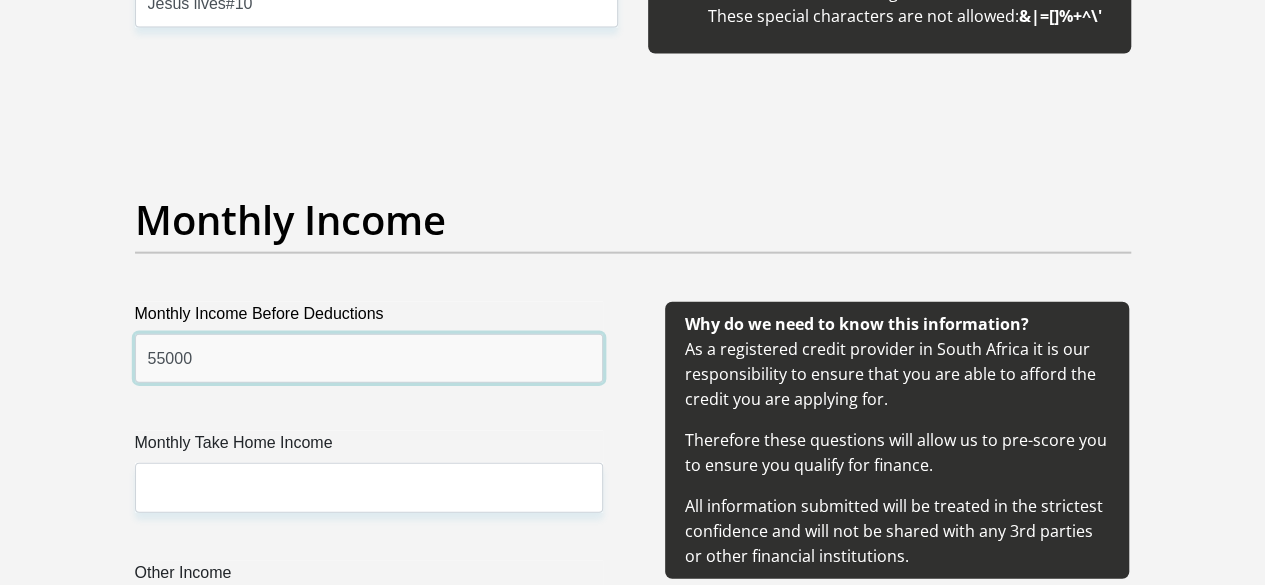 type on "55000" 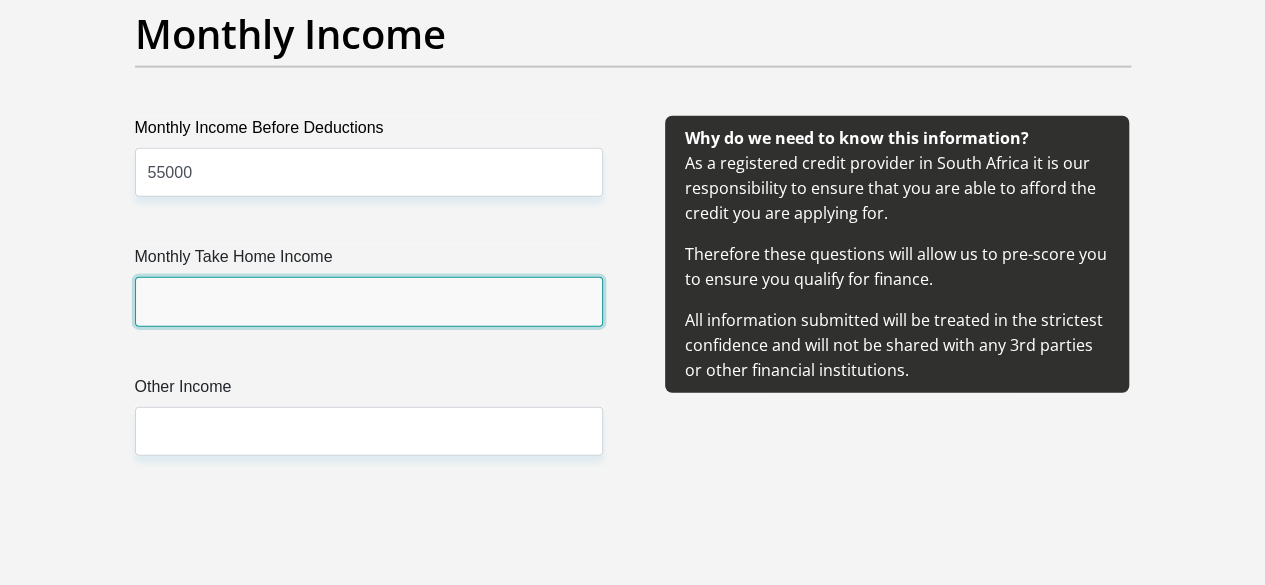 scroll, scrollTop: 2418, scrollLeft: 0, axis: vertical 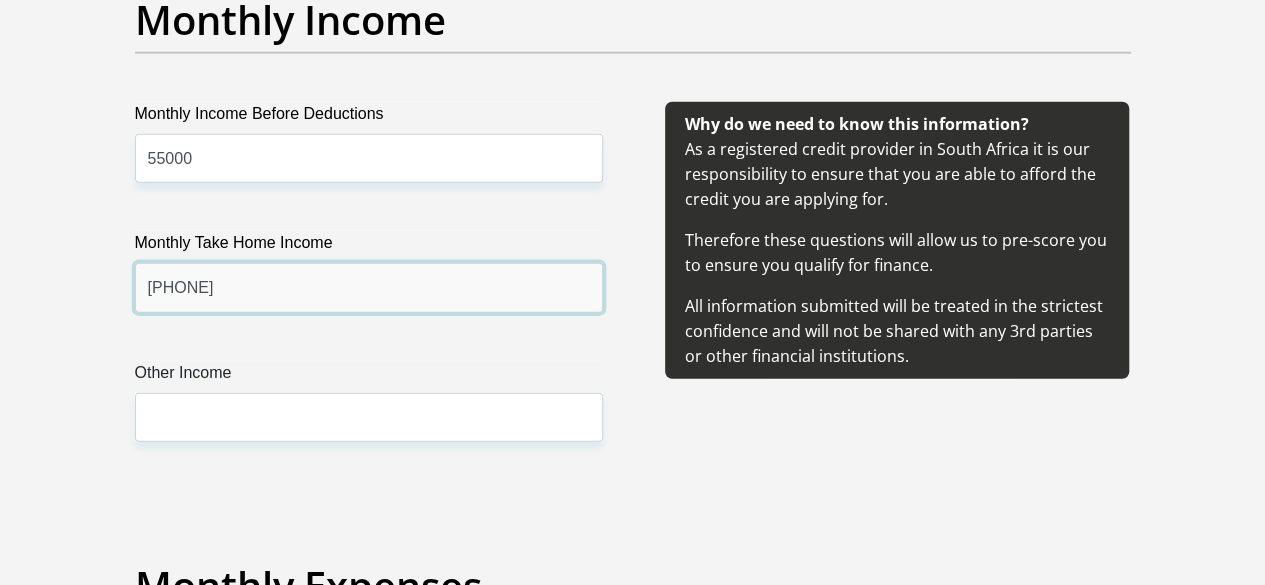 type on "42700" 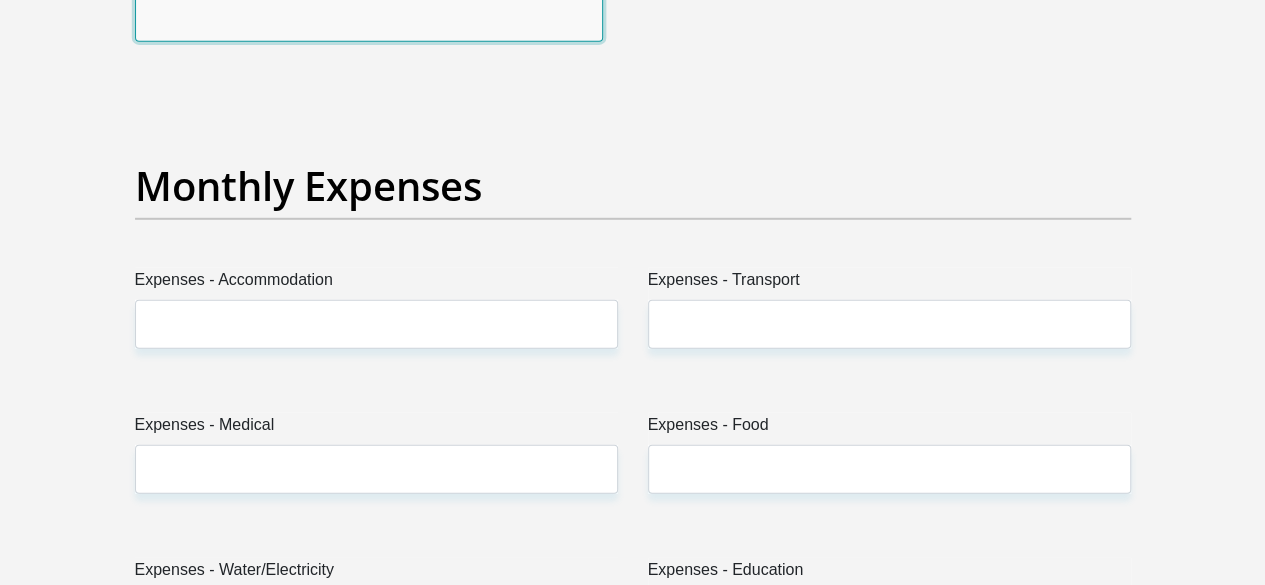 scroll, scrollTop: 2818, scrollLeft: 0, axis: vertical 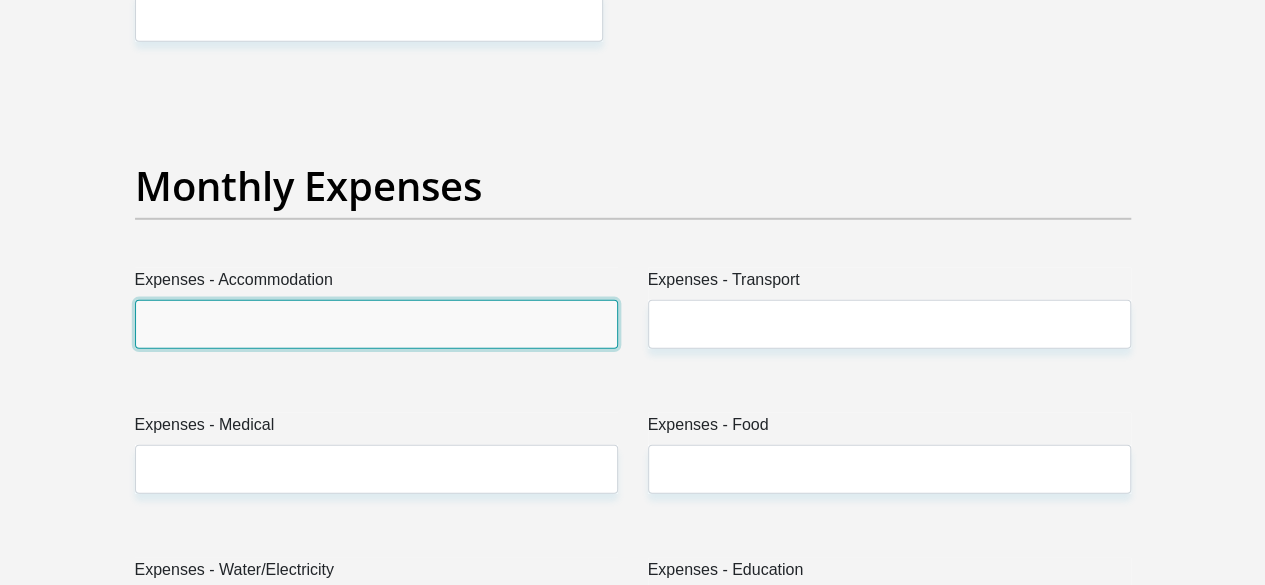 click on "Expenses - Accommodation" at bounding box center [376, 324] 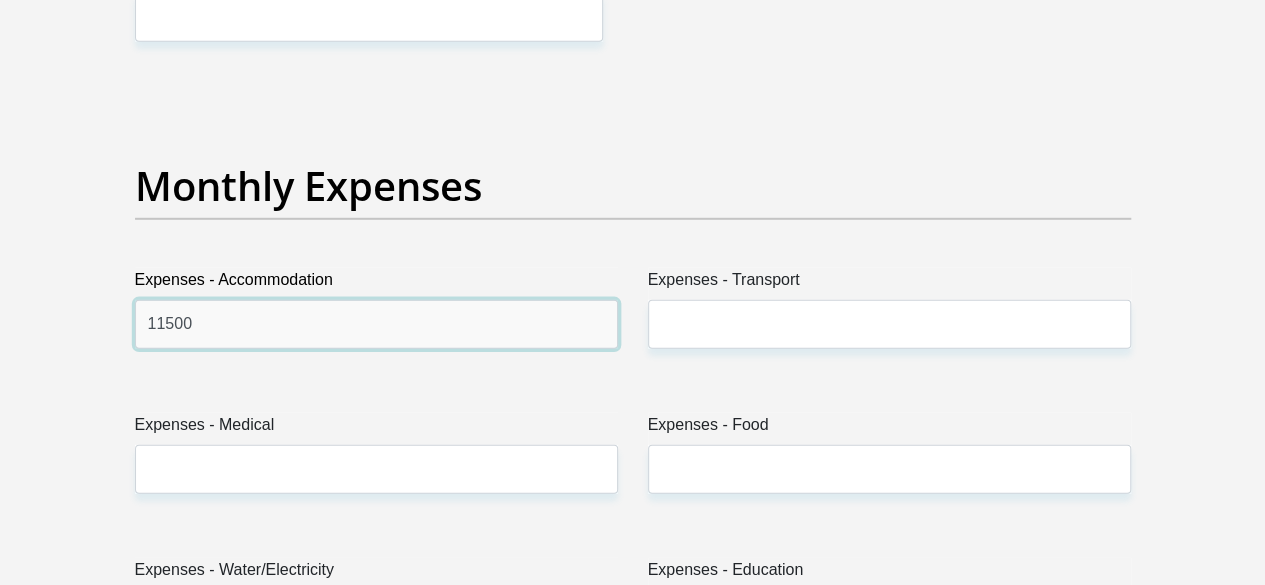type on "11500" 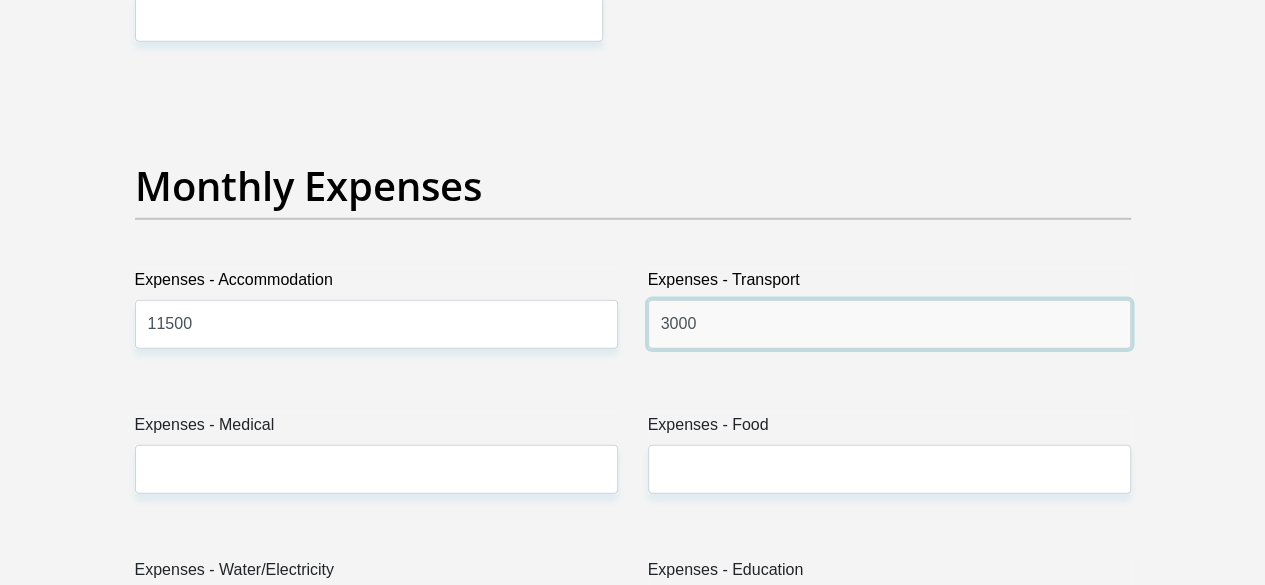 type on "3000" 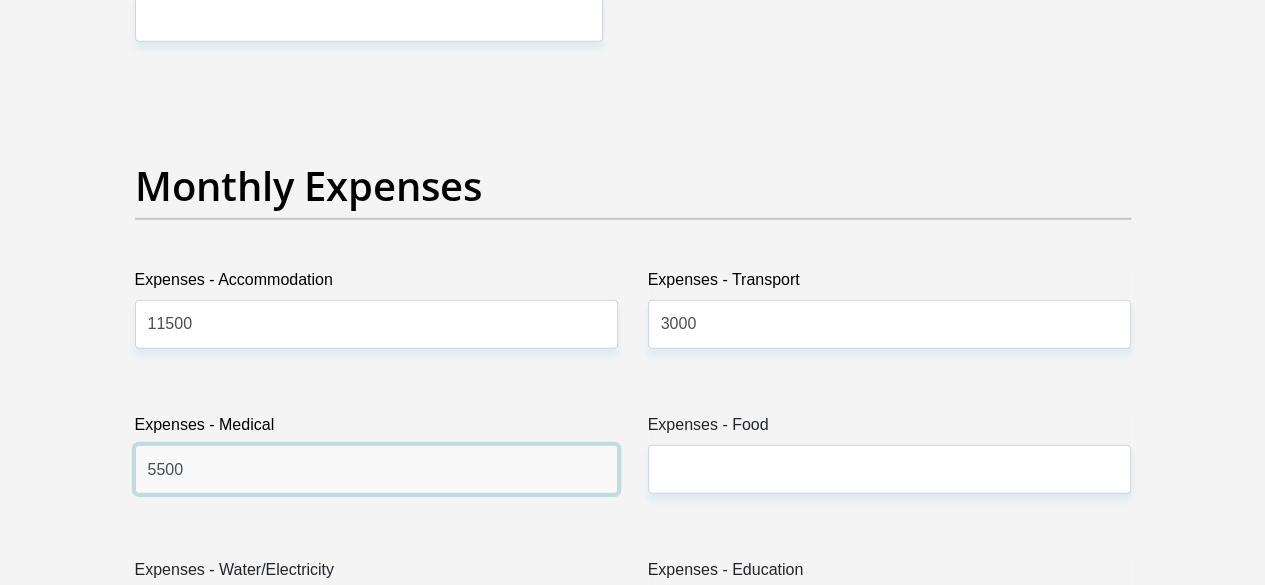 type on "5500" 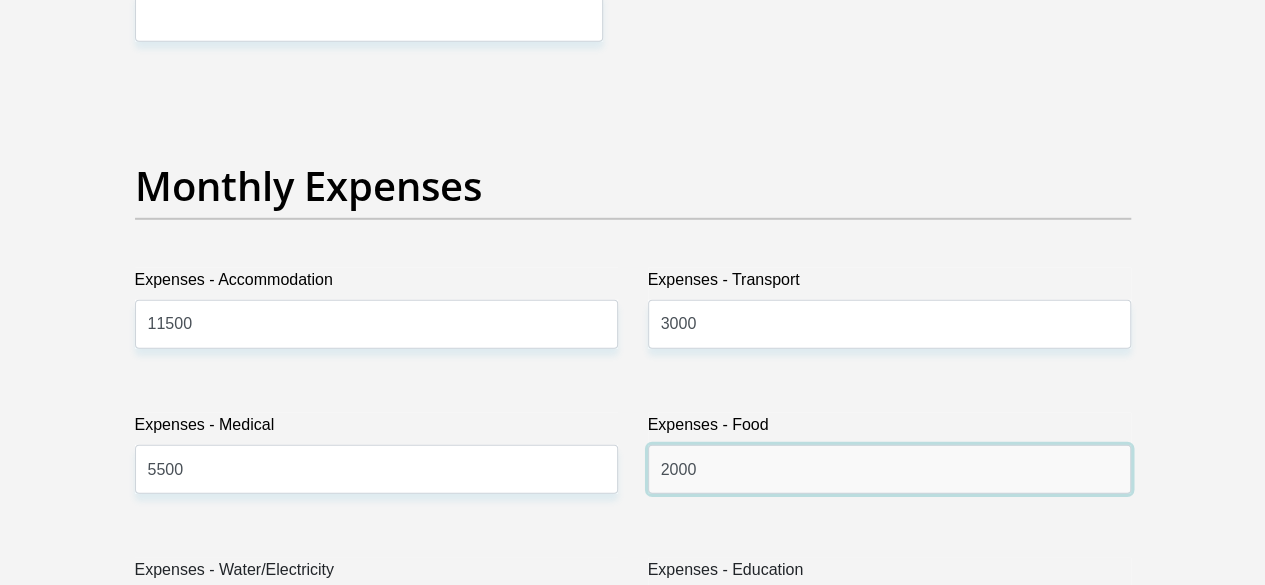 type on "2000" 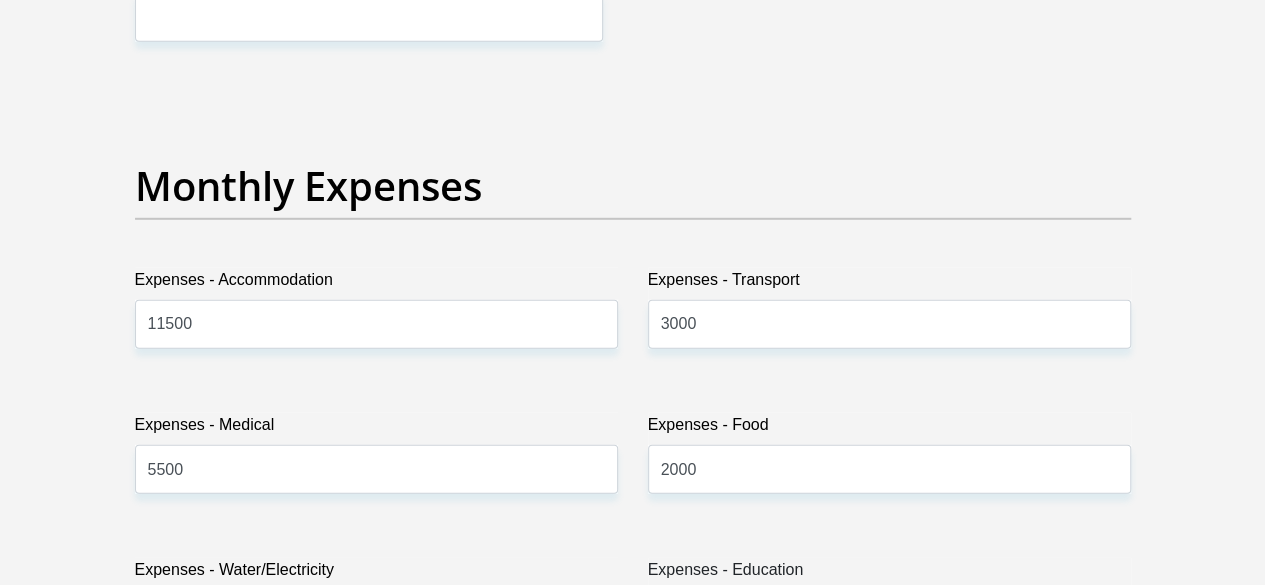 type on "300" 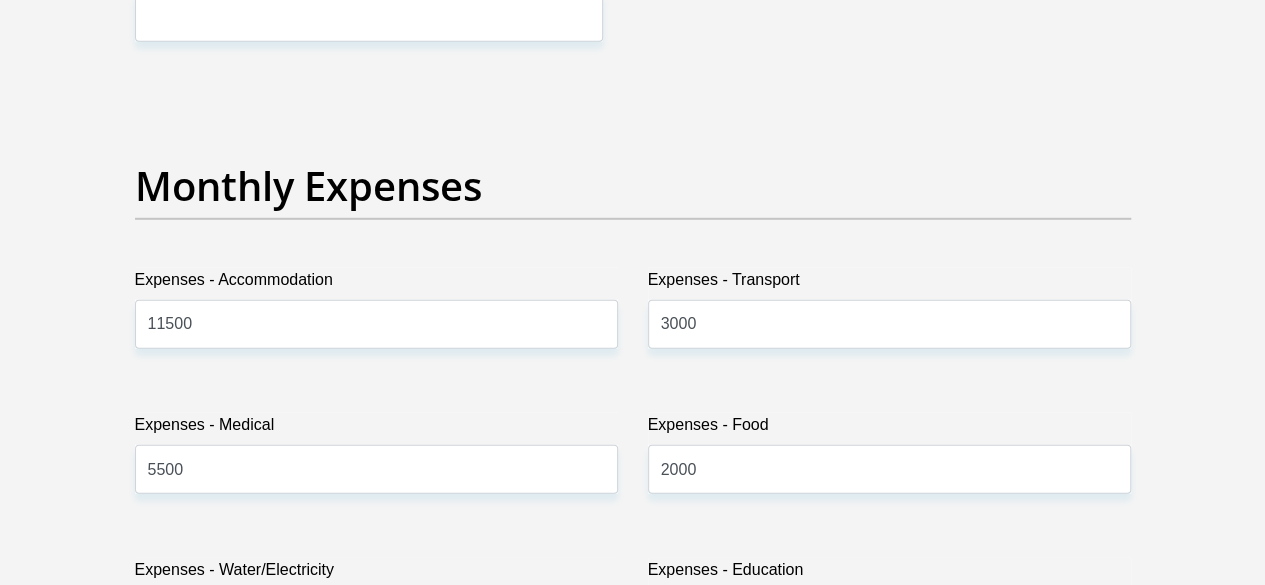 type on "1700" 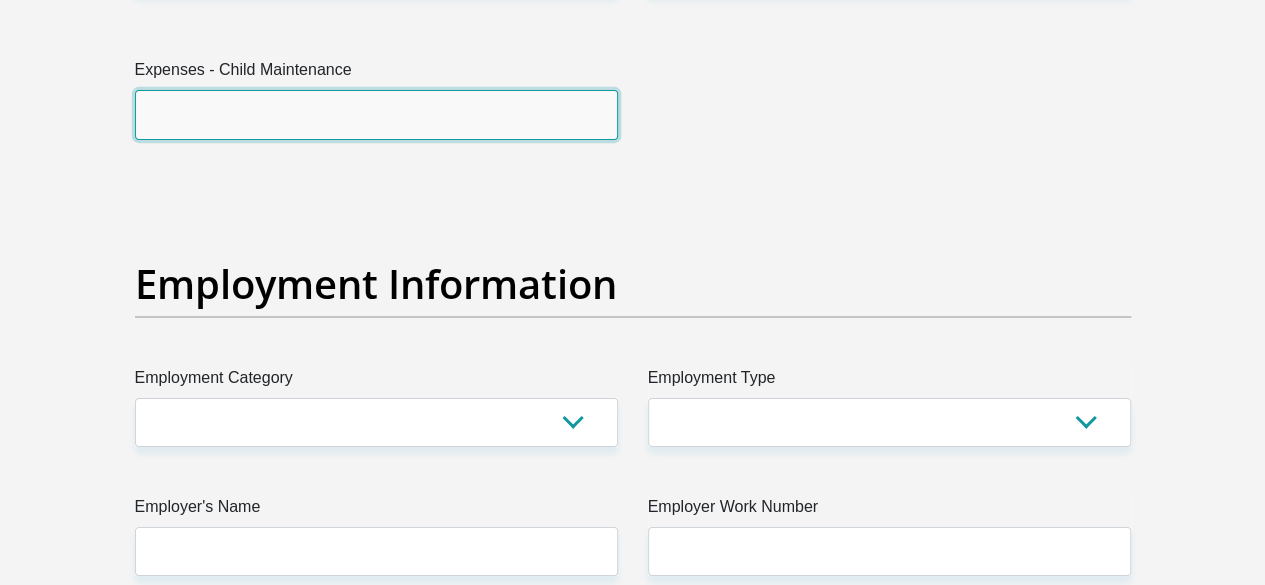 scroll, scrollTop: 3508, scrollLeft: 0, axis: vertical 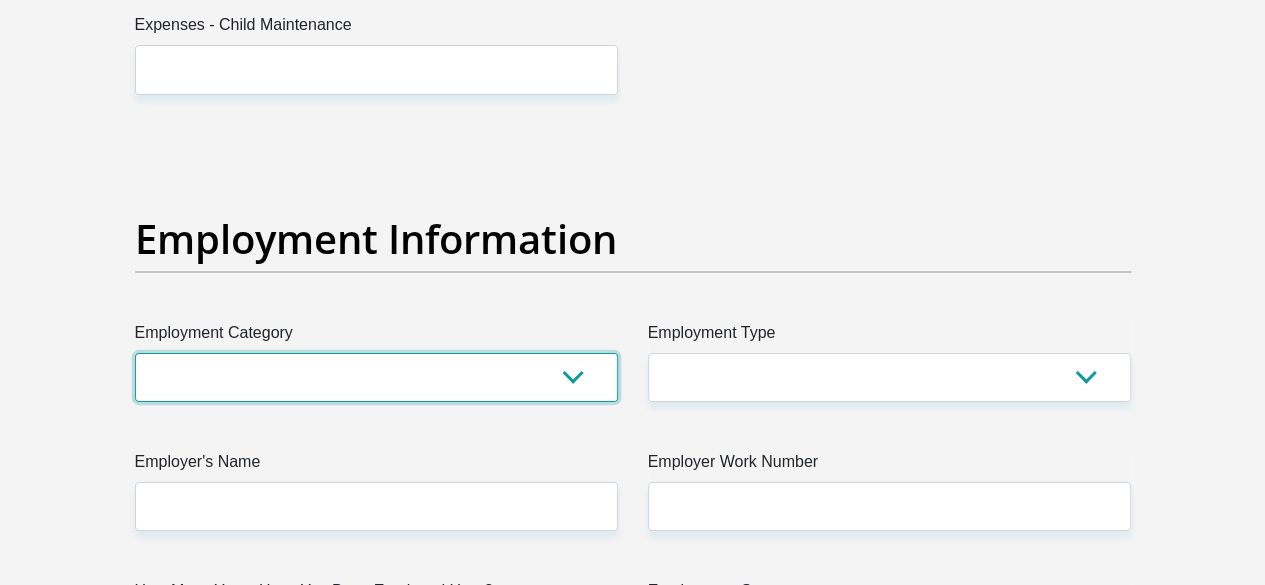 click on "AGRICULTURE
ALCOHOL & TOBACCO
CONSTRUCTION MATERIALS
METALLURGY
EQUIPMENT FOR RENEWABLE ENERGY
SPECIALIZED CONTRACTORS
CAR
GAMING (INCL. INTERNET
OTHER WHOLESALE
UNLICENSED PHARMACEUTICALS
CURRENCY EXCHANGE HOUSES
OTHER FINANCIAL INSTITUTIONS & INSURANCE
REAL ESTATE AGENTS
OIL & GAS
OTHER MATERIALS (E.G. IRON ORE)
PRECIOUS STONES & PRECIOUS METALS
POLITICAL ORGANIZATIONS
RELIGIOUS ORGANIZATIONS(NOT SECTS)
ACTI. HAVING BUSINESS DEAL WITH PUBLIC ADMINISTRATION
LAUNDROMATS" at bounding box center (376, 377) 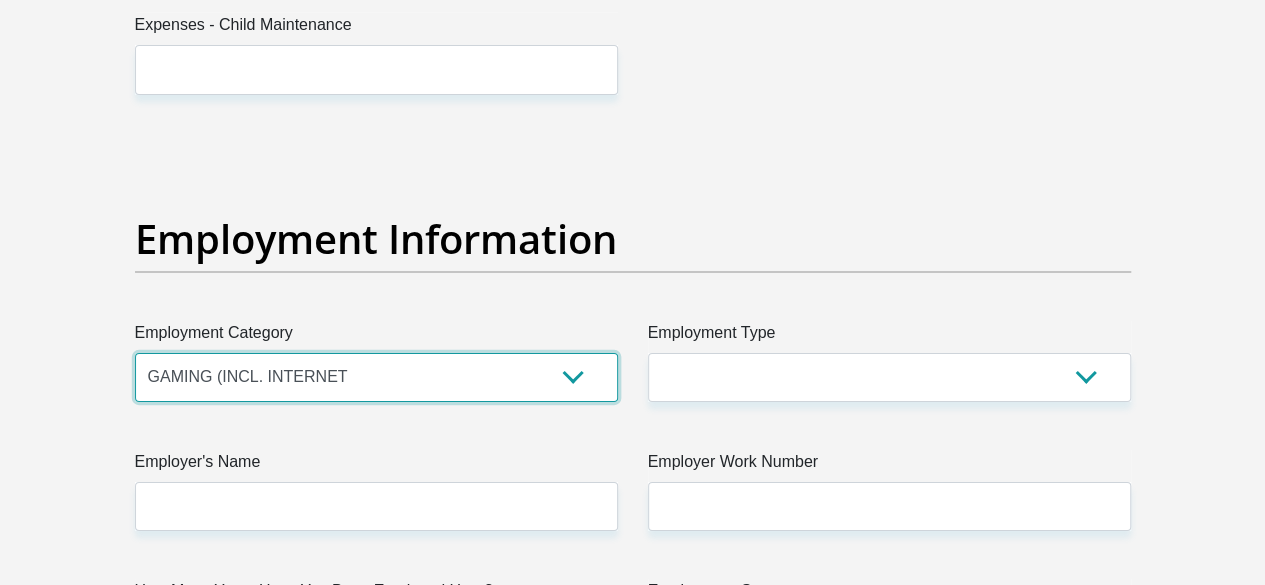 click on "AGRICULTURE
ALCOHOL & TOBACCO
CONSTRUCTION MATERIALS
METALLURGY
EQUIPMENT FOR RENEWABLE ENERGY
SPECIALIZED CONTRACTORS
CAR
GAMING (INCL. INTERNET
OTHER WHOLESALE
UNLICENSED PHARMACEUTICALS
CURRENCY EXCHANGE HOUSES
OTHER FINANCIAL INSTITUTIONS & INSURANCE
REAL ESTATE AGENTS
OIL & GAS
OTHER MATERIALS (E.G. IRON ORE)
PRECIOUS STONES & PRECIOUS METALS
POLITICAL ORGANIZATIONS
RELIGIOUS ORGANIZATIONS(NOT SECTS)
ACTI. HAVING BUSINESS DEAL WITH PUBLIC ADMINISTRATION
LAUNDROMATS" at bounding box center (376, 377) 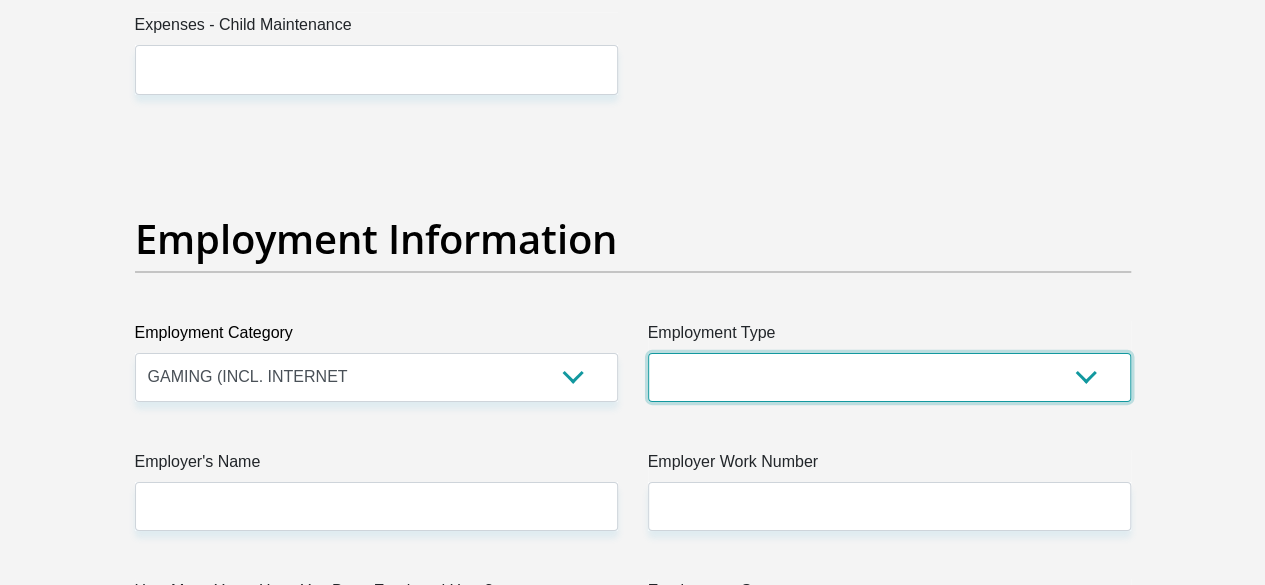 click on "College/Lecturer
Craft Seller
Creative
Driver
Executive
Farmer
Forces - Non Commissioned
Forces - Officer
Hawker
Housewife
Labourer
Licenced Professional
Manager
Miner
Non Licenced Professional
Office Staff/Clerk
Outside Worker
Pensioner
Permanent Teacher
Production/Manufacturing
Sales
Self-Employed
Semi-Professional Worker
Service Industry  Social Worker  Student" at bounding box center (889, 377) 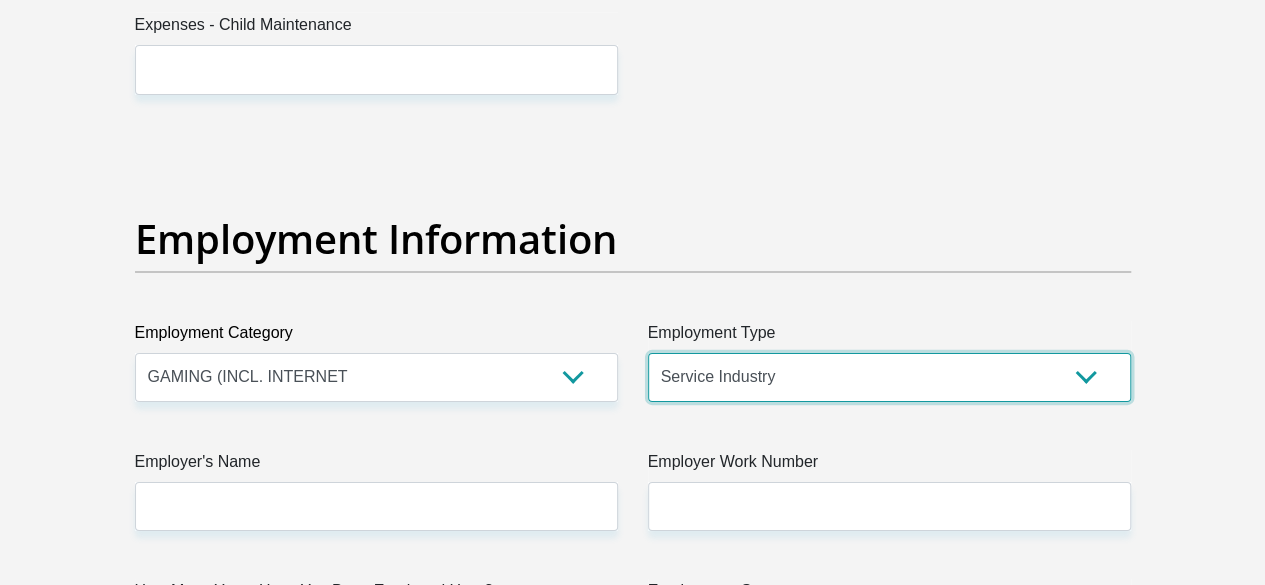 click on "College/Lecturer
Craft Seller
Creative
Driver
Executive
Farmer
Forces - Non Commissioned
Forces - Officer
Hawker
Housewife
Labourer
Licenced Professional
Manager
Miner
Non Licenced Professional
Office Staff/Clerk
Outside Worker
Pensioner
Permanent Teacher
Production/Manufacturing
Sales
Self-Employed
Semi-Professional Worker
Service Industry  Social Worker  Student" at bounding box center (889, 377) 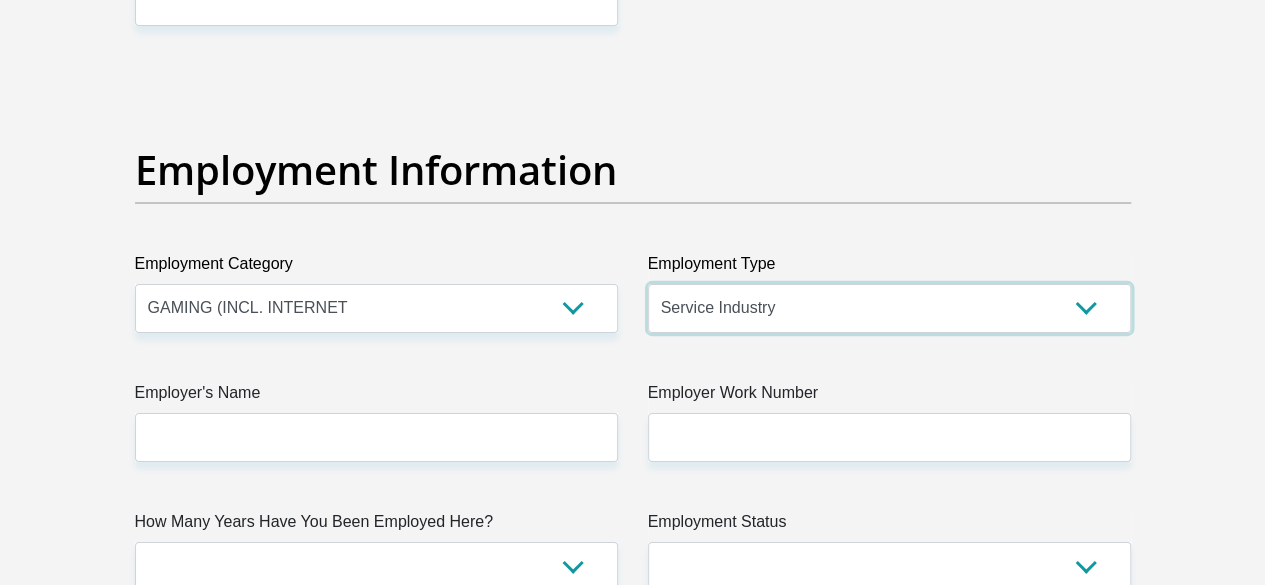 scroll, scrollTop: 3608, scrollLeft: 0, axis: vertical 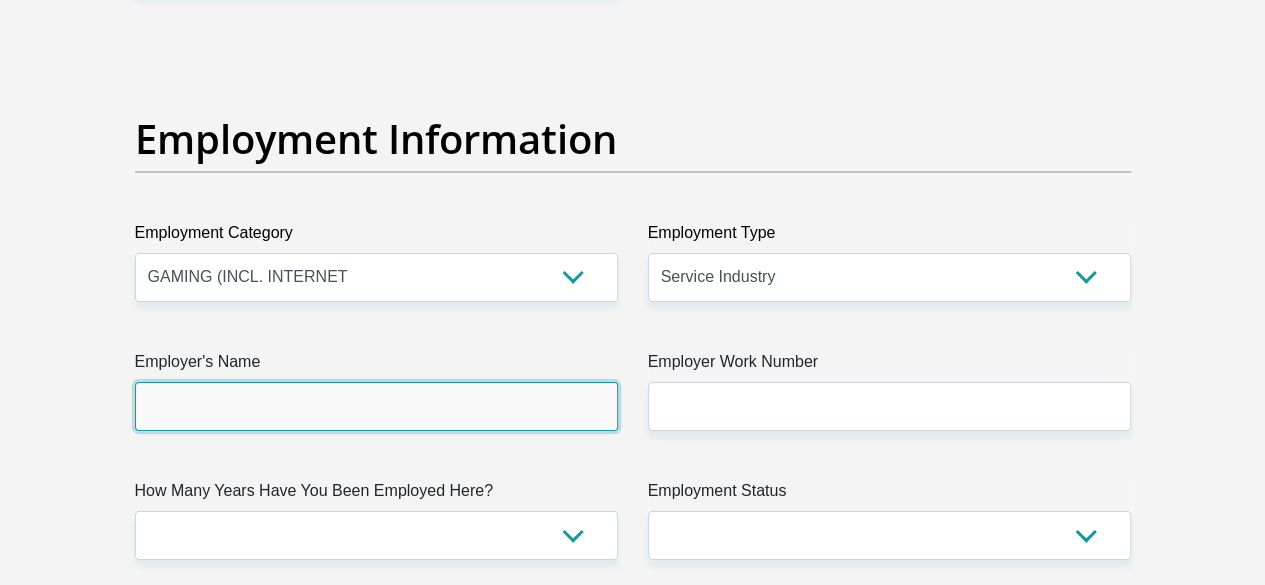 click on "Employer's Name" at bounding box center [376, 406] 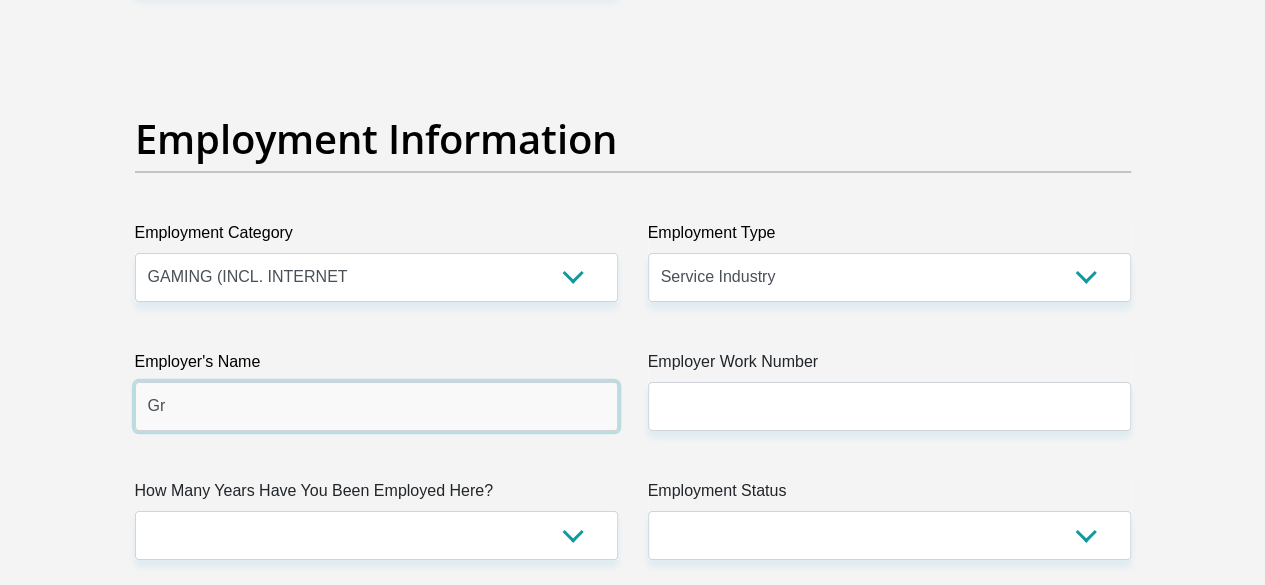 type on "G" 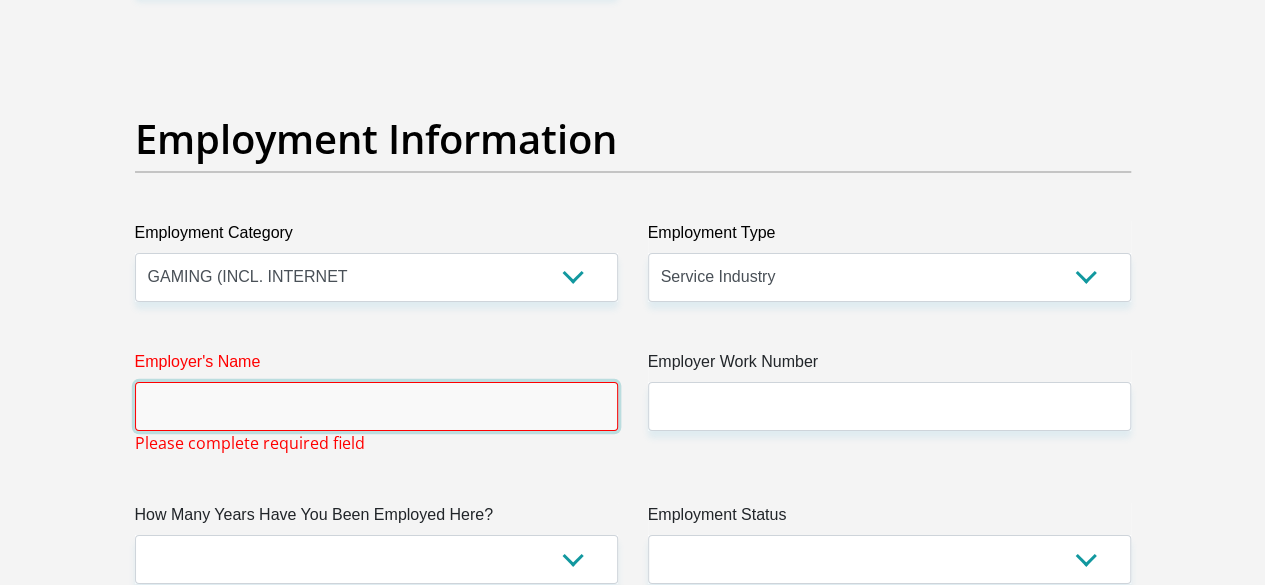 type on "H" 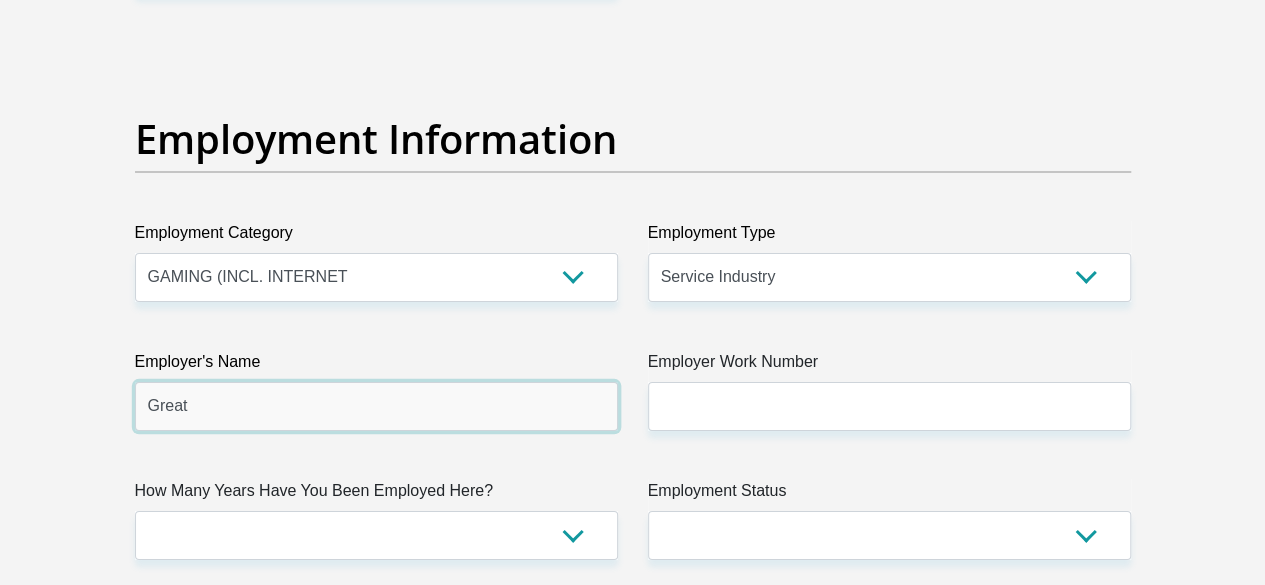 click on "Great" at bounding box center [376, 406] 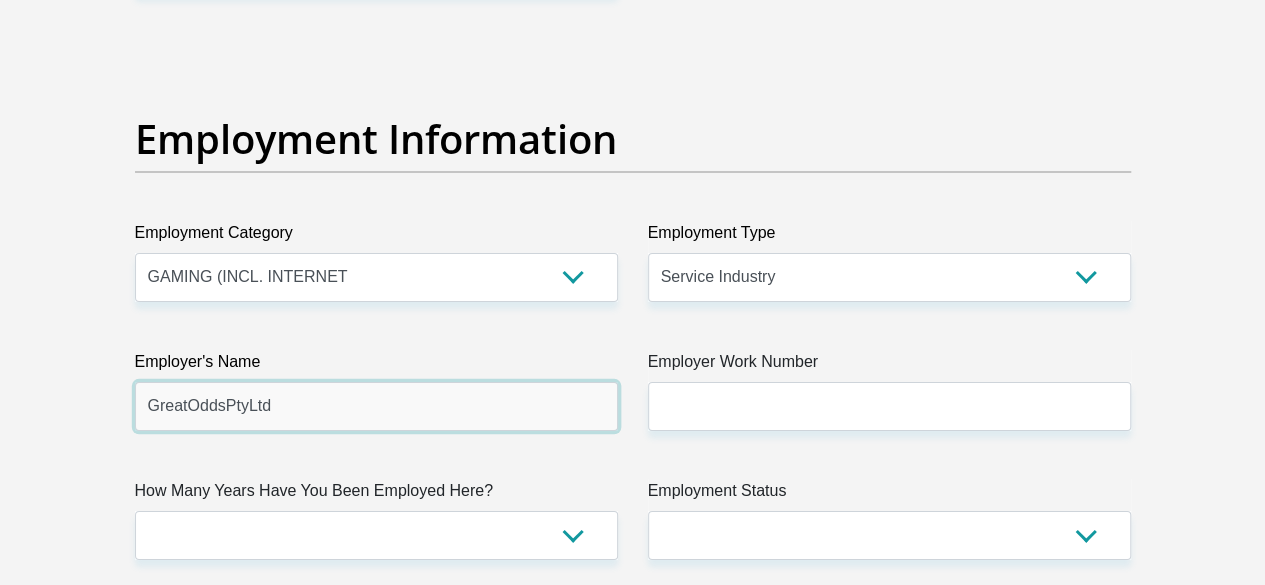 type on "GreatOddsPtyLtd" 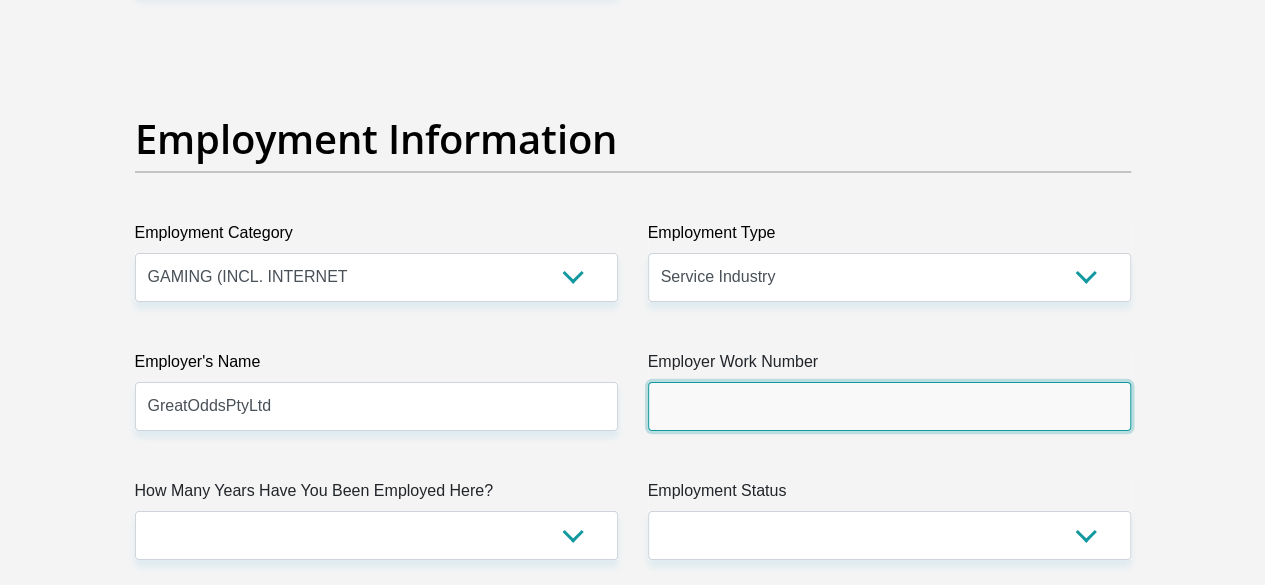 click on "Employer Work Number" at bounding box center (889, 406) 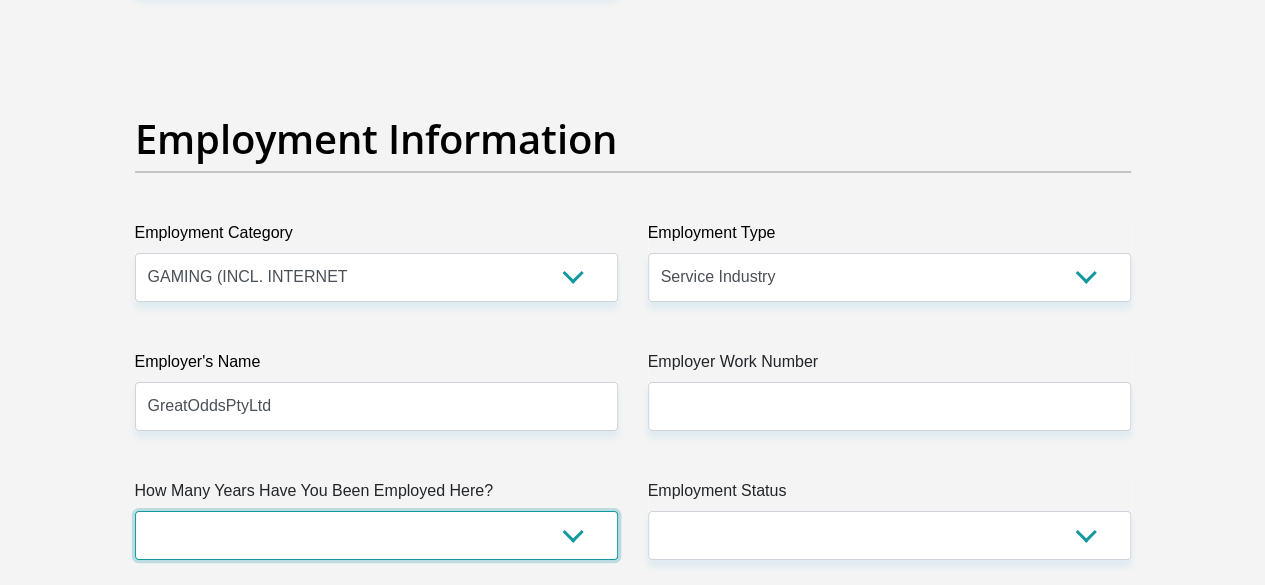 click on "less than 1 year
1-3 years
3-5 years
5+ years" at bounding box center [376, 535] 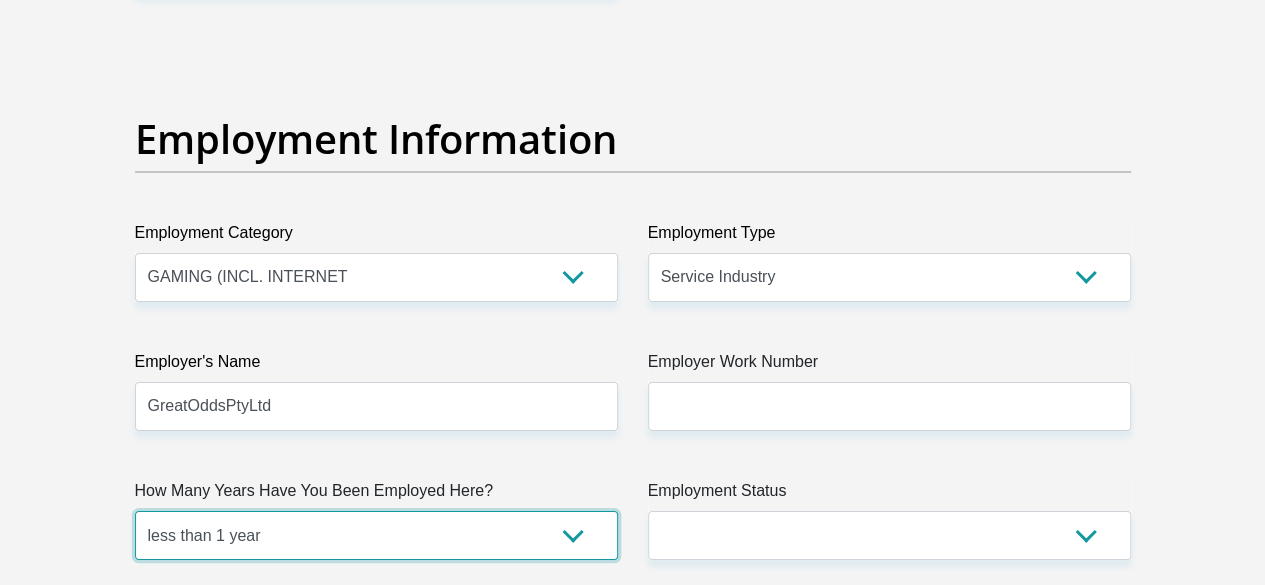 click on "less than 1 year
1-3 years
3-5 years
5+ years" at bounding box center (376, 535) 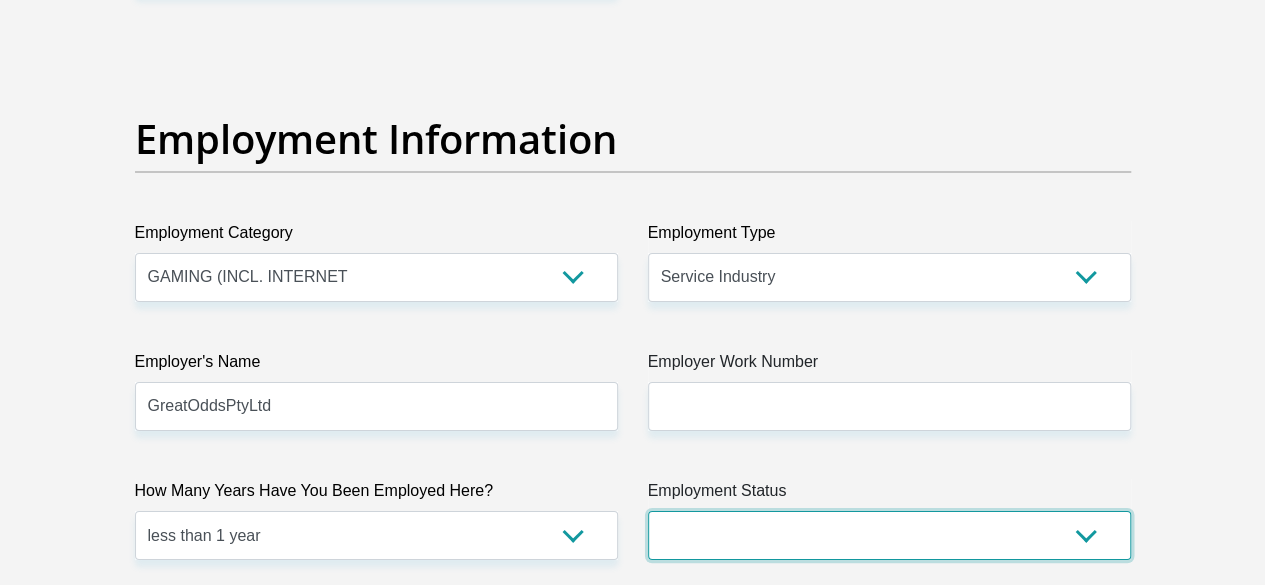 click on "Permanent/Full-time
Part-time/Casual
Contract Worker
Self-Employed
Housewife
Retired
Student
Medically Boarded
Disability
Unemployed" at bounding box center [889, 535] 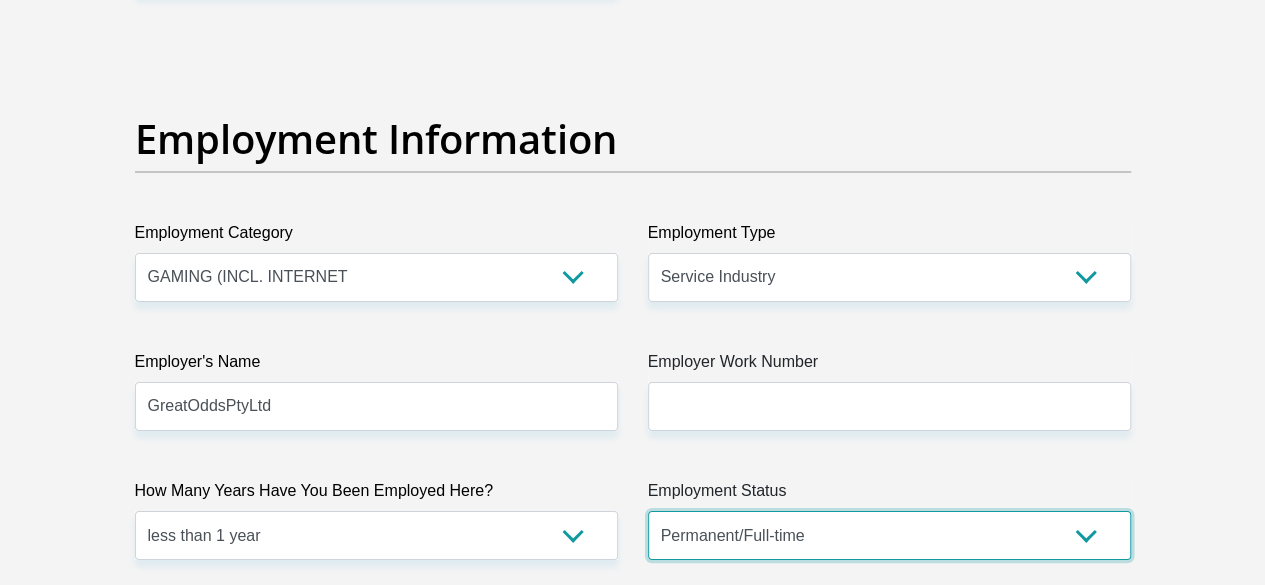 click on "Permanent/Full-time
Part-time/Casual
Contract Worker
Self-Employed
Housewife
Retired
Student
Medically Boarded
Disability
Unemployed" at bounding box center [889, 535] 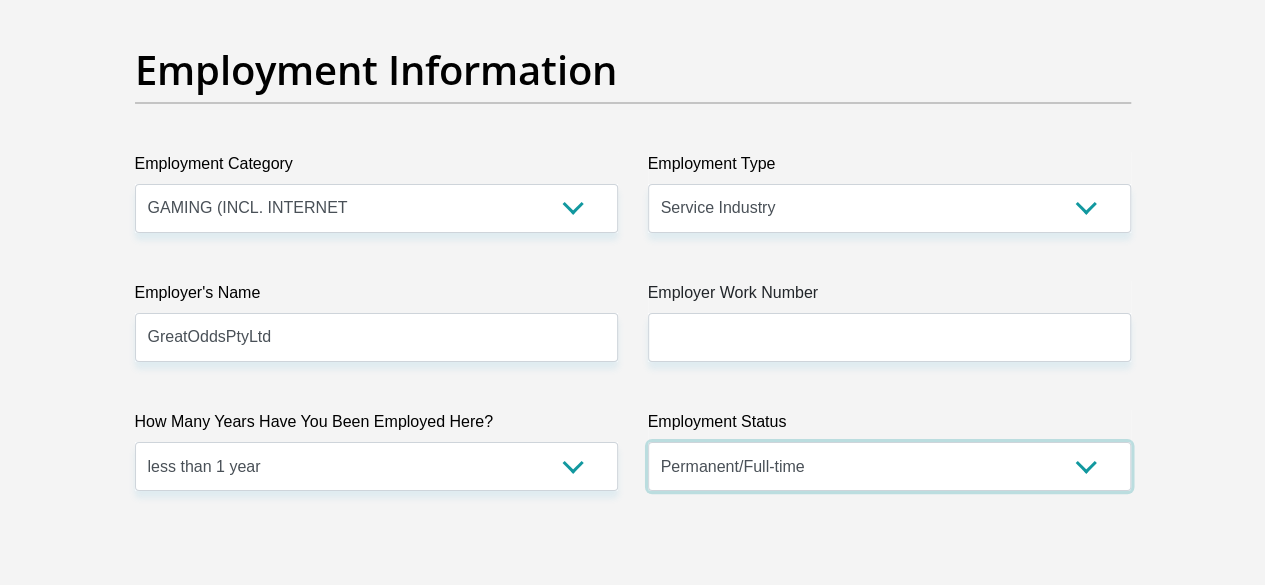 scroll, scrollTop: 3708, scrollLeft: 0, axis: vertical 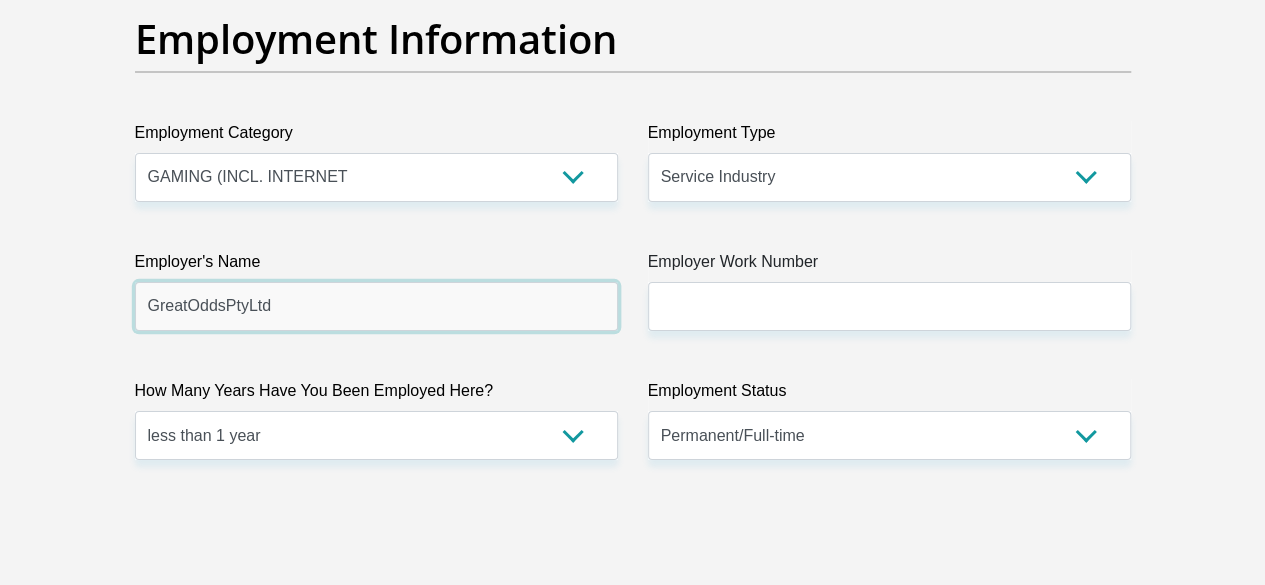 click on "GreatOddsPtyLtd" at bounding box center (376, 306) 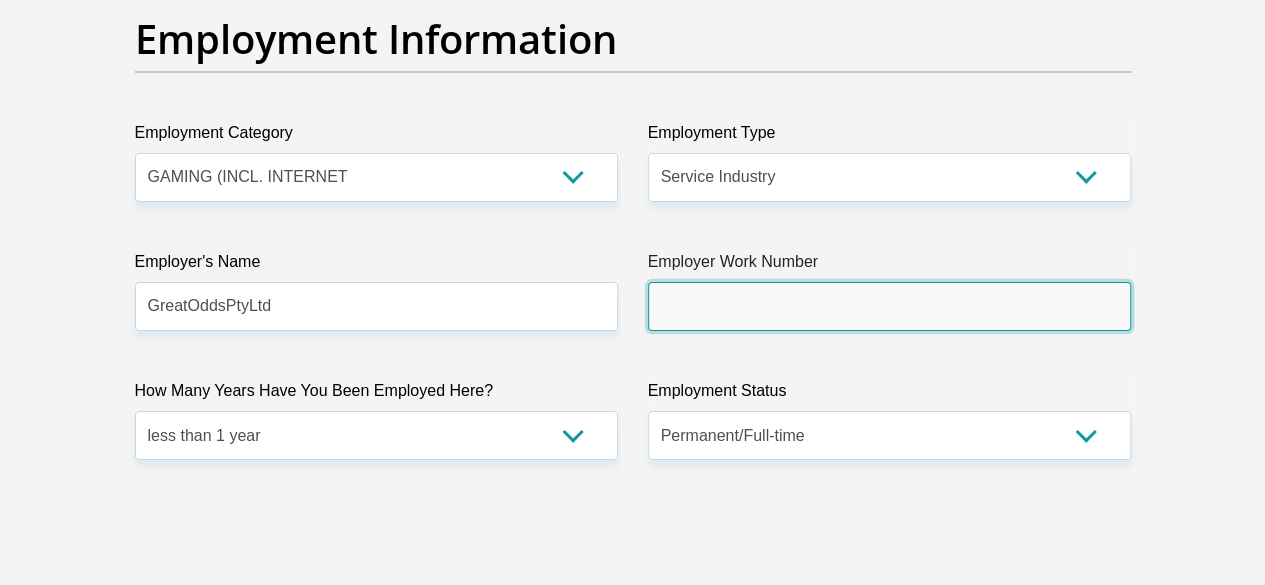 click on "Employer Work Number" at bounding box center (889, 306) 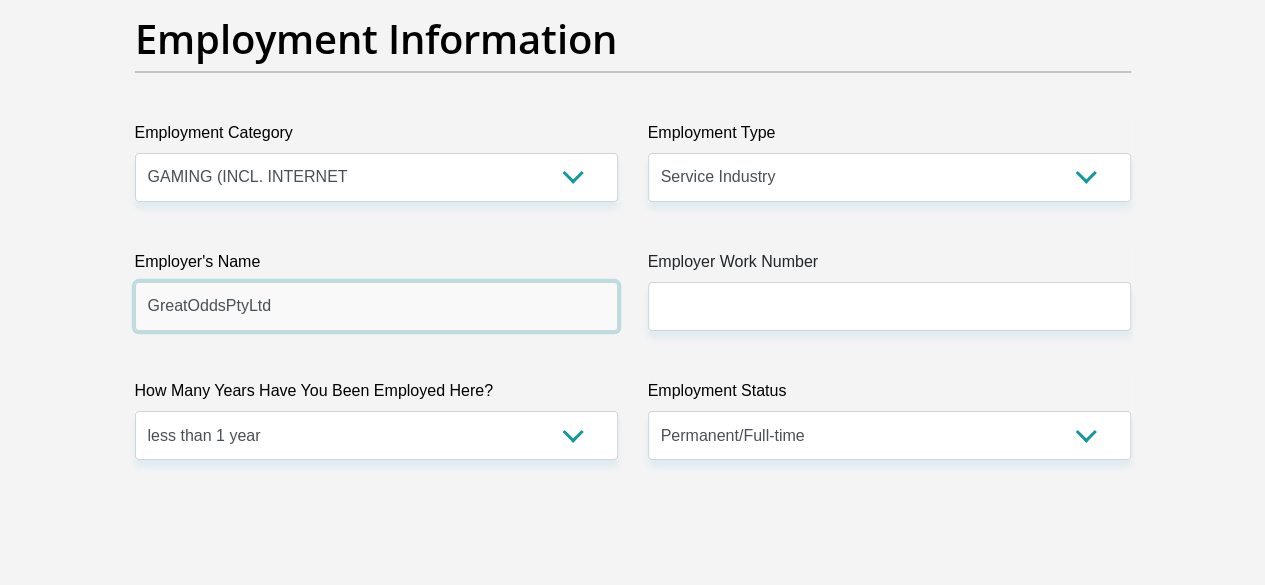 click on "GreatOddsPtyLtd" at bounding box center [376, 306] 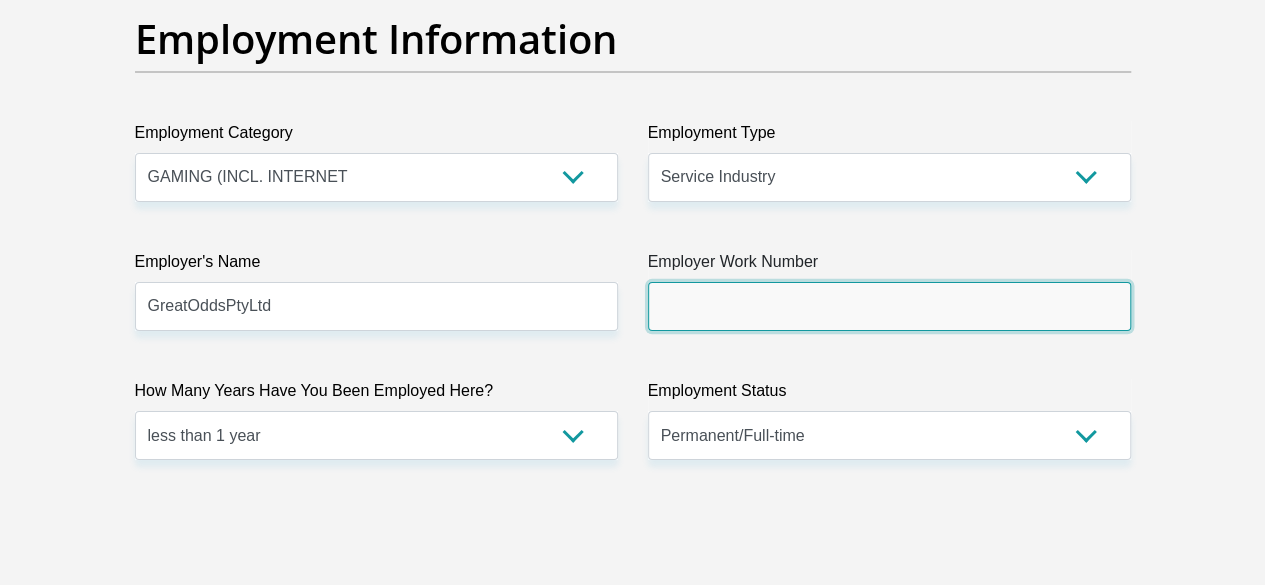 click on "Employer Work Number" at bounding box center [889, 306] 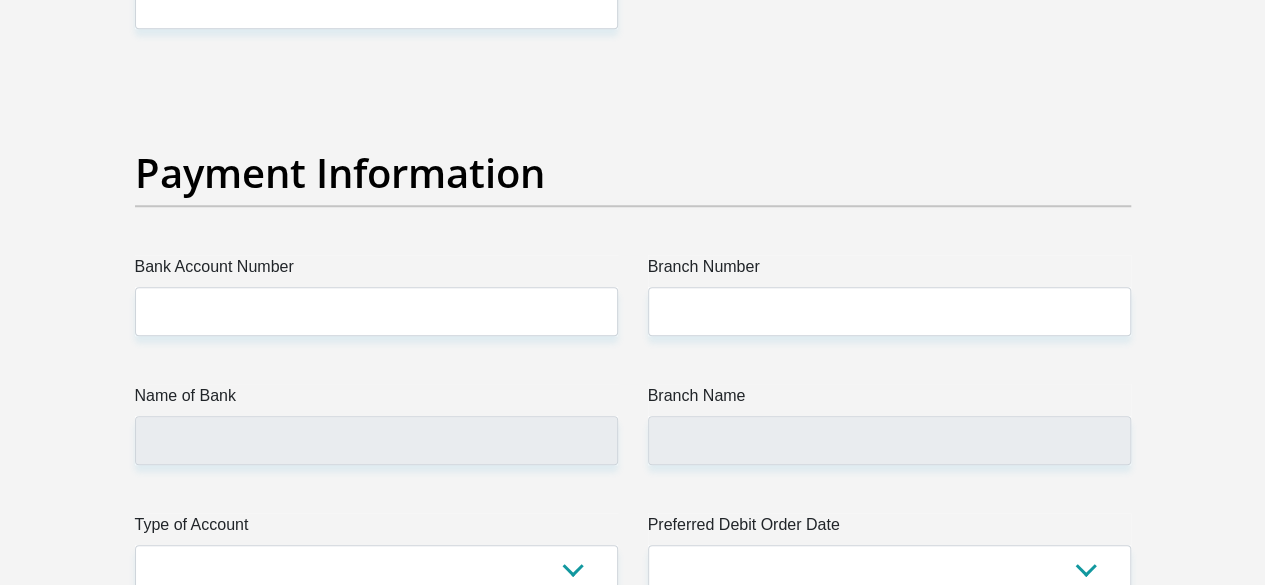 scroll, scrollTop: 4608, scrollLeft: 0, axis: vertical 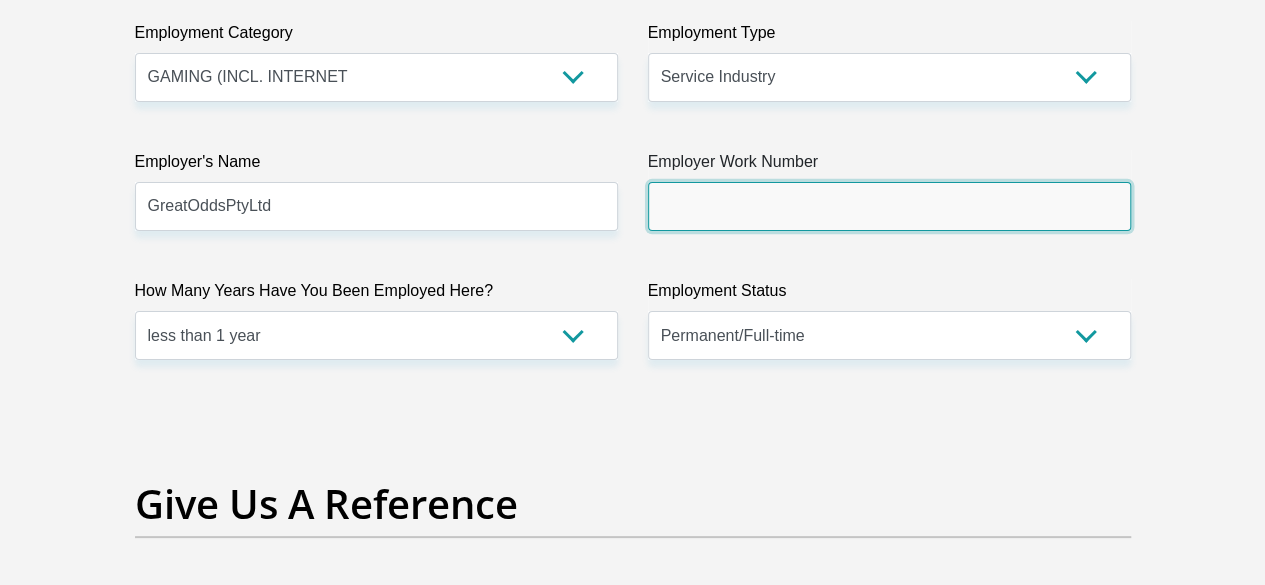 paste on "021 440 9600" 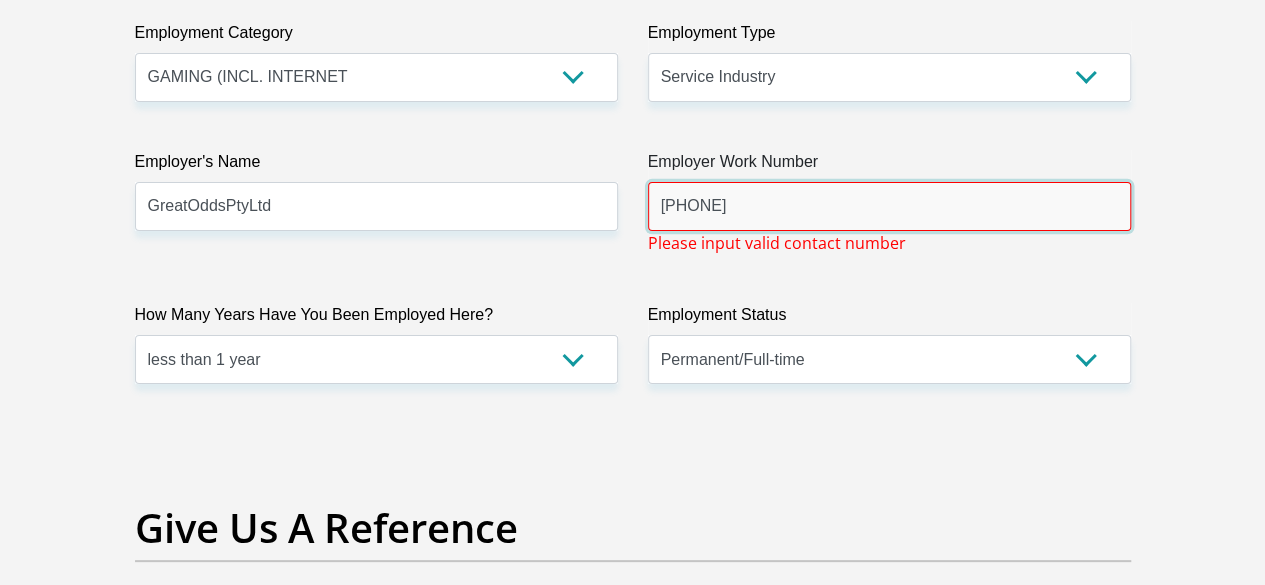 click on "021 440 9600" at bounding box center [889, 206] 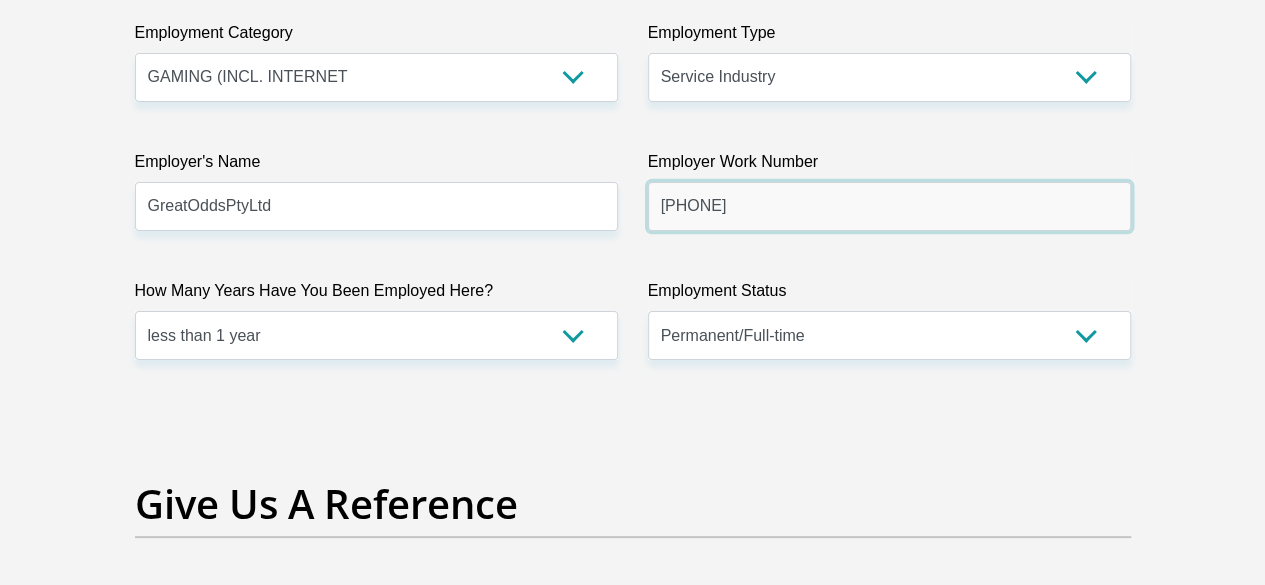 type on "0214409600" 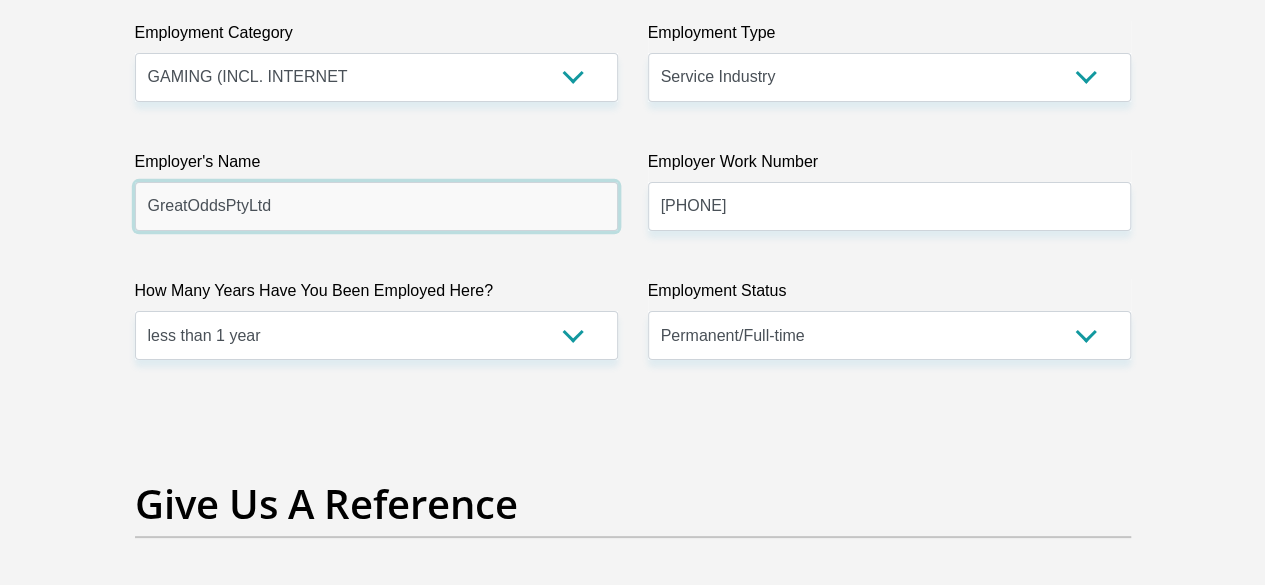 click on "GreatOddsPtyLtd" at bounding box center [376, 206] 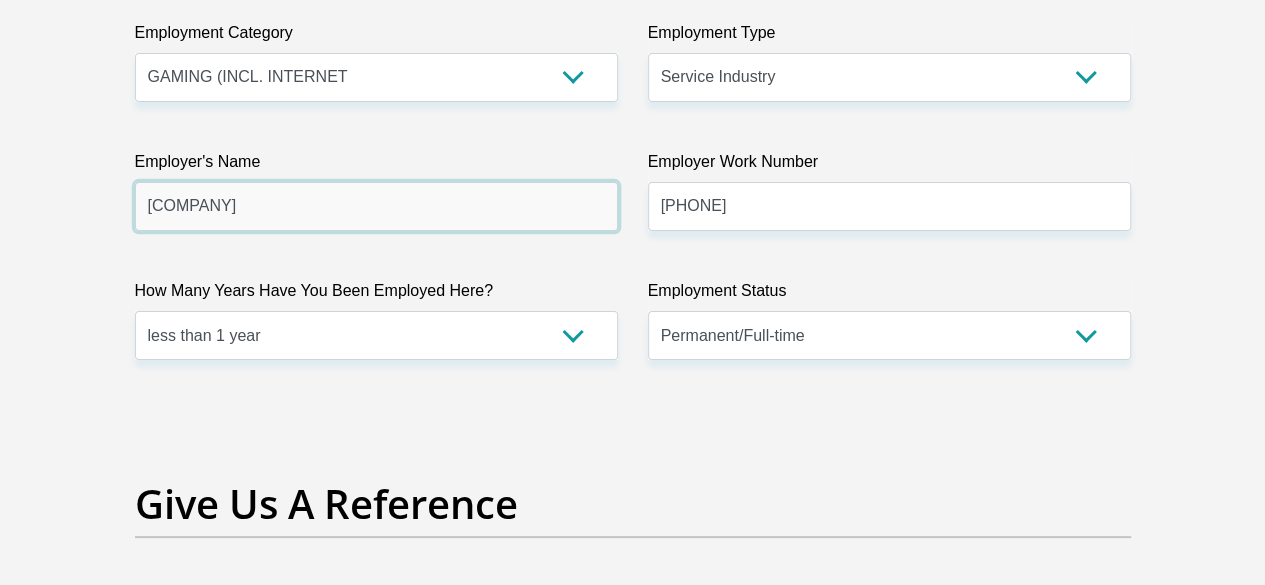 type on "GreatOddsPtyLtd" 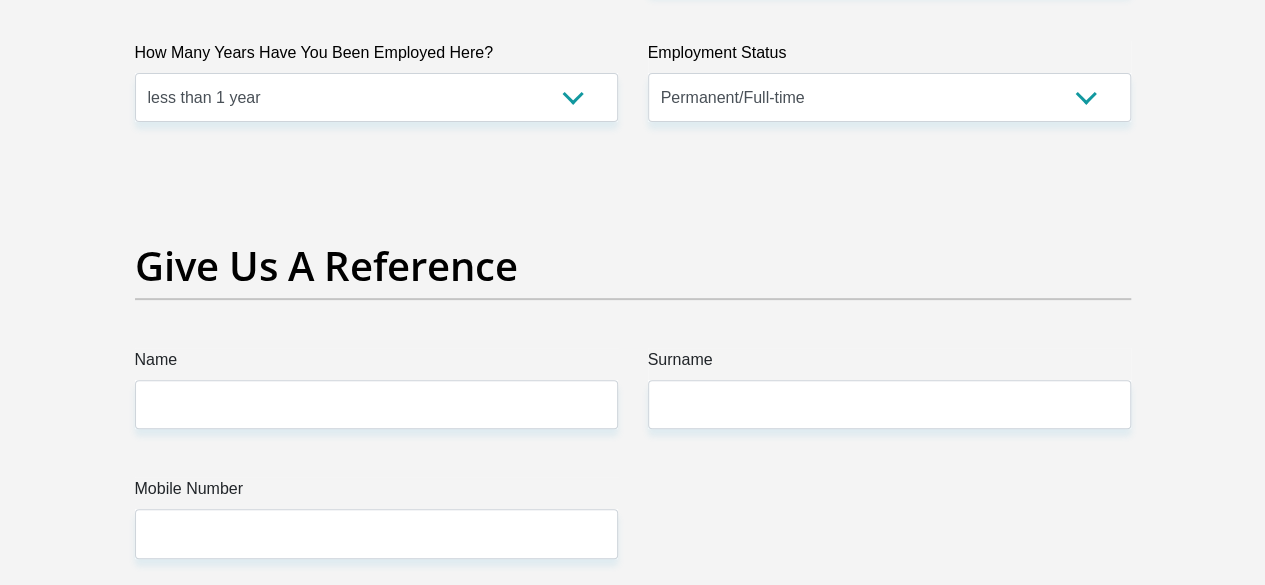 scroll, scrollTop: 4108, scrollLeft: 0, axis: vertical 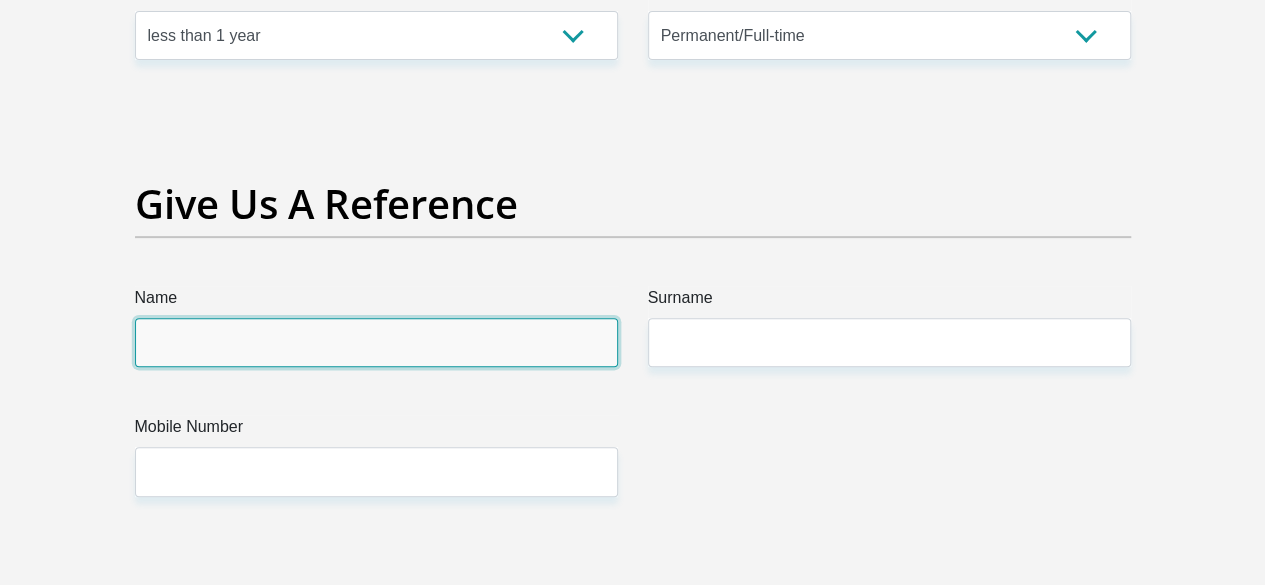 click on "Name" at bounding box center (376, 342) 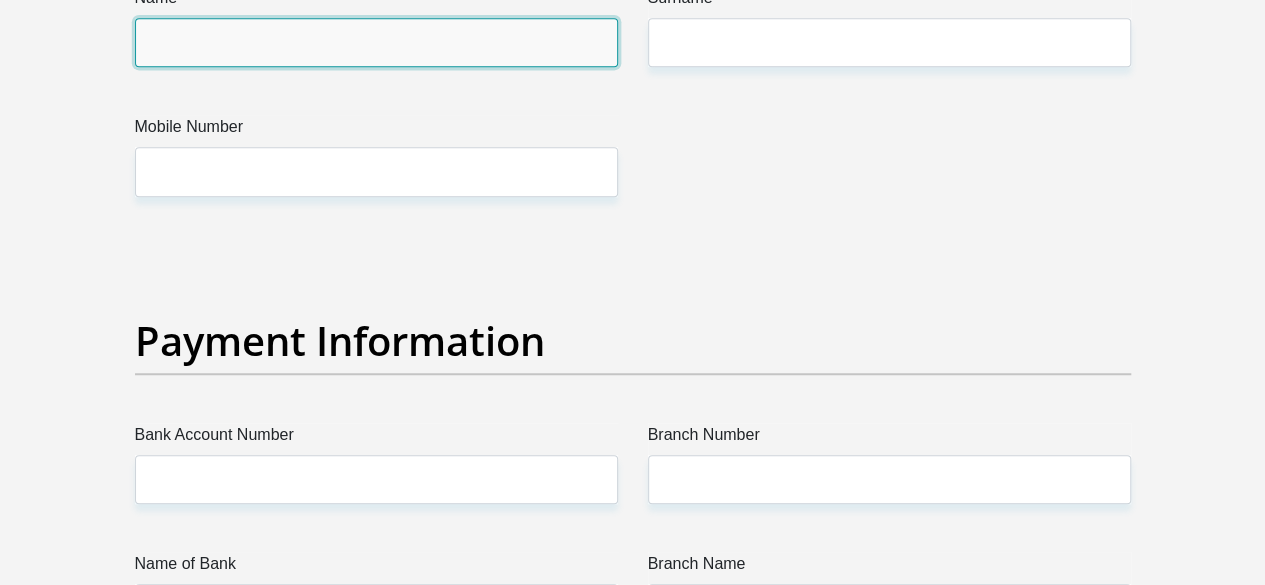 scroll, scrollTop: 4308, scrollLeft: 0, axis: vertical 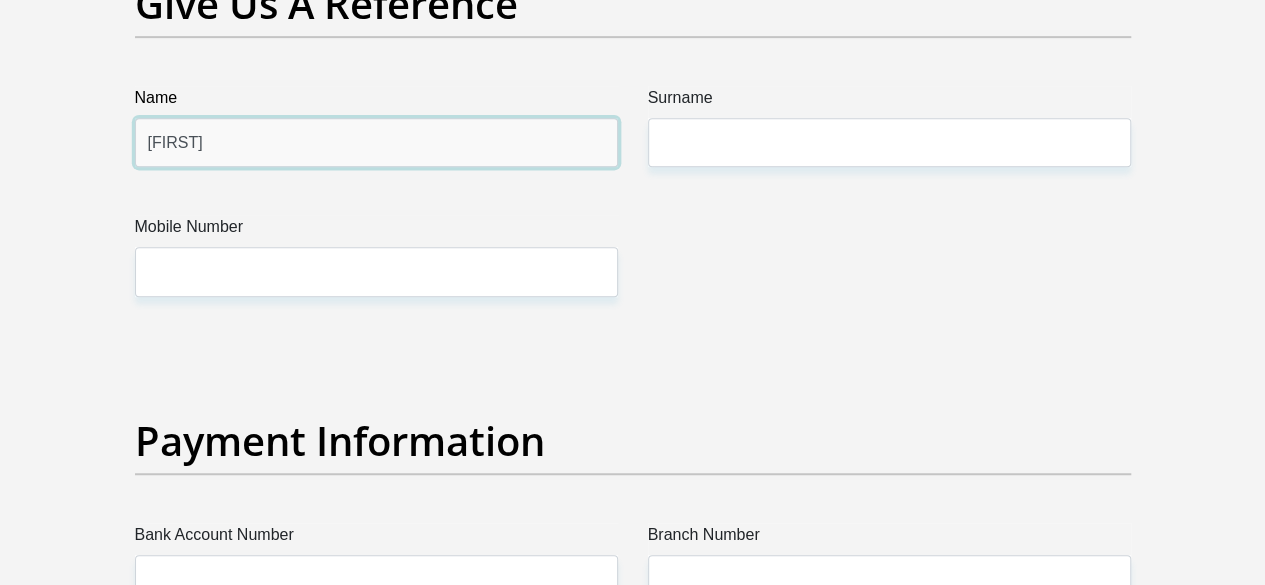 type on "Aimee" 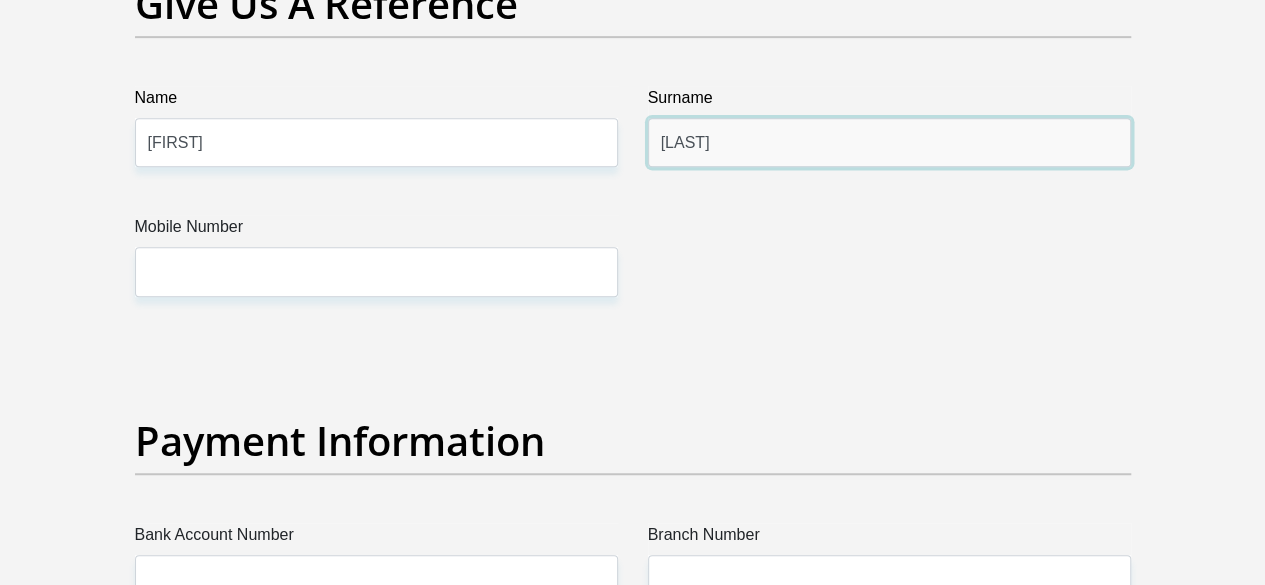 type on "Davids" 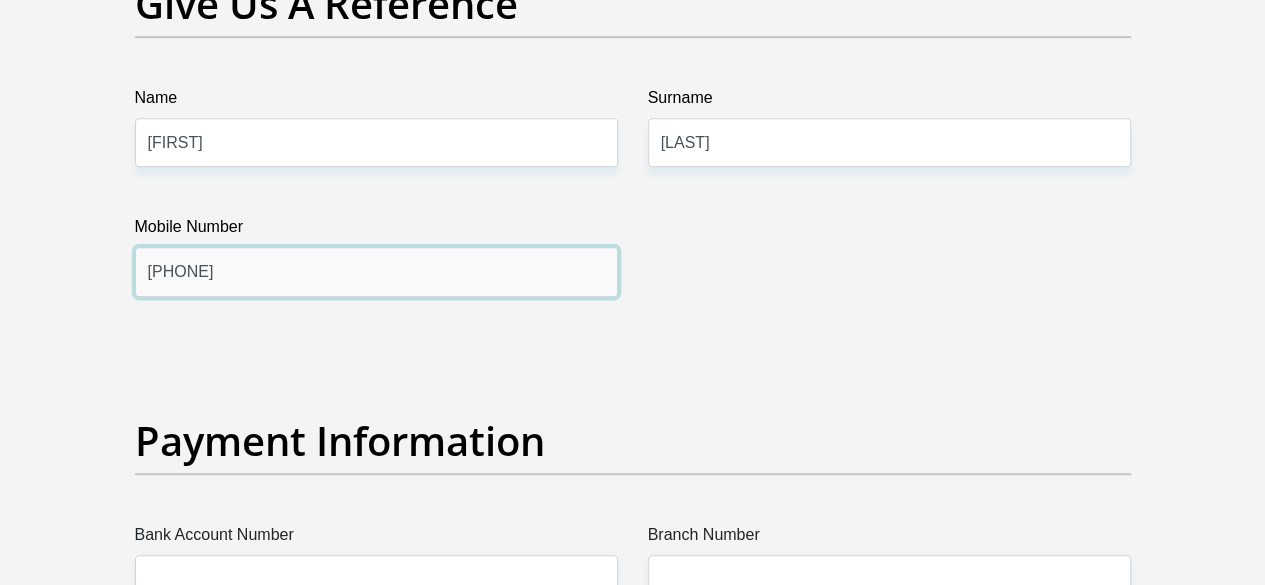 scroll, scrollTop: 4408, scrollLeft: 0, axis: vertical 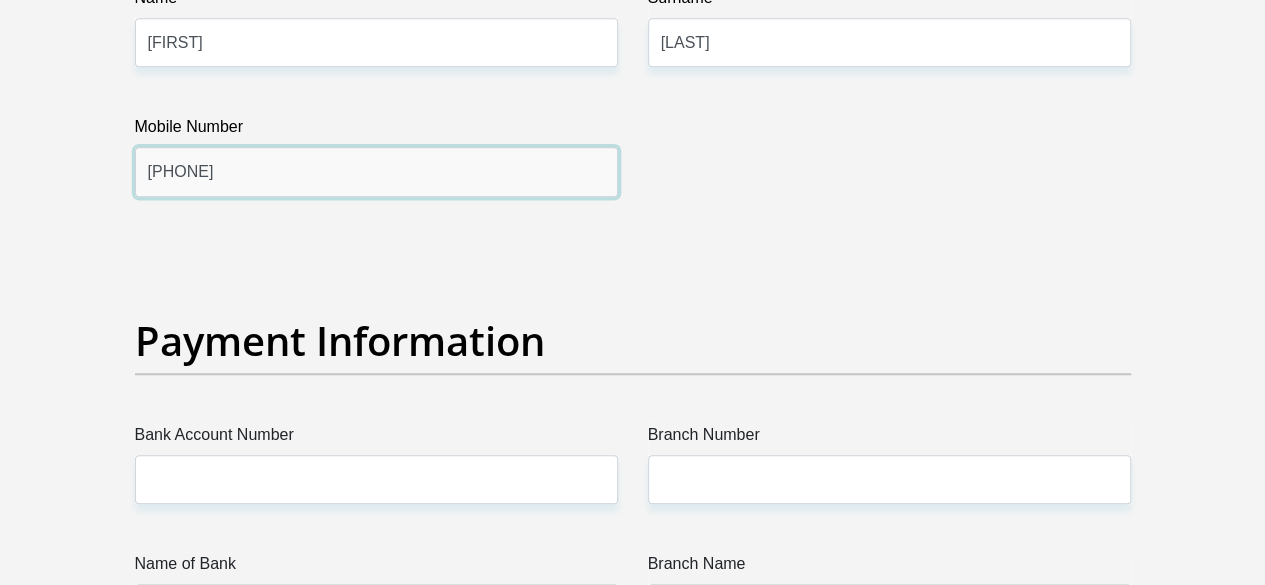 type on "0619338509" 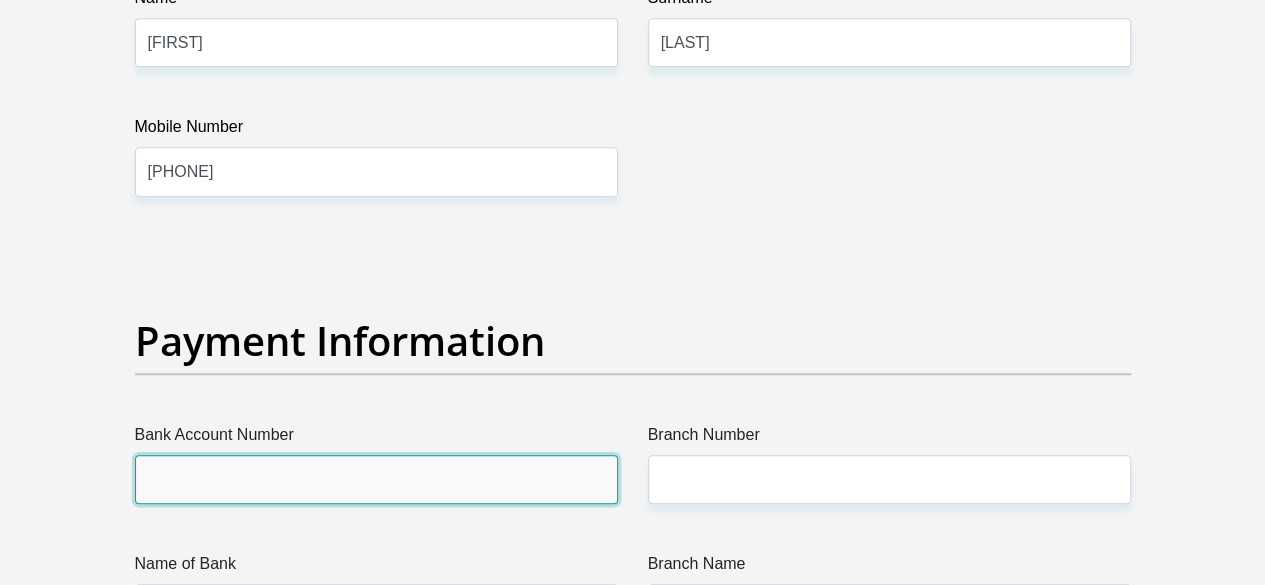 click on "Bank Account Number" at bounding box center (376, 479) 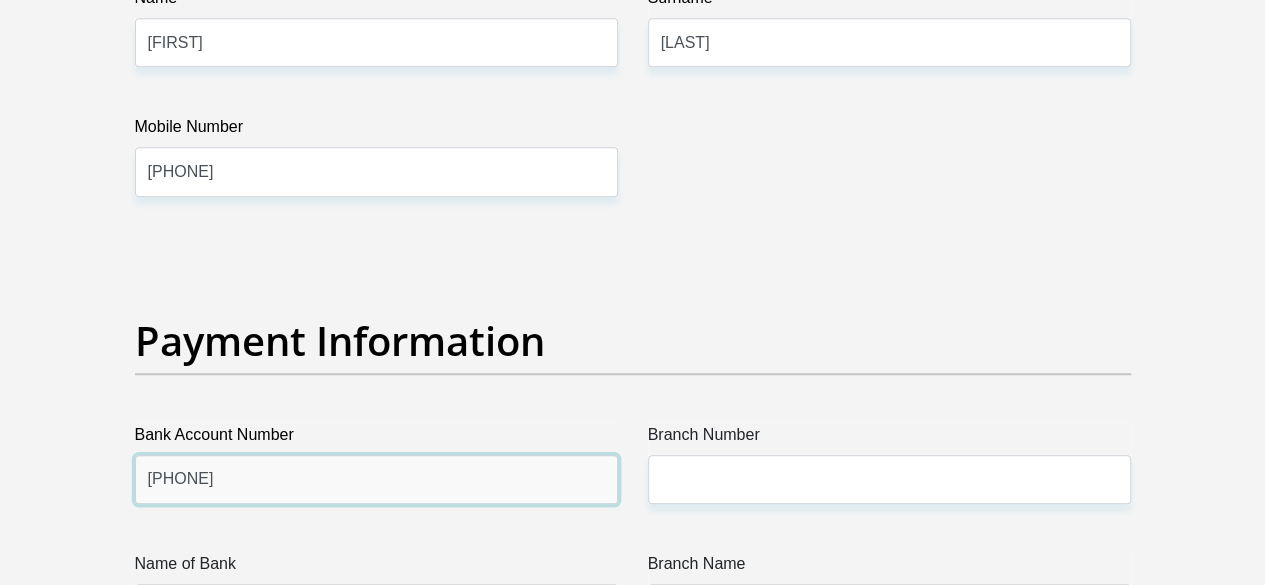 type on "12302437770" 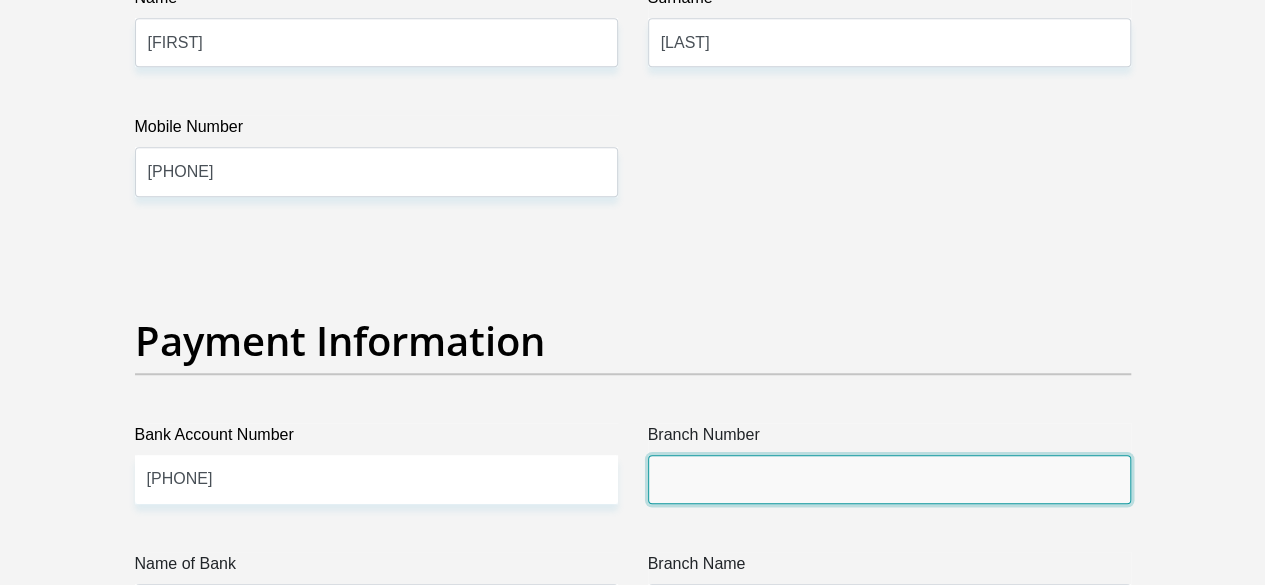 click on "Branch Number" at bounding box center (889, 479) 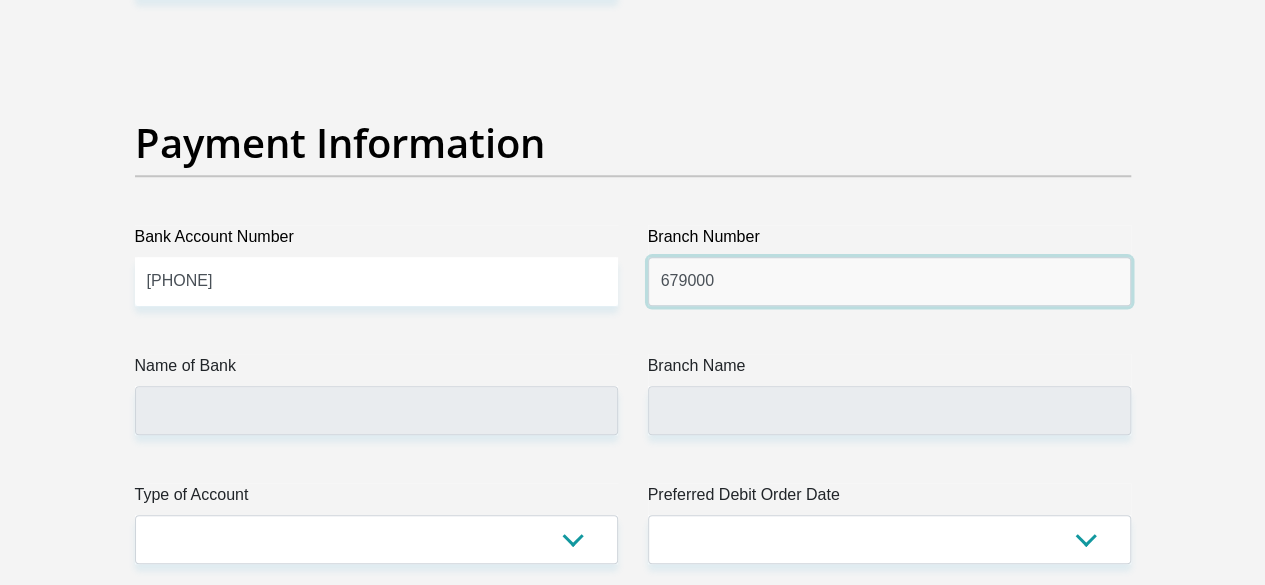 scroll, scrollTop: 4608, scrollLeft: 0, axis: vertical 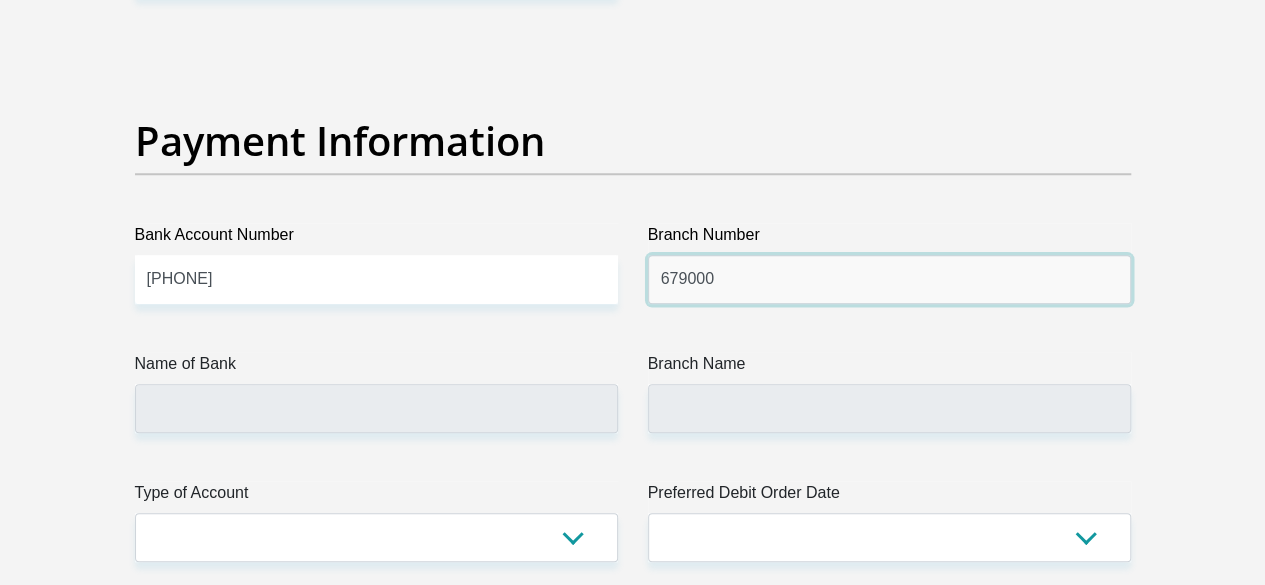 type on "679000" 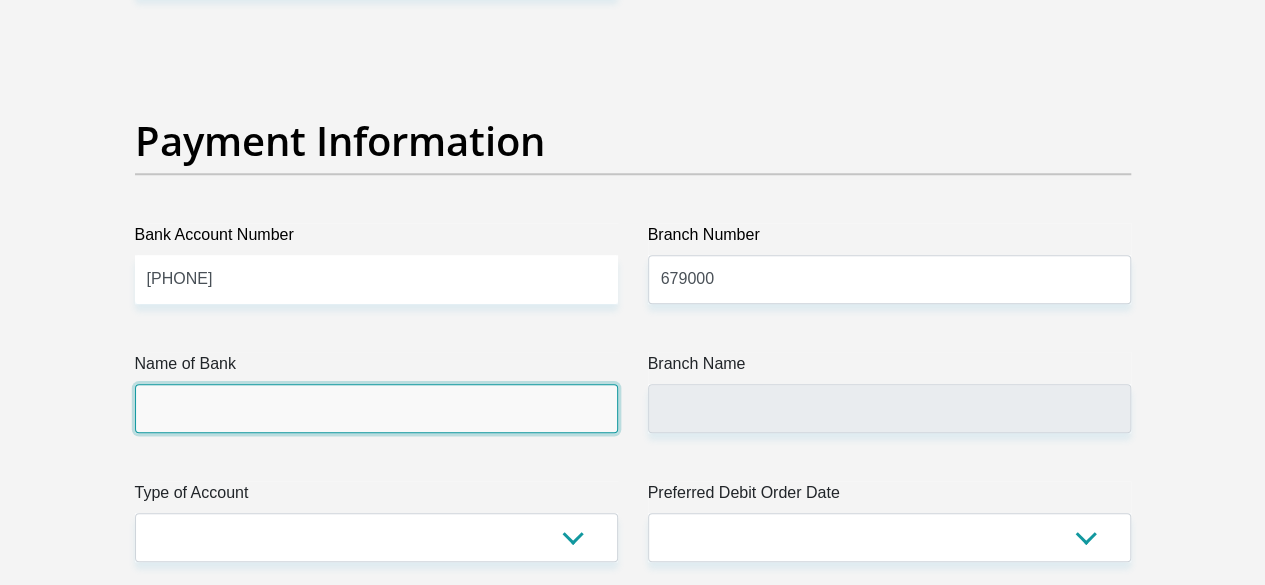 click on "Name of Bank" at bounding box center [376, 408] 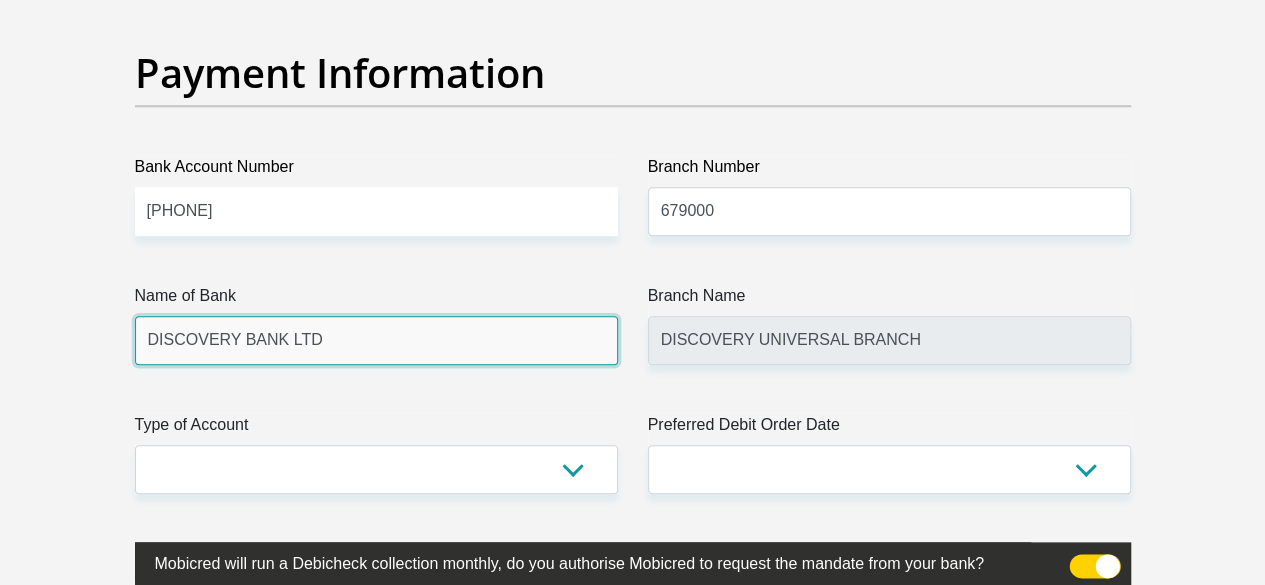 scroll, scrollTop: 4708, scrollLeft: 0, axis: vertical 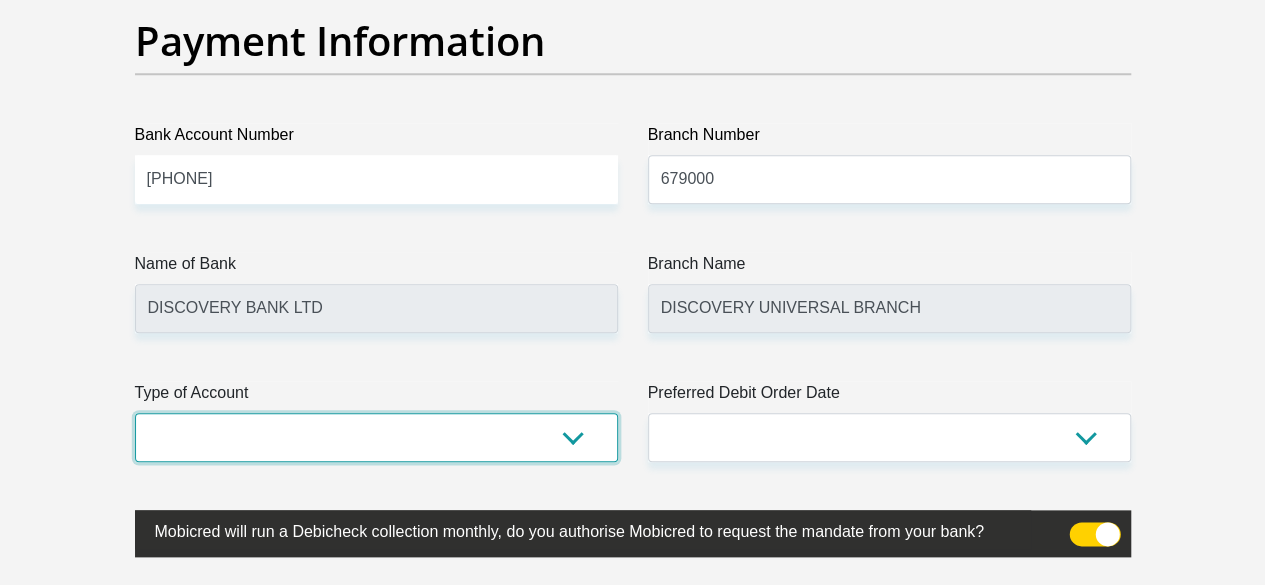 click on "Cheque
Savings" at bounding box center [376, 437] 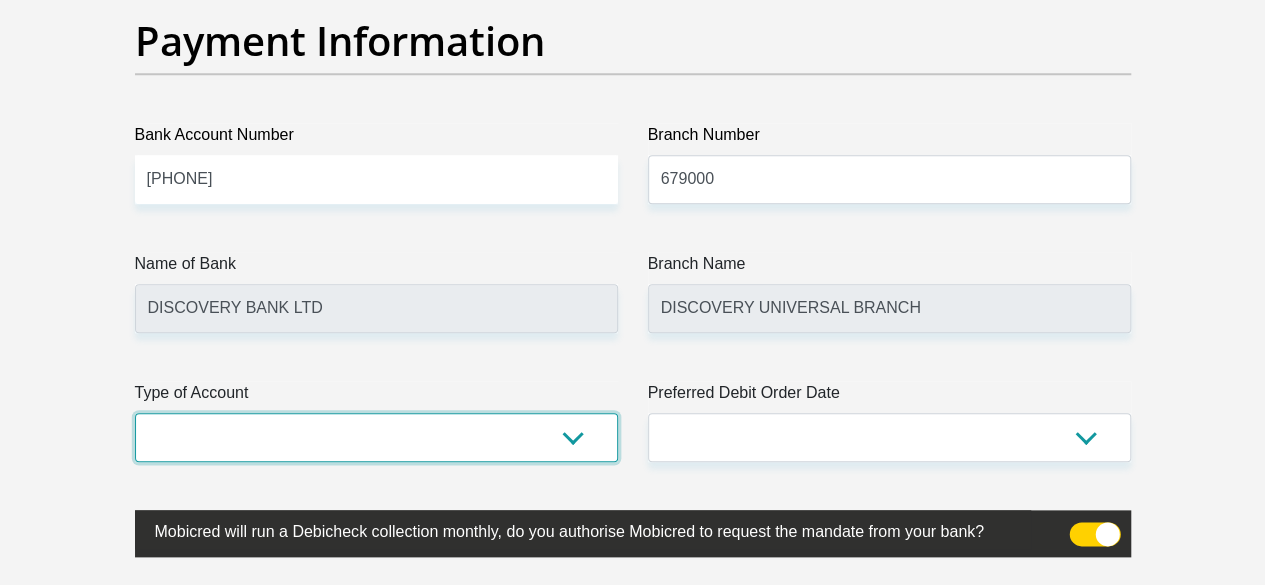 select on "CUR" 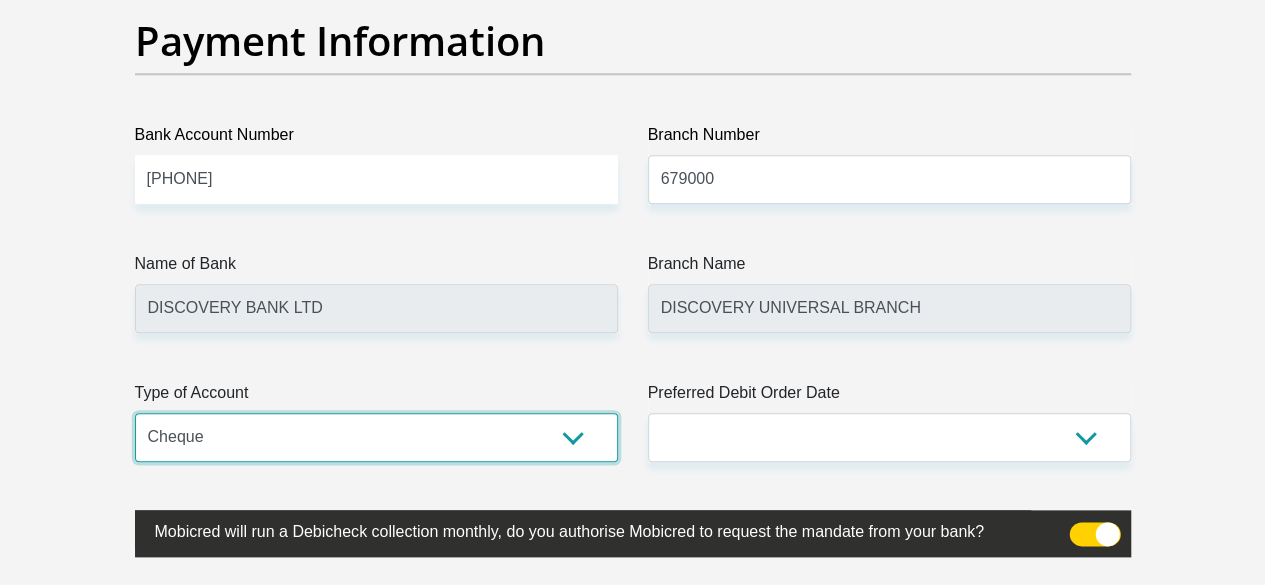click on "Cheque
Savings" at bounding box center [376, 437] 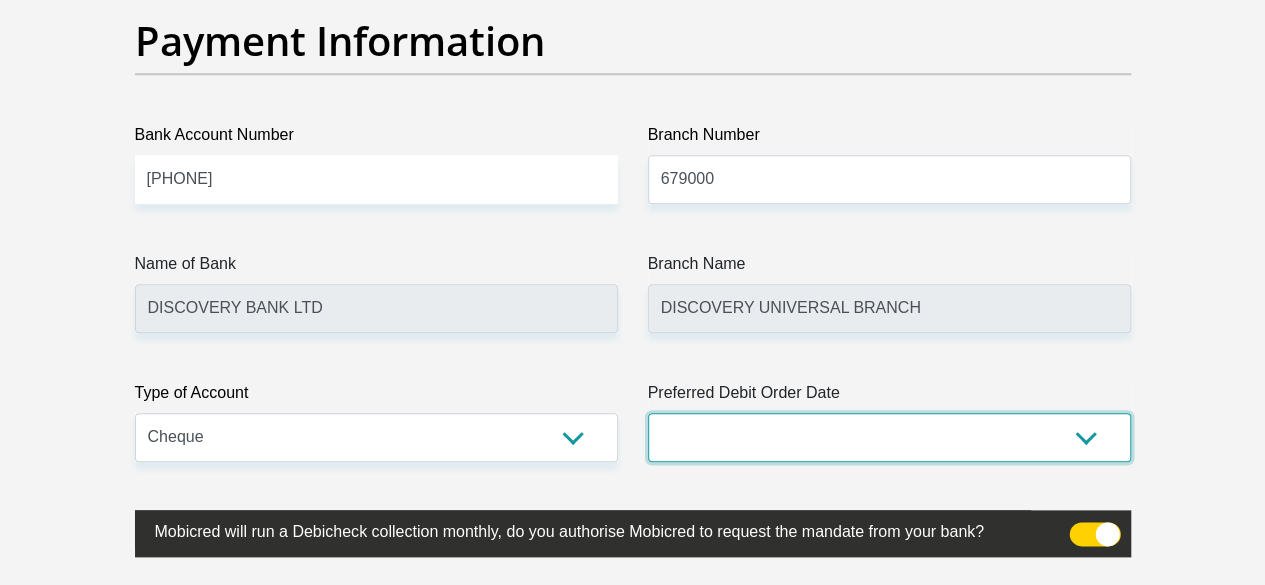 click on "1st
2nd
3rd
4th
5th
7th
18th
19th
20th
21st
22nd
23rd
24th
25th
26th
27th
28th
29th
30th" at bounding box center (889, 437) 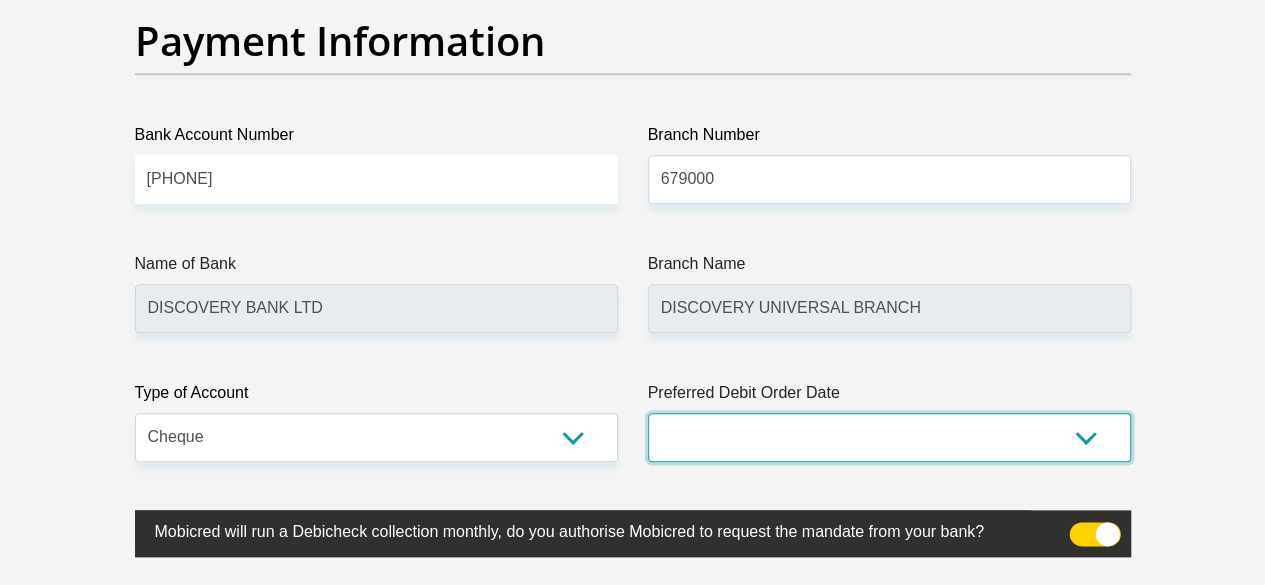 select on "30" 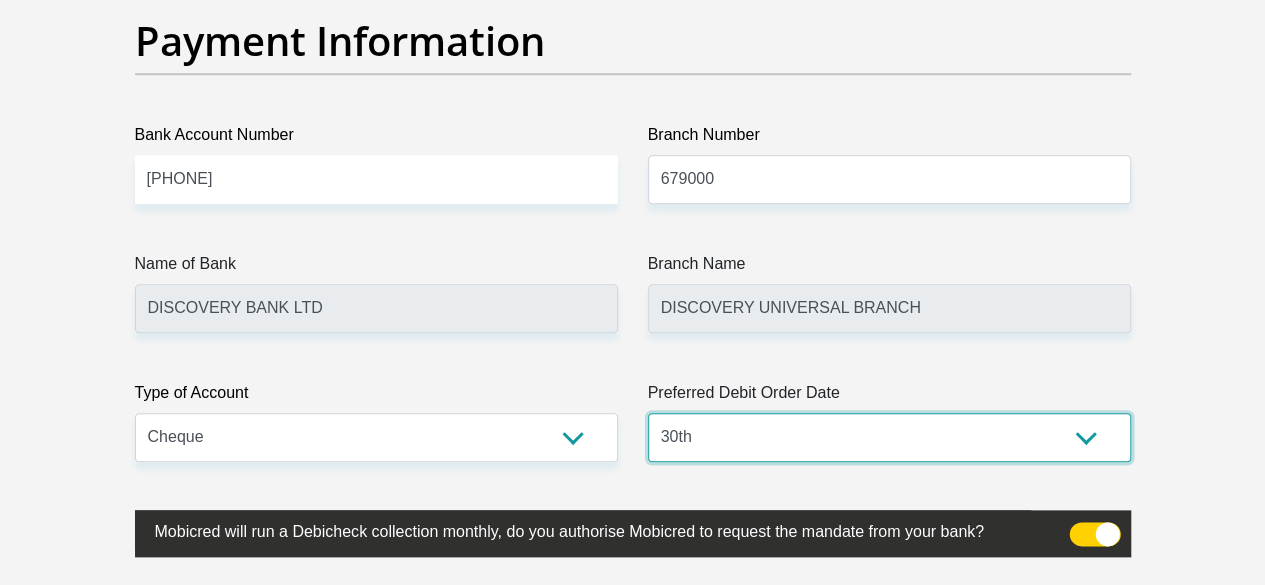 click on "1st
2nd
3rd
4th
5th
7th
18th
19th
20th
21st
22nd
23rd
24th
25th
26th
27th
28th
29th
30th" at bounding box center [889, 437] 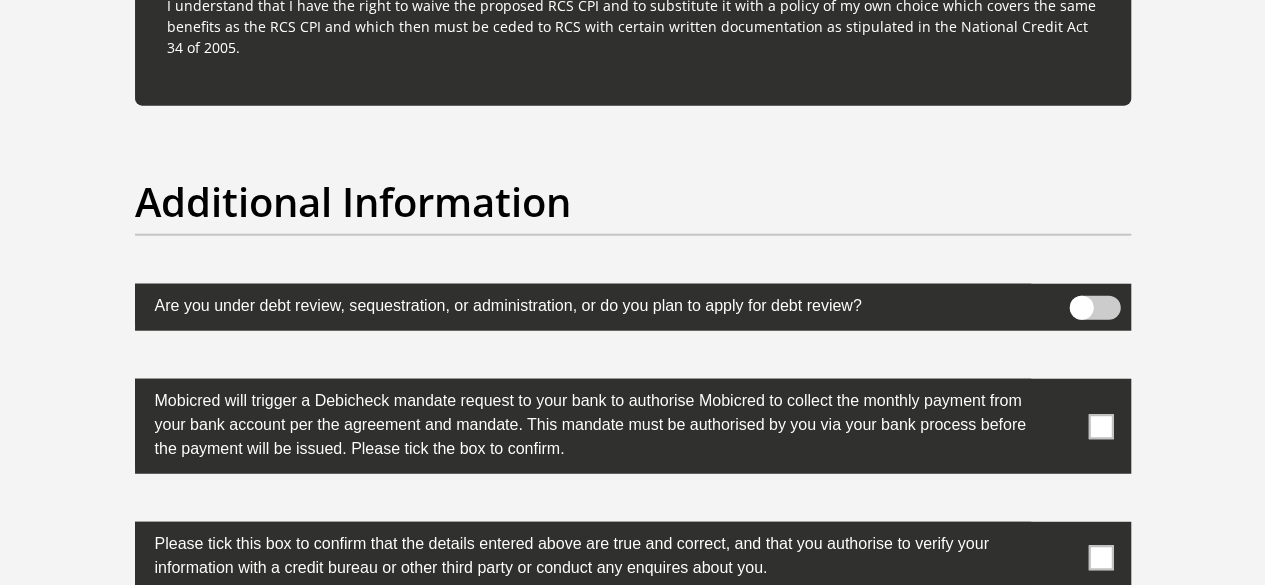 scroll, scrollTop: 6208, scrollLeft: 0, axis: vertical 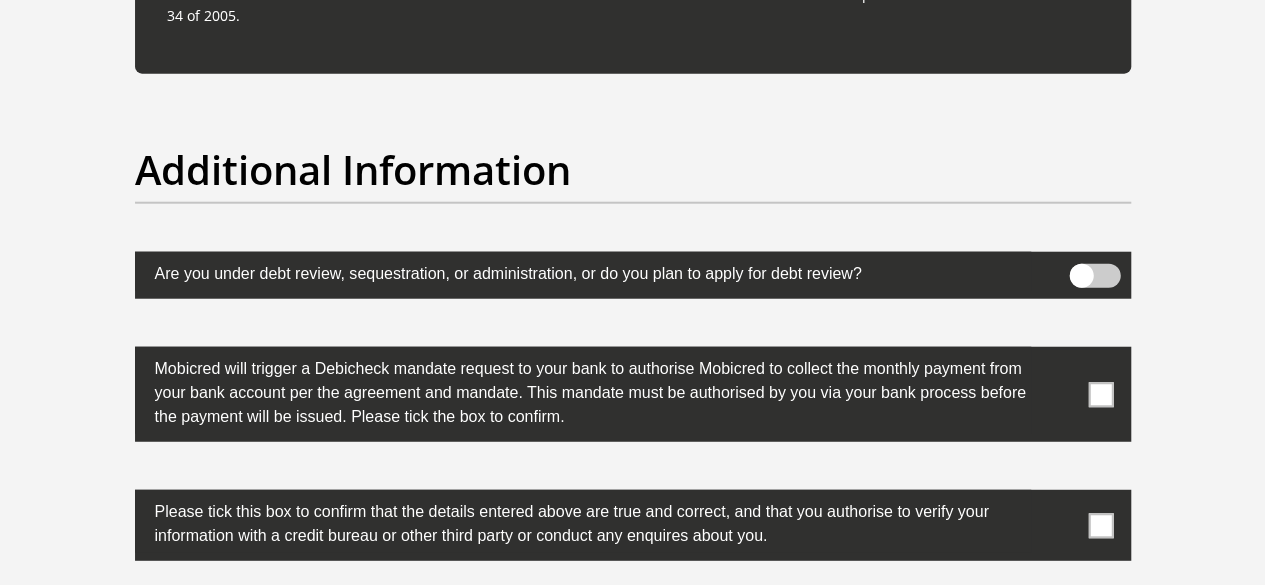 click at bounding box center (1100, 394) 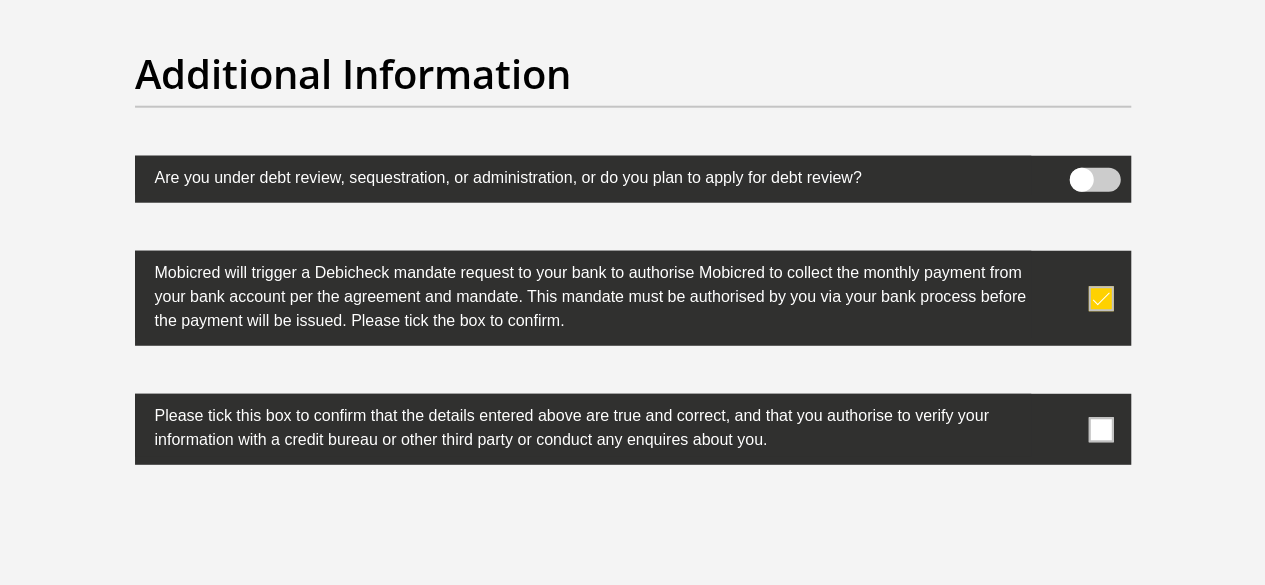 scroll, scrollTop: 6308, scrollLeft: 0, axis: vertical 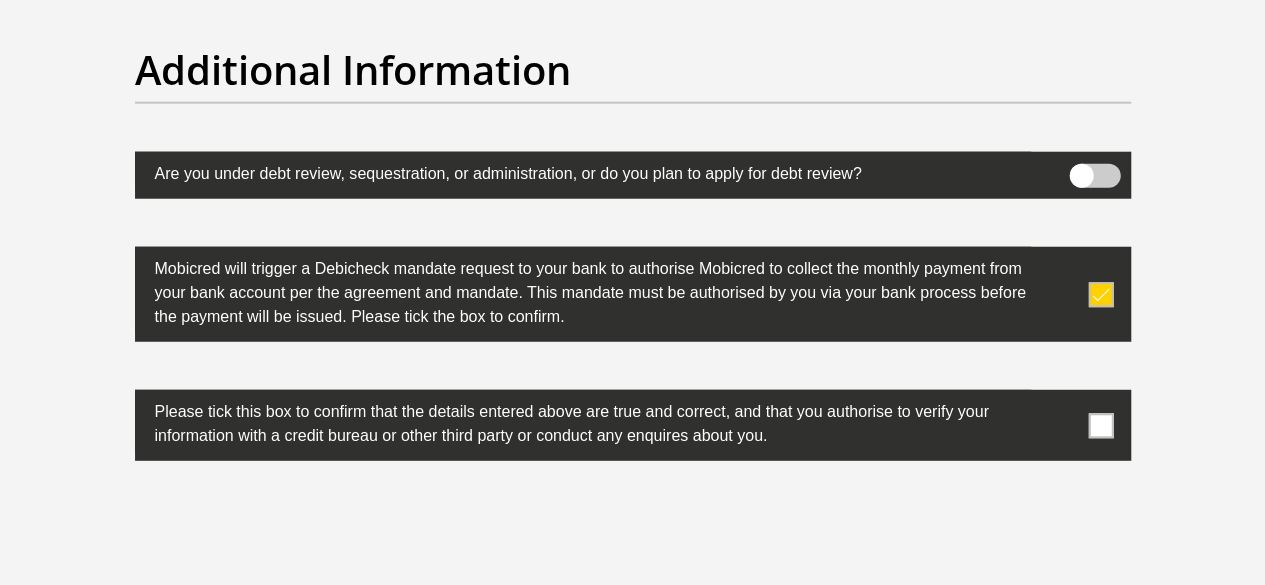 click at bounding box center [1100, 425] 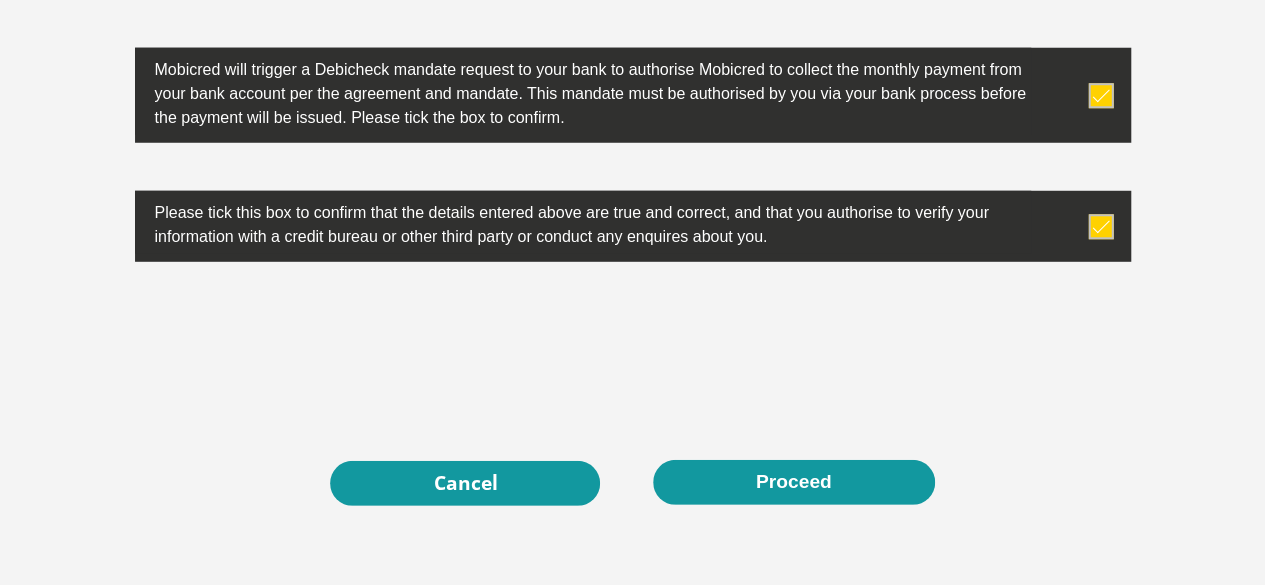 scroll, scrollTop: 6508, scrollLeft: 0, axis: vertical 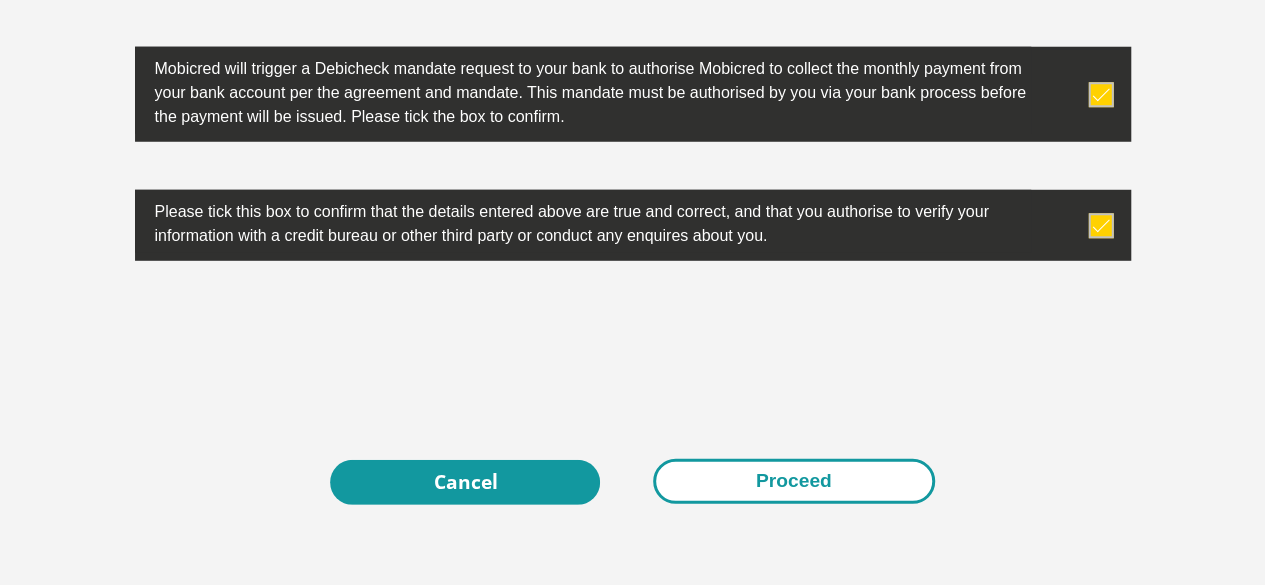click on "Proceed" at bounding box center [794, 481] 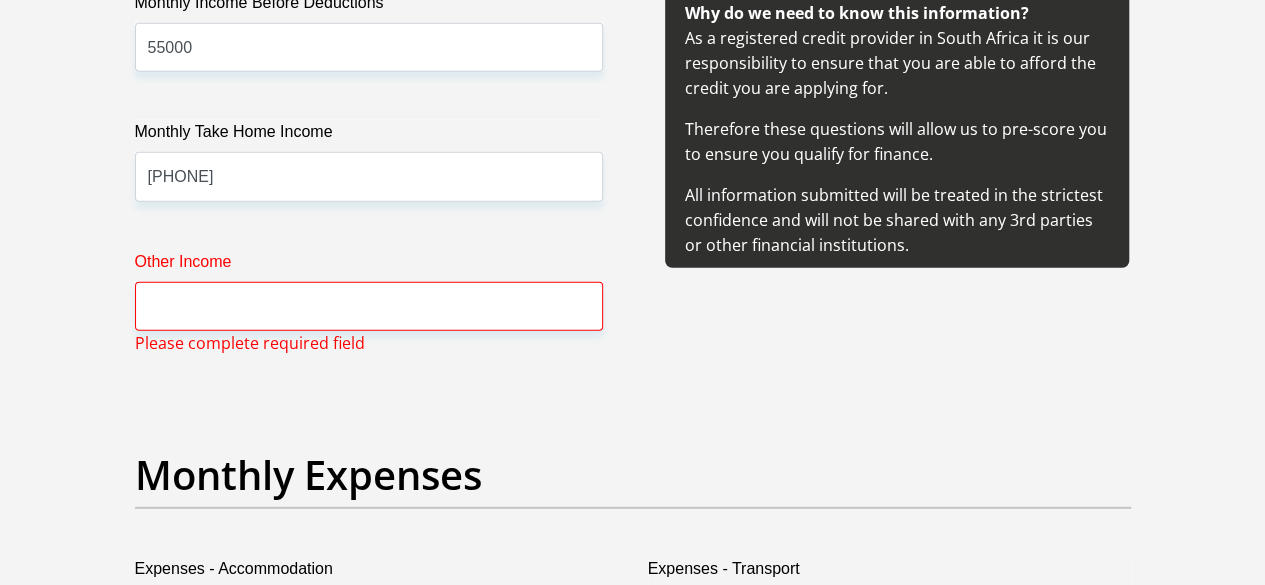 scroll, scrollTop: 2483, scrollLeft: 0, axis: vertical 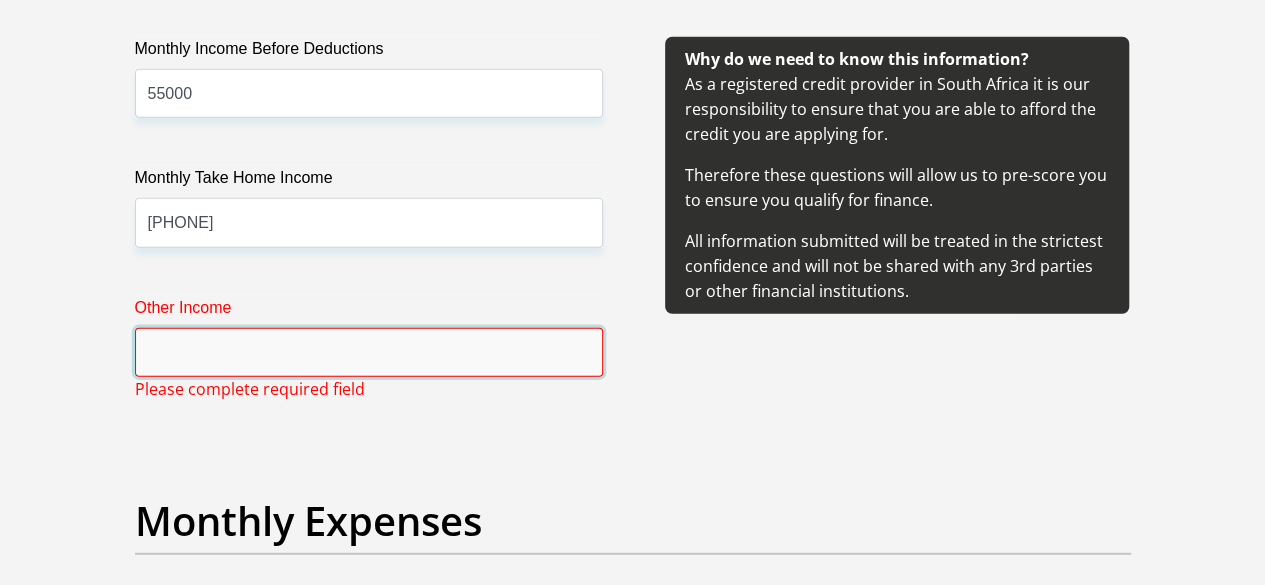 click on "Other Income" at bounding box center (369, 352) 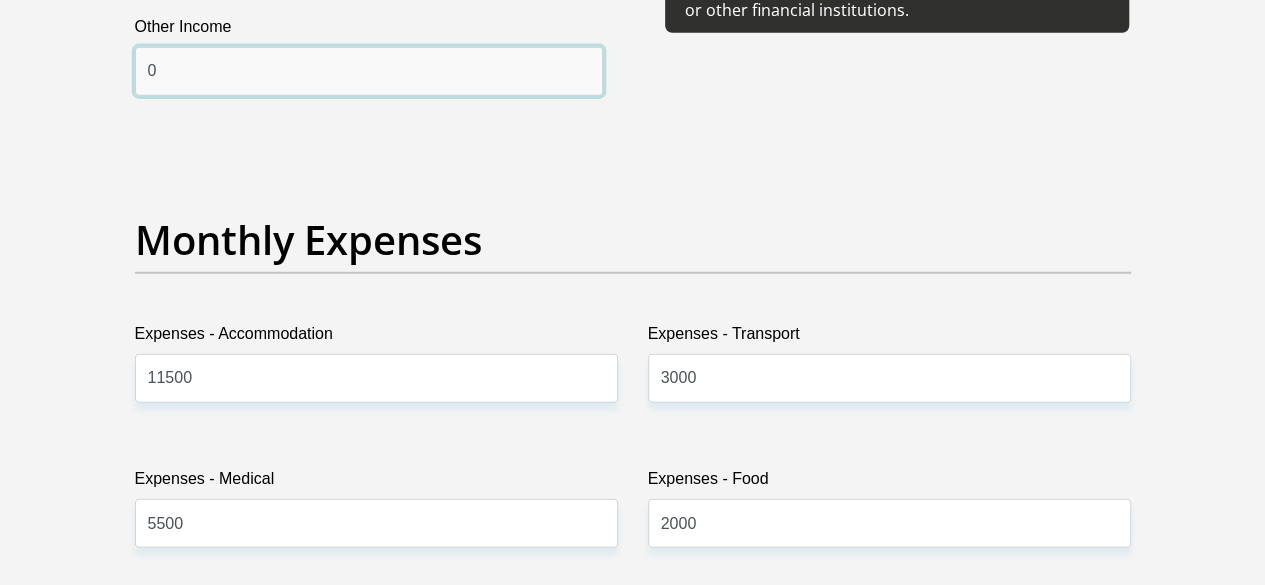 scroll, scrollTop: 2983, scrollLeft: 0, axis: vertical 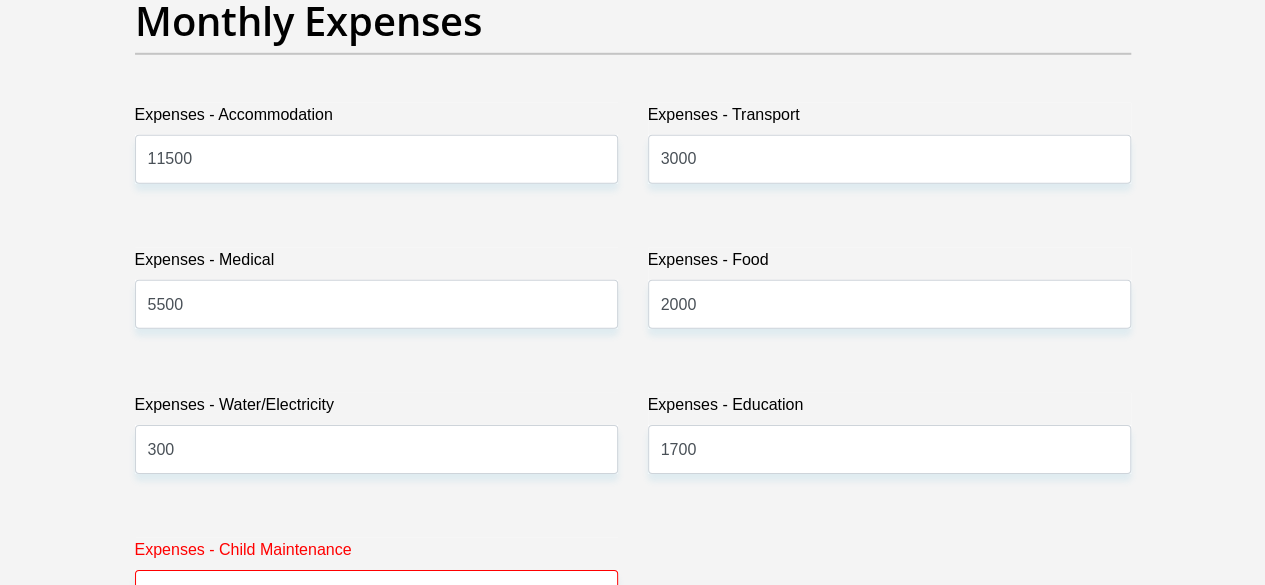 type on "0" 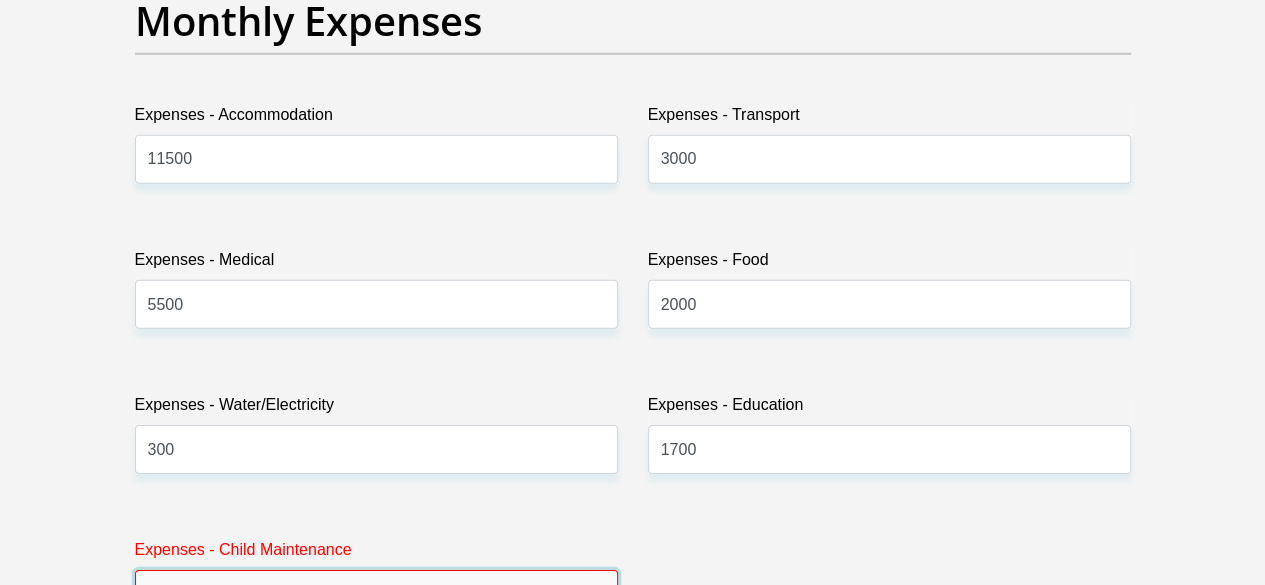 click on "Expenses - Child Maintenance" at bounding box center [376, 594] 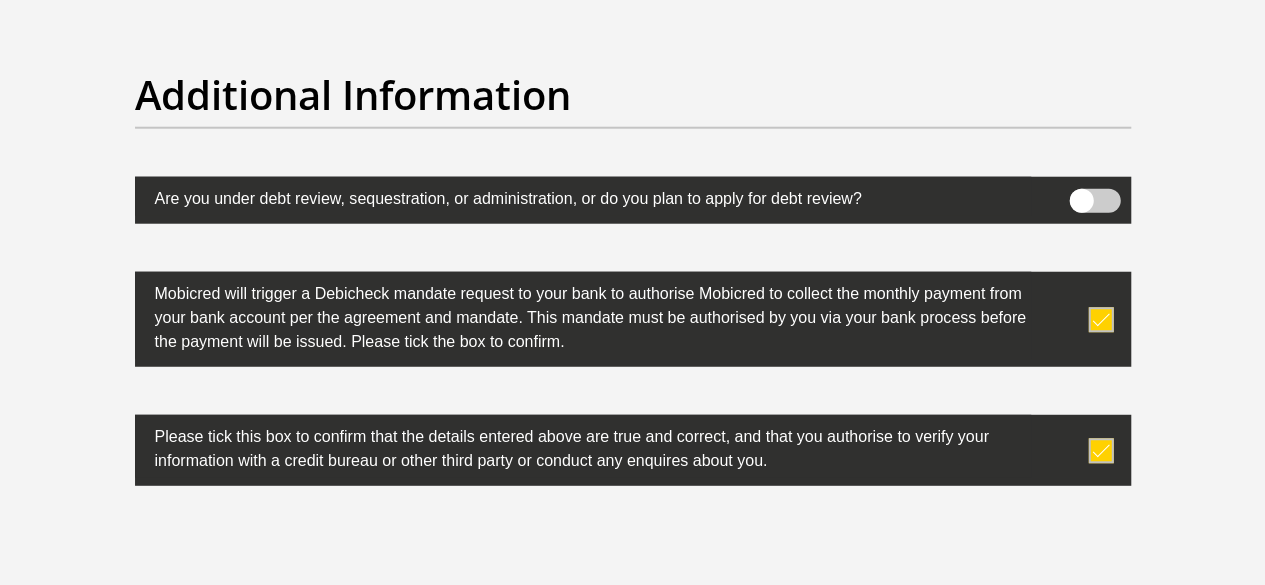 scroll, scrollTop: 6583, scrollLeft: 0, axis: vertical 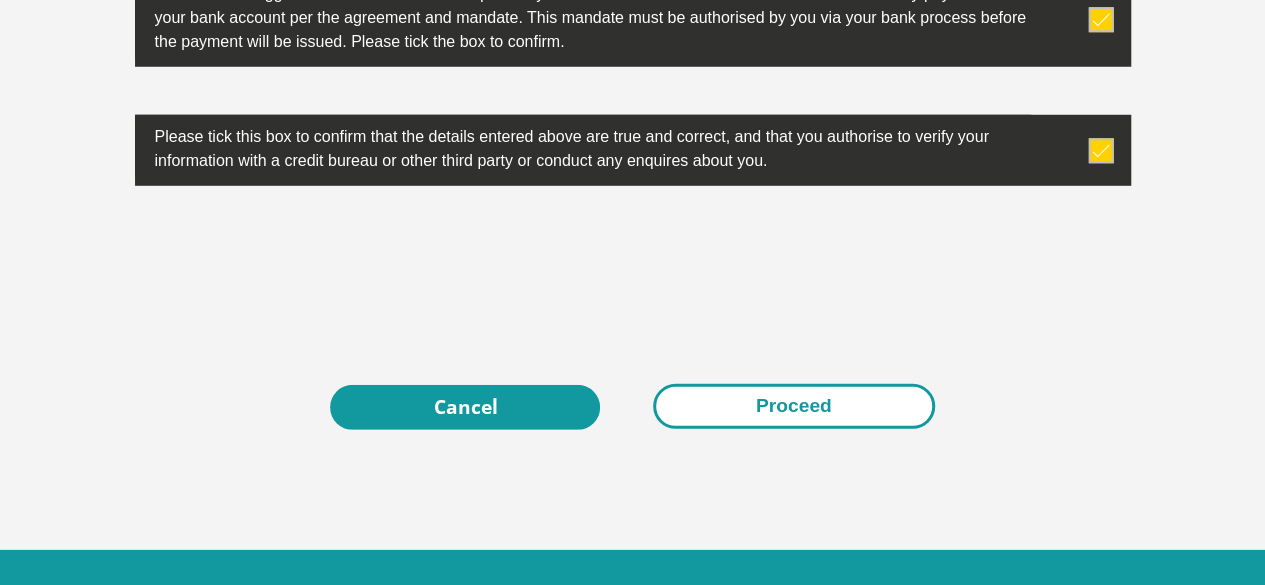 type on "0" 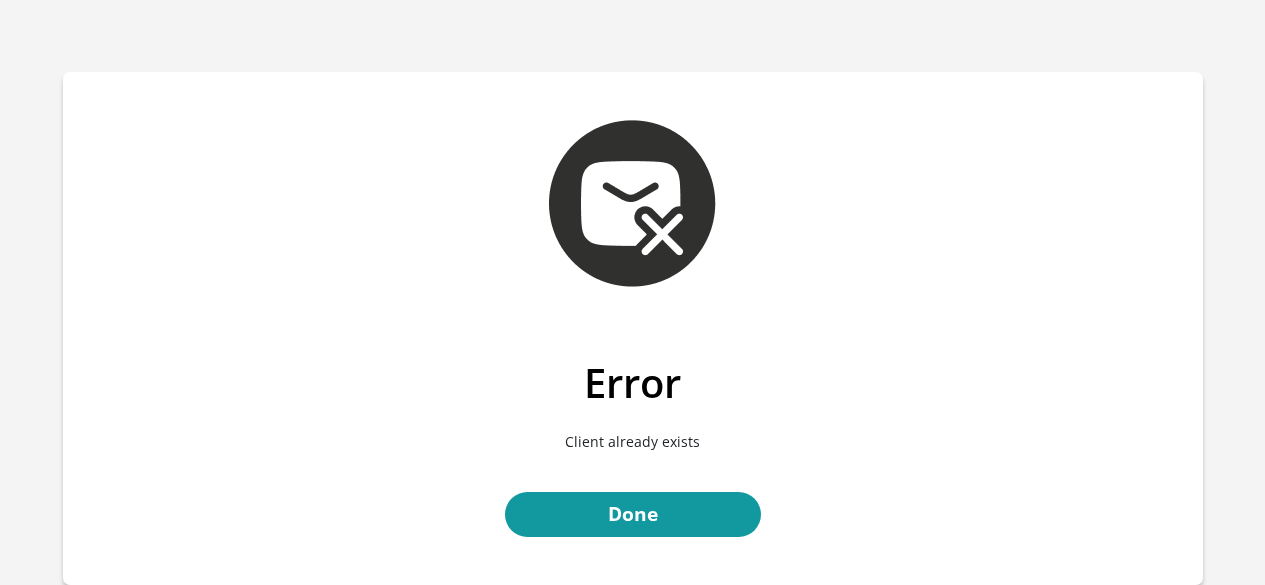 scroll, scrollTop: 0, scrollLeft: 0, axis: both 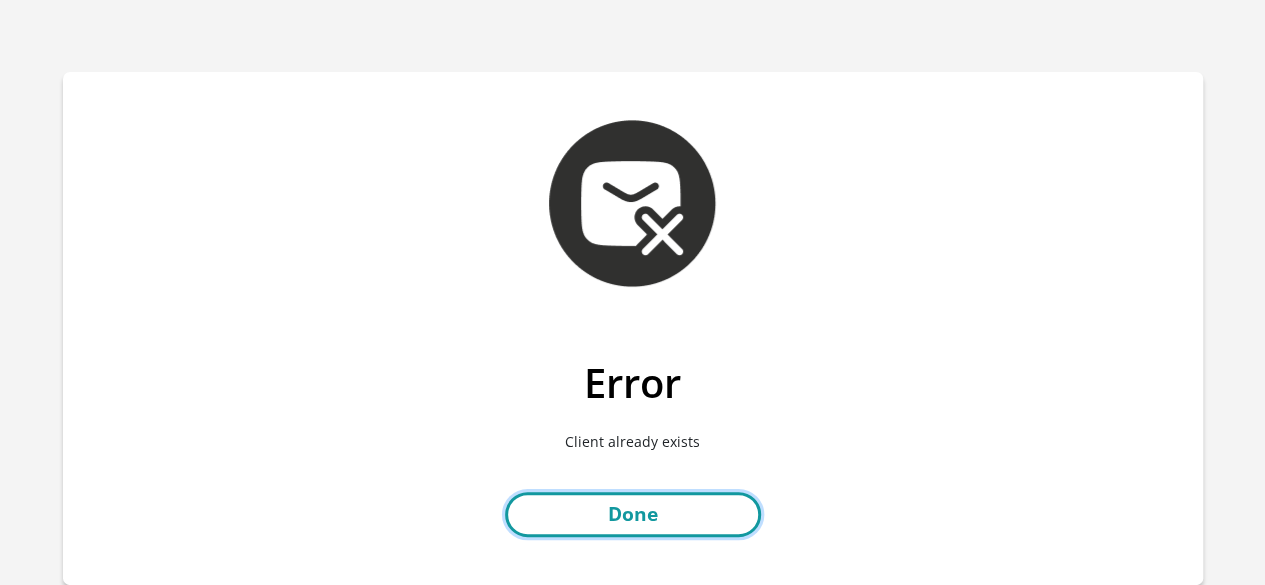 click on "Done" at bounding box center [633, 514] 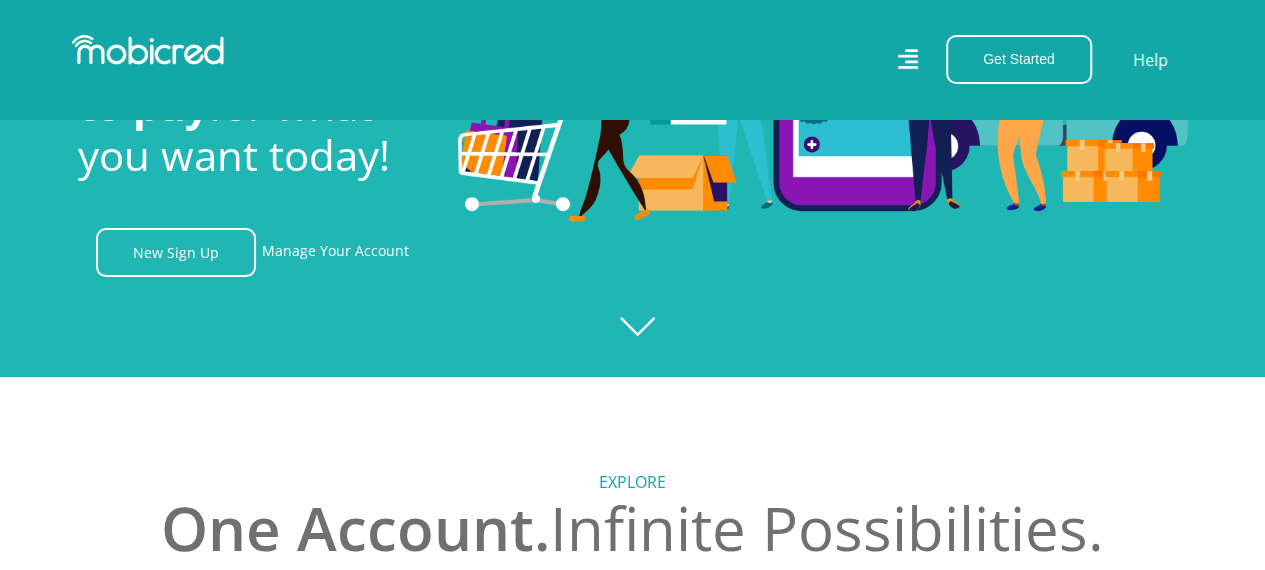 scroll, scrollTop: 200, scrollLeft: 0, axis: vertical 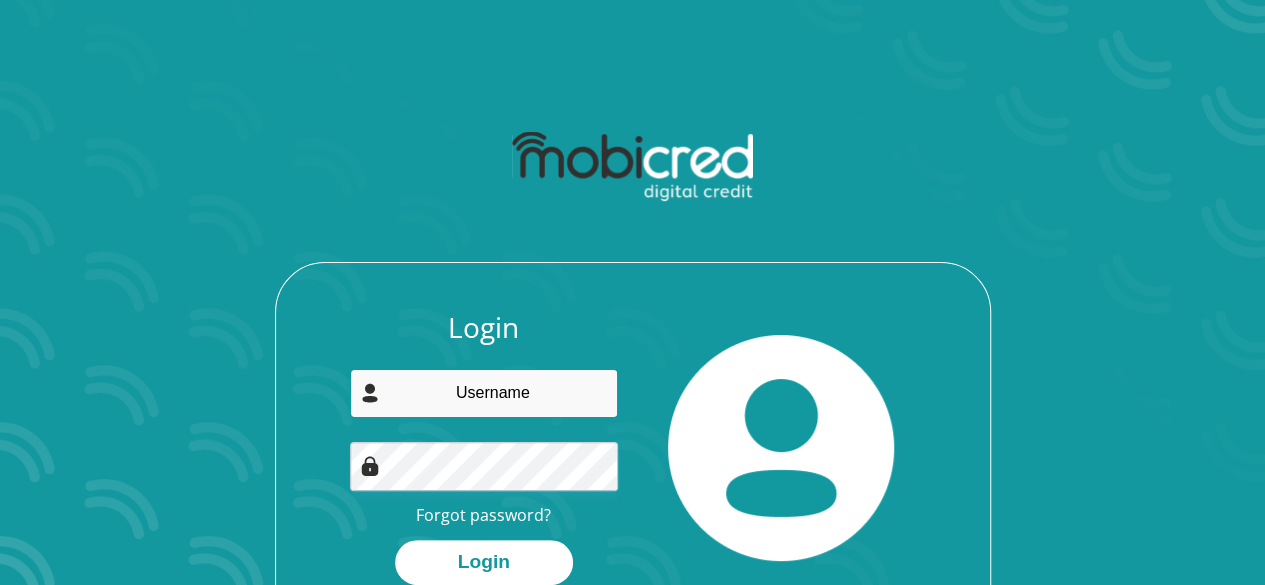 click at bounding box center [484, 393] 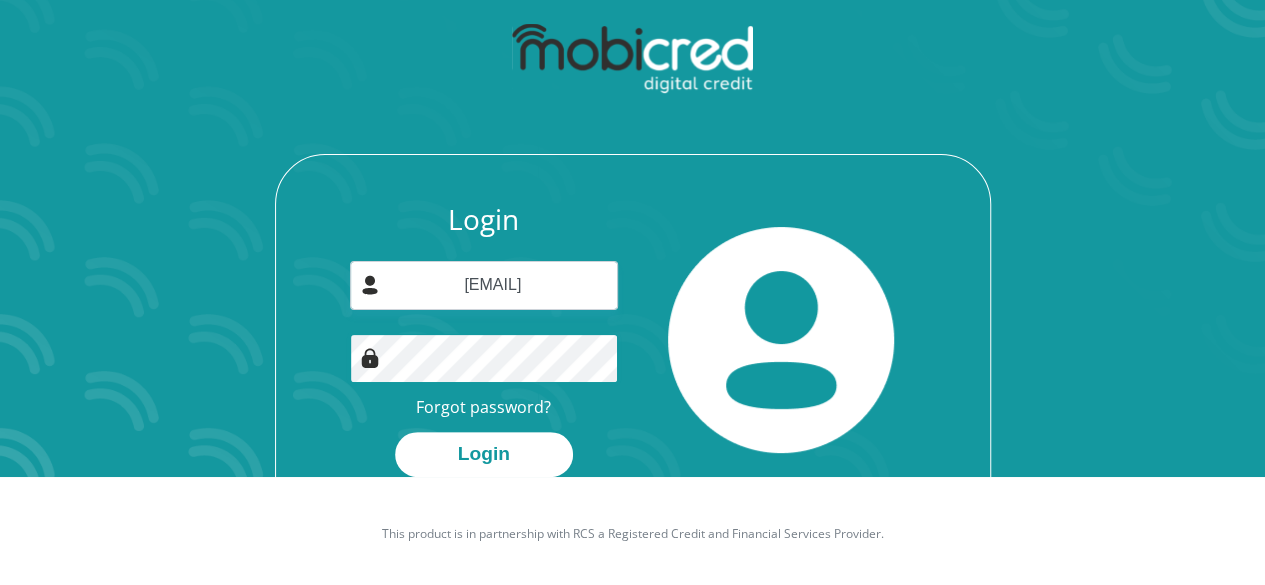 scroll, scrollTop: 114, scrollLeft: 0, axis: vertical 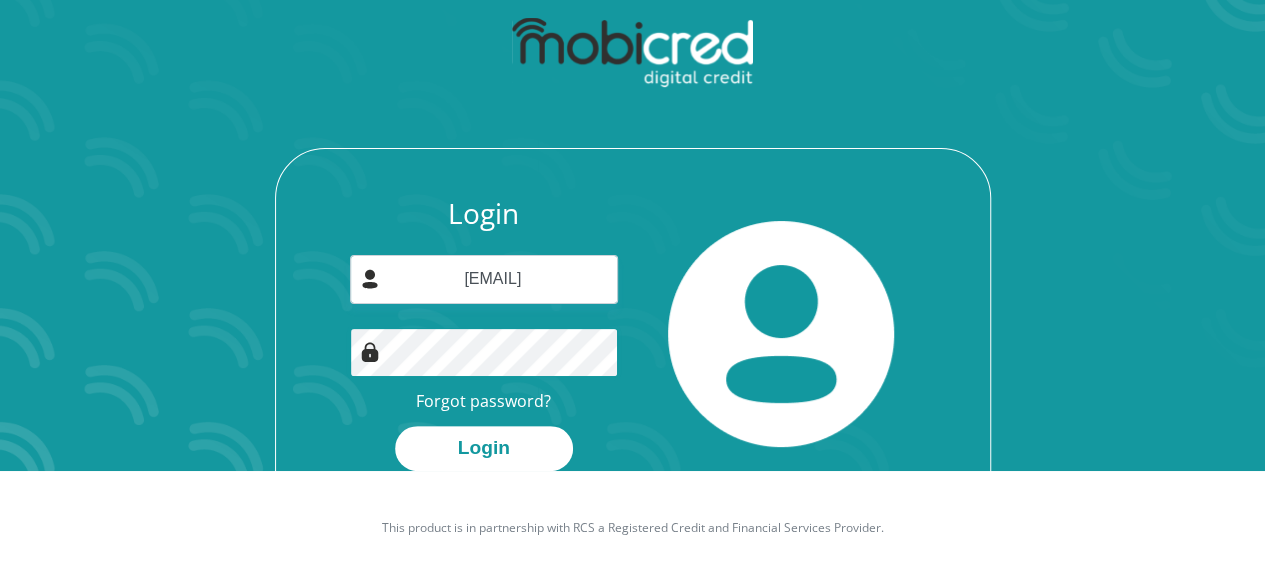 click on "Login" at bounding box center [484, 448] 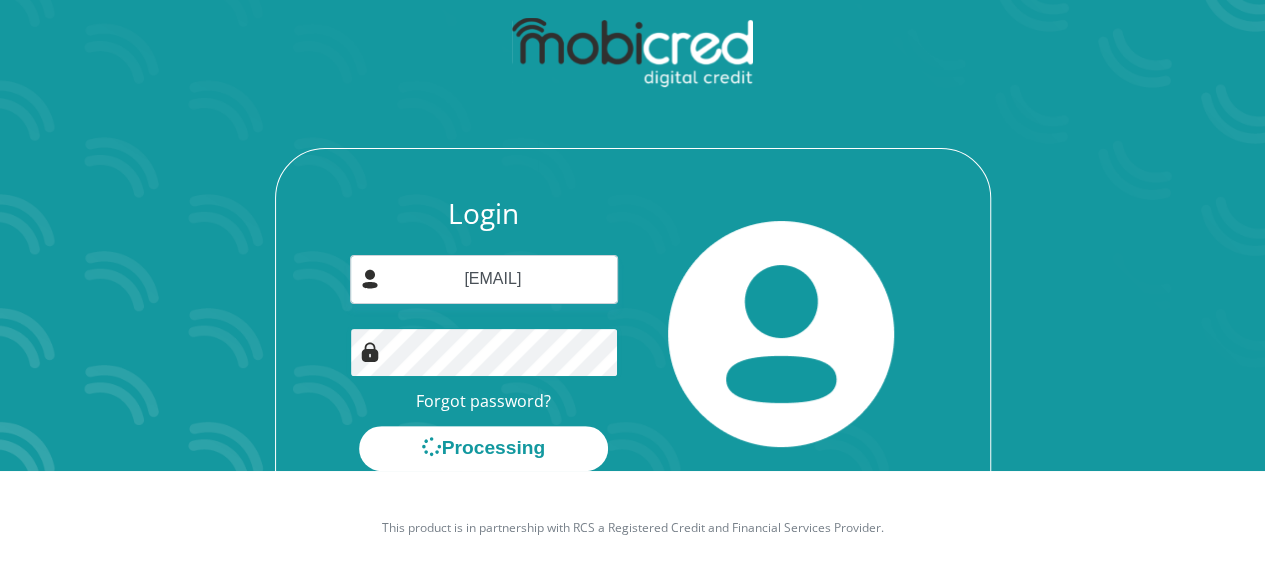 scroll, scrollTop: 0, scrollLeft: 0, axis: both 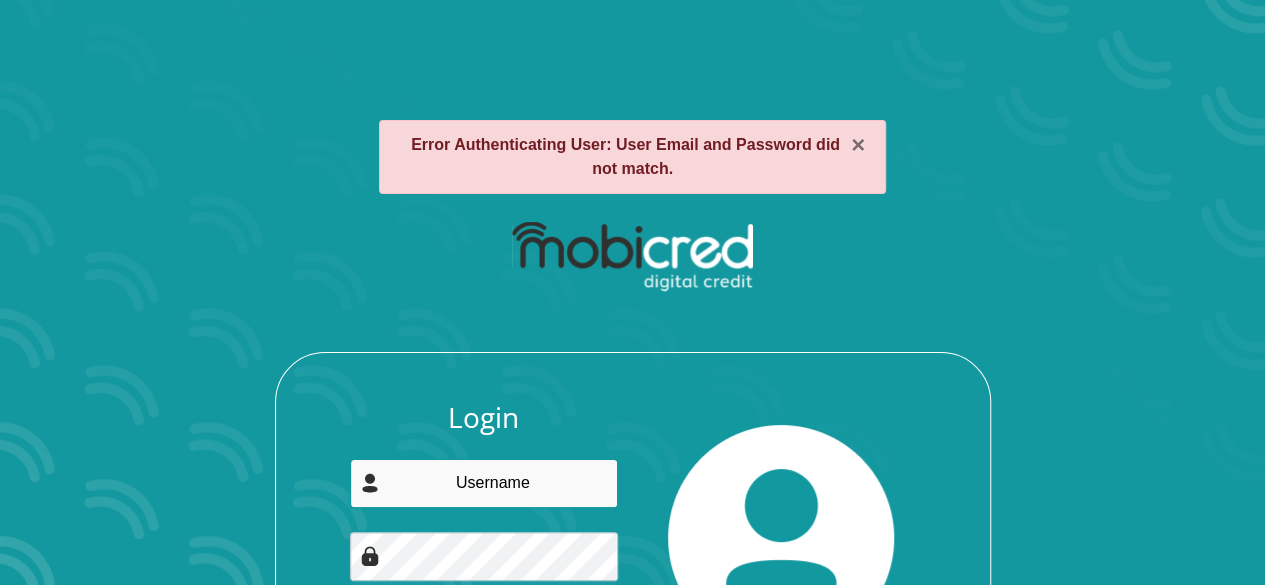 click at bounding box center [484, 483] 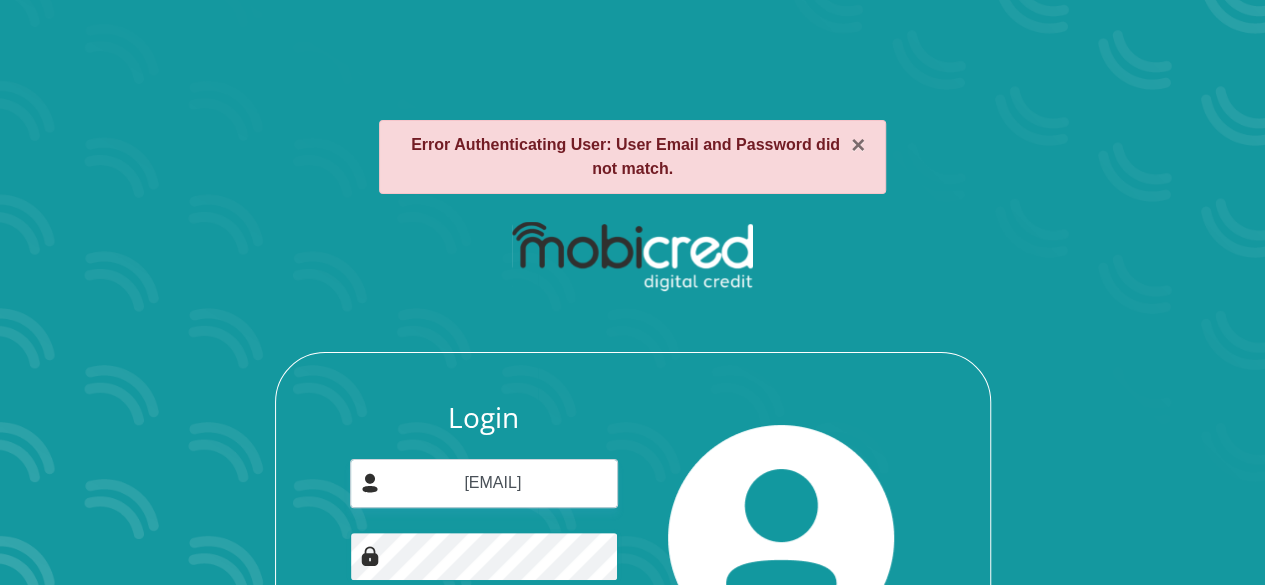 click on "Login" at bounding box center [484, 652] 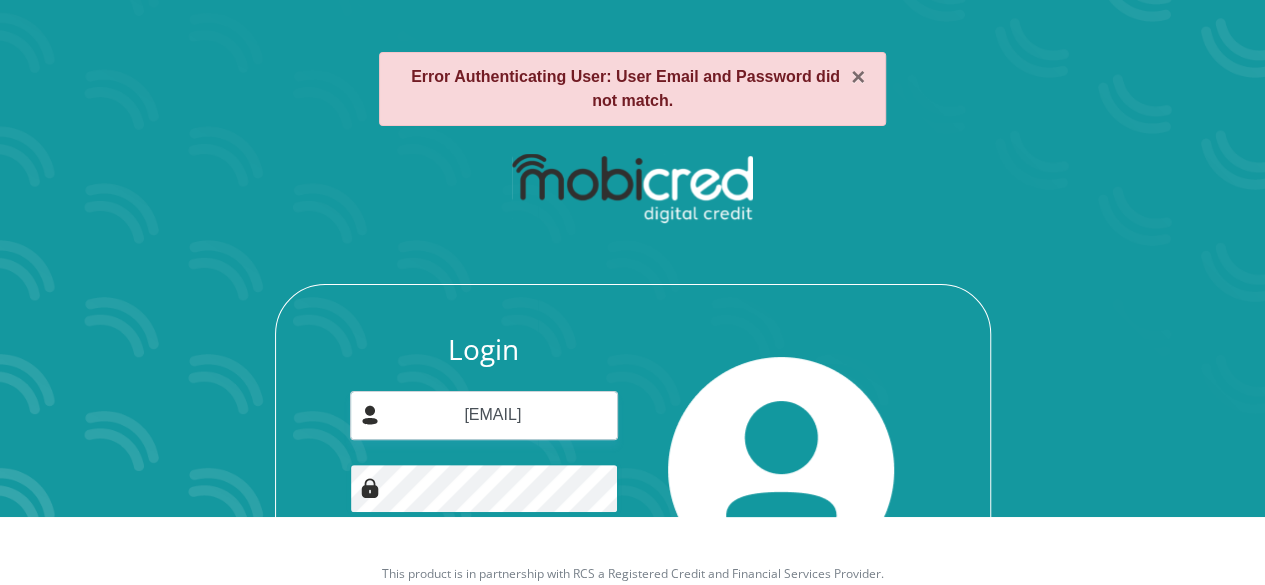scroll, scrollTop: 100, scrollLeft: 0, axis: vertical 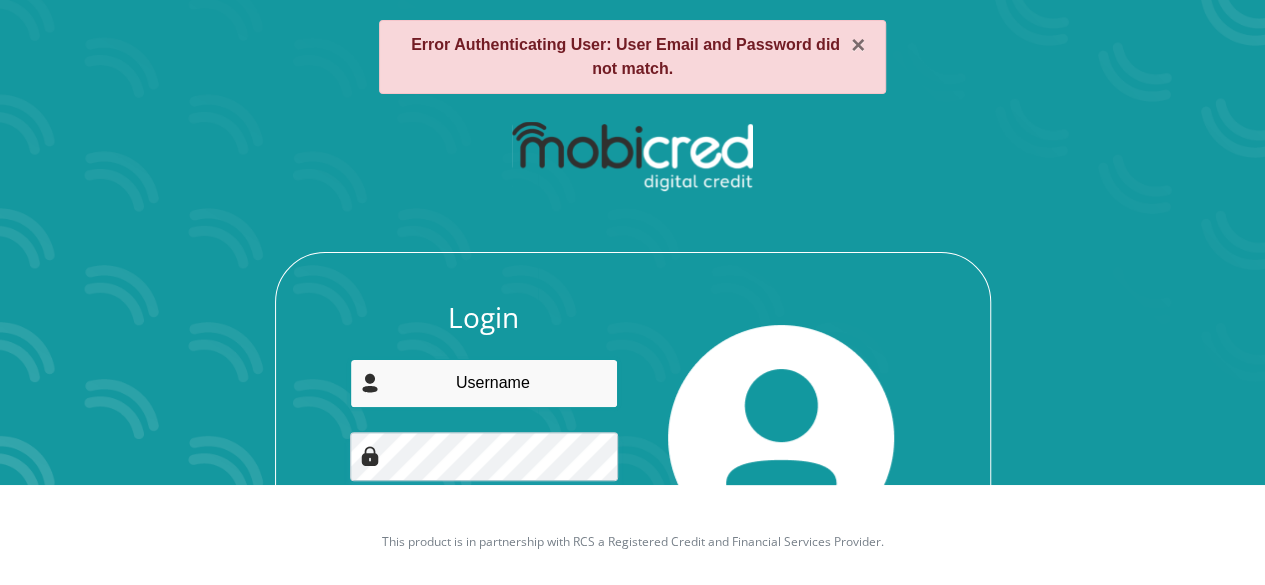 click at bounding box center [484, 383] 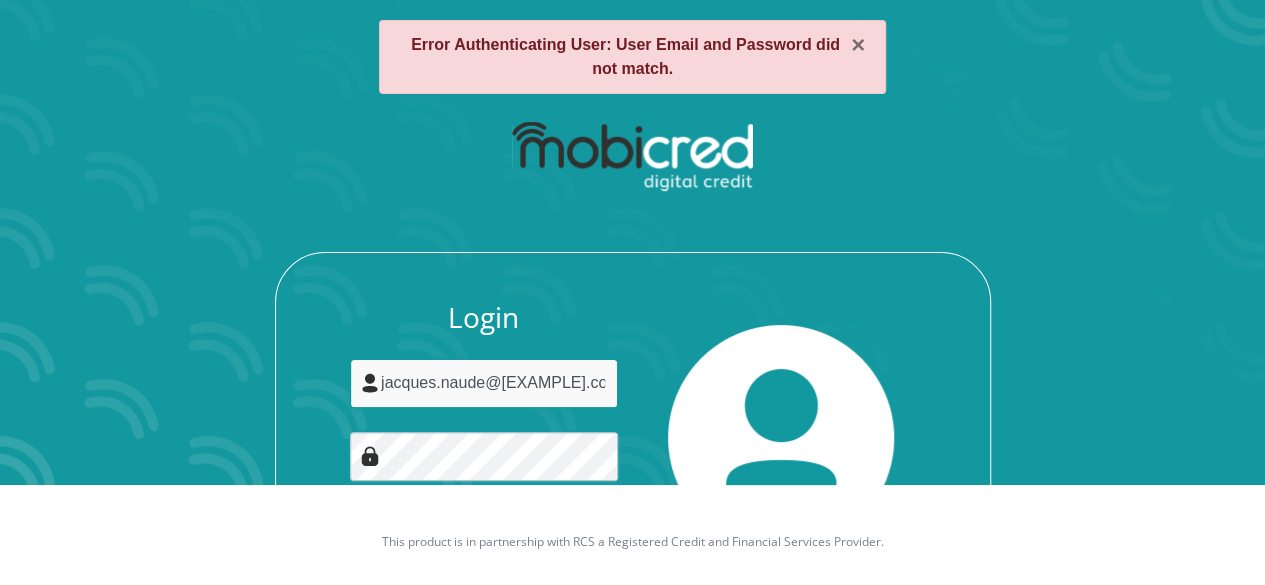 click on "jacques.naude@[EXAMPLE].com" at bounding box center [484, 383] 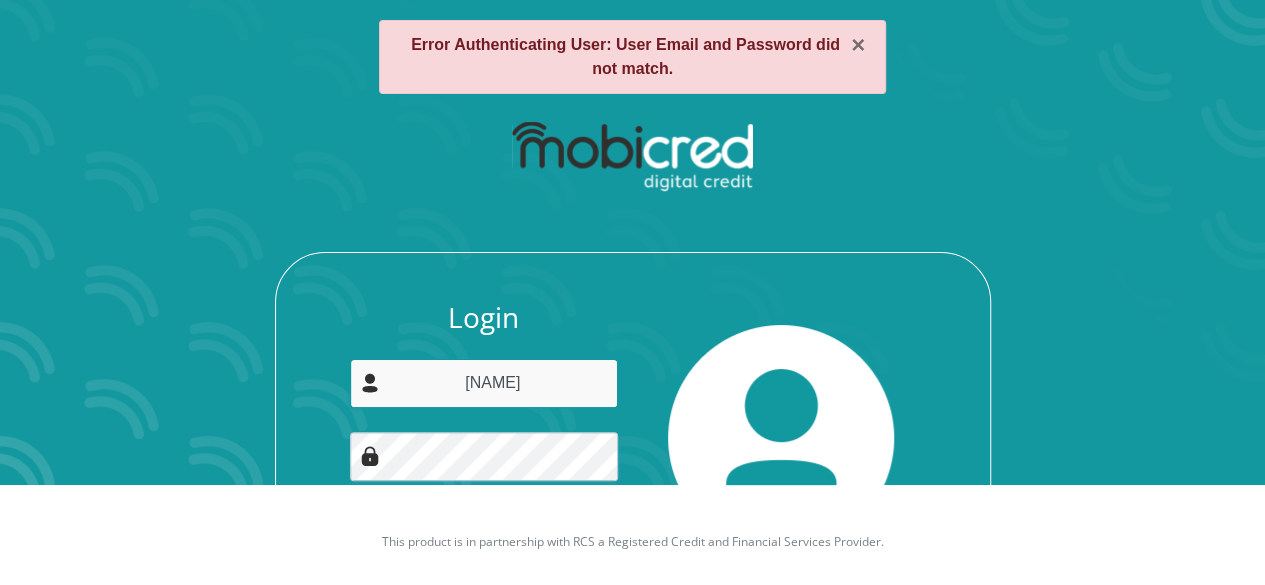 type on "naudejacques81@[EXAMPLE].com" 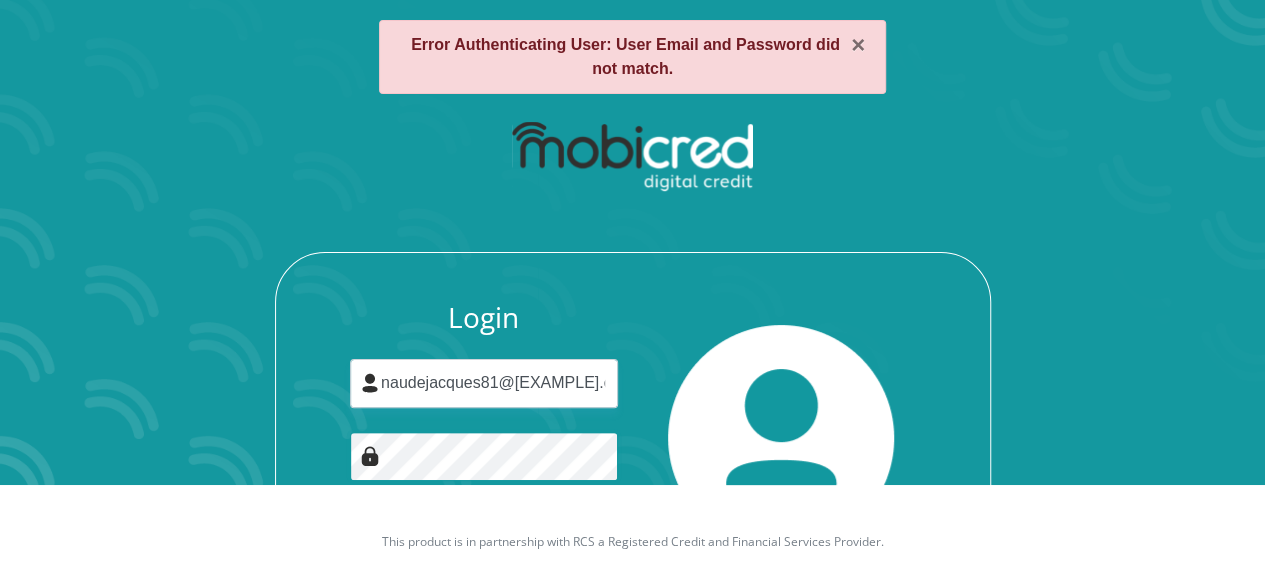 click on "Login" at bounding box center [484, 552] 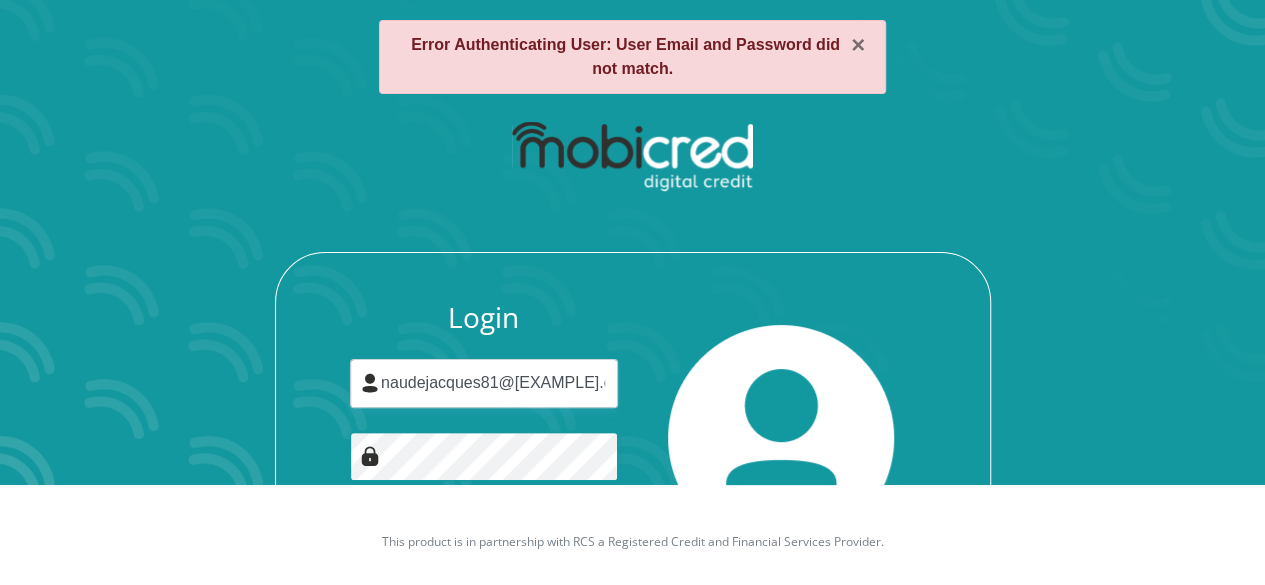scroll, scrollTop: 0, scrollLeft: 0, axis: both 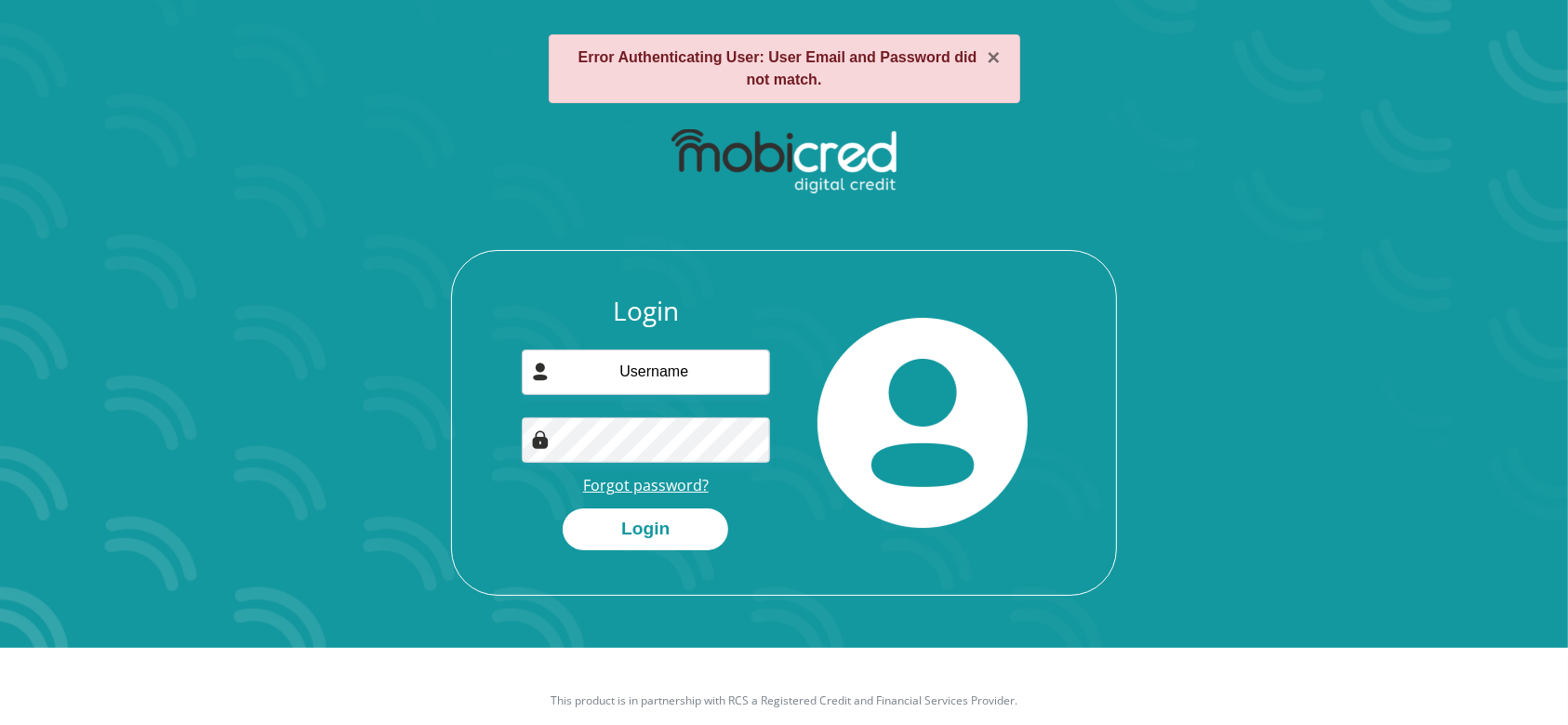 click on "Forgot password?" at bounding box center (645, 485) 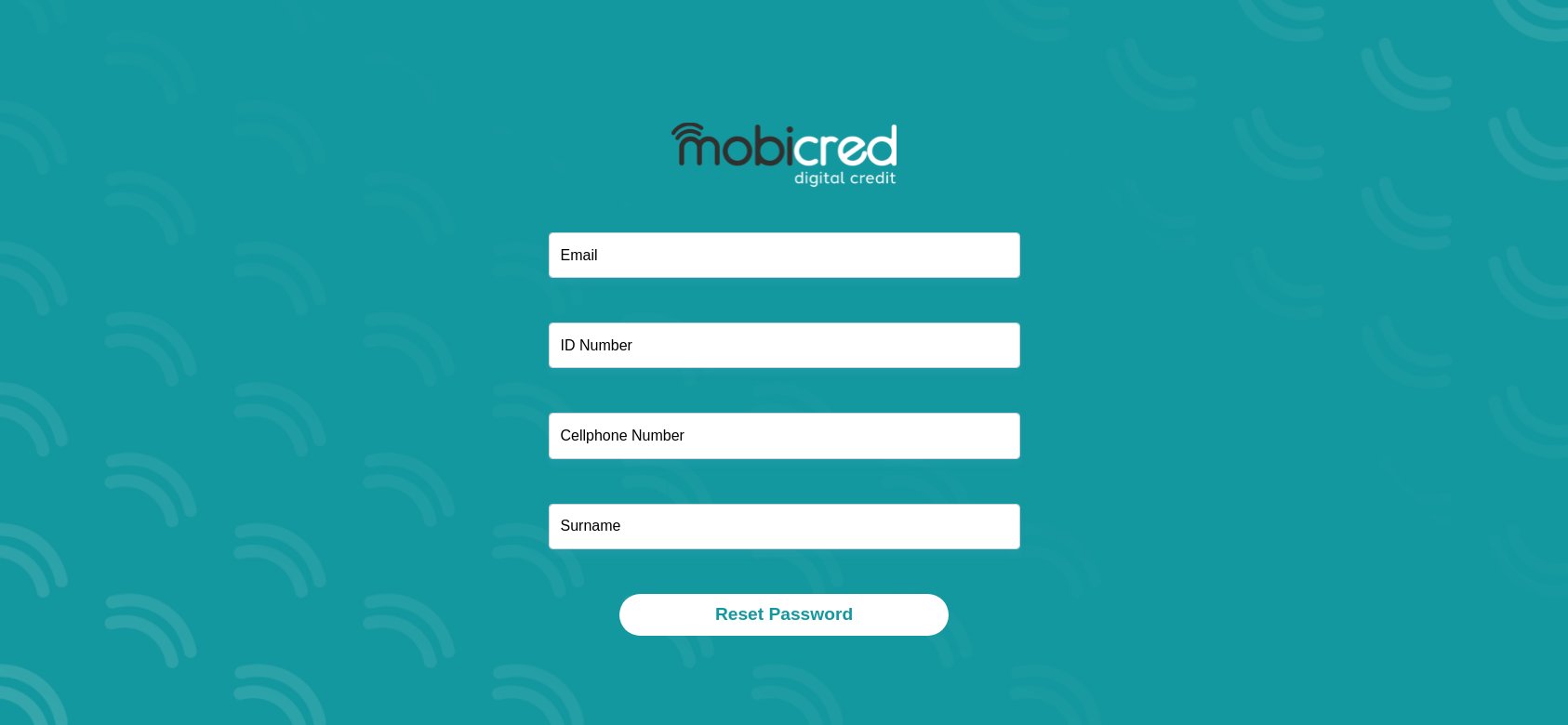 scroll, scrollTop: 0, scrollLeft: 0, axis: both 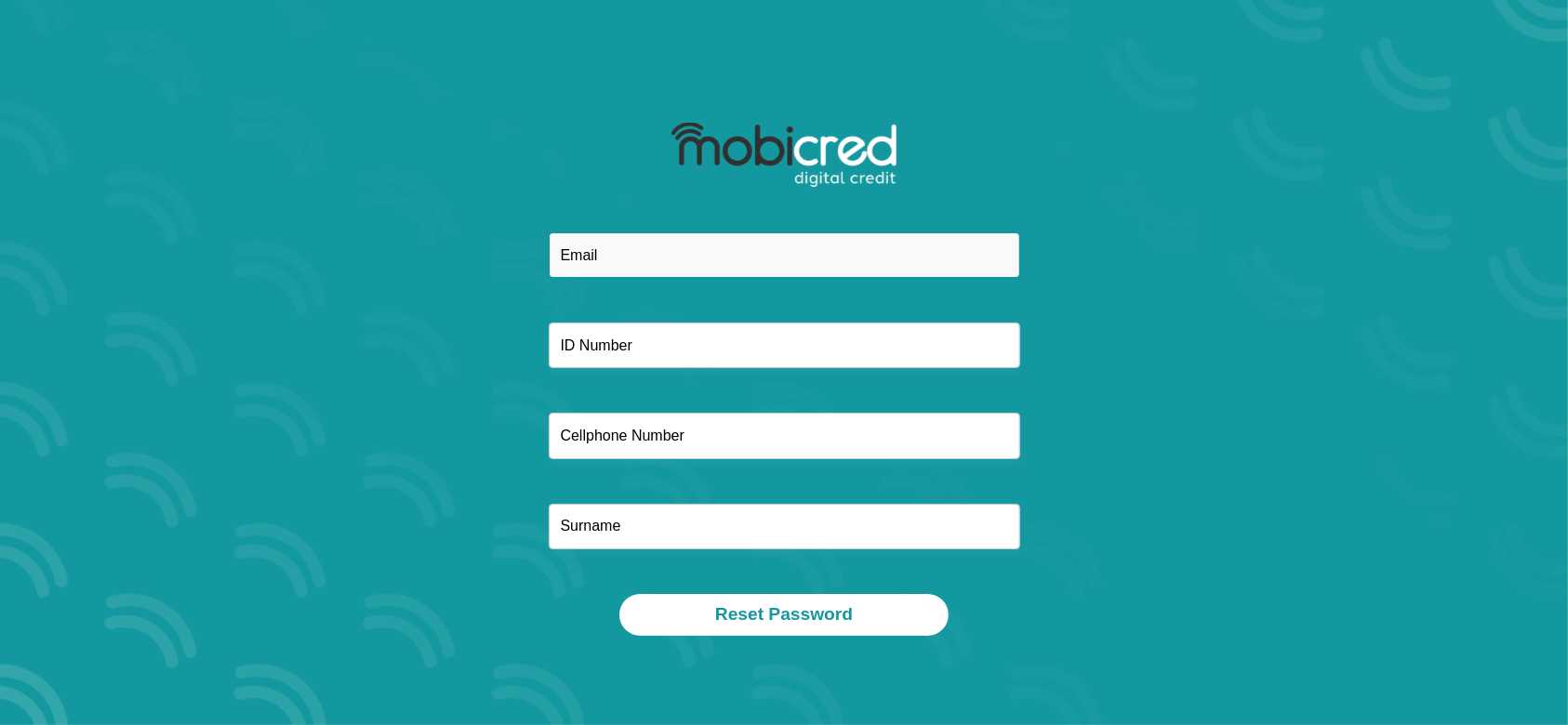 click at bounding box center [784, 255] 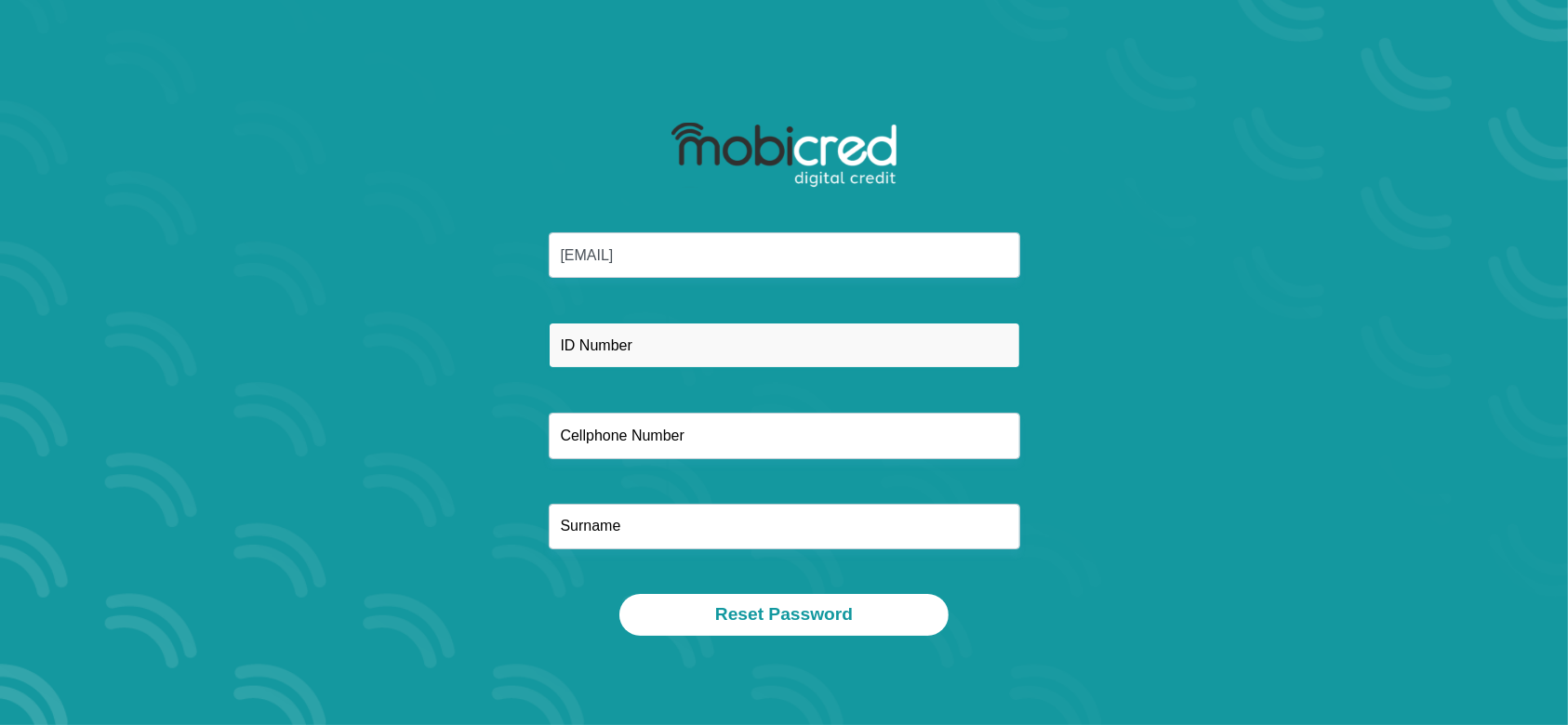 click at bounding box center [784, 345] 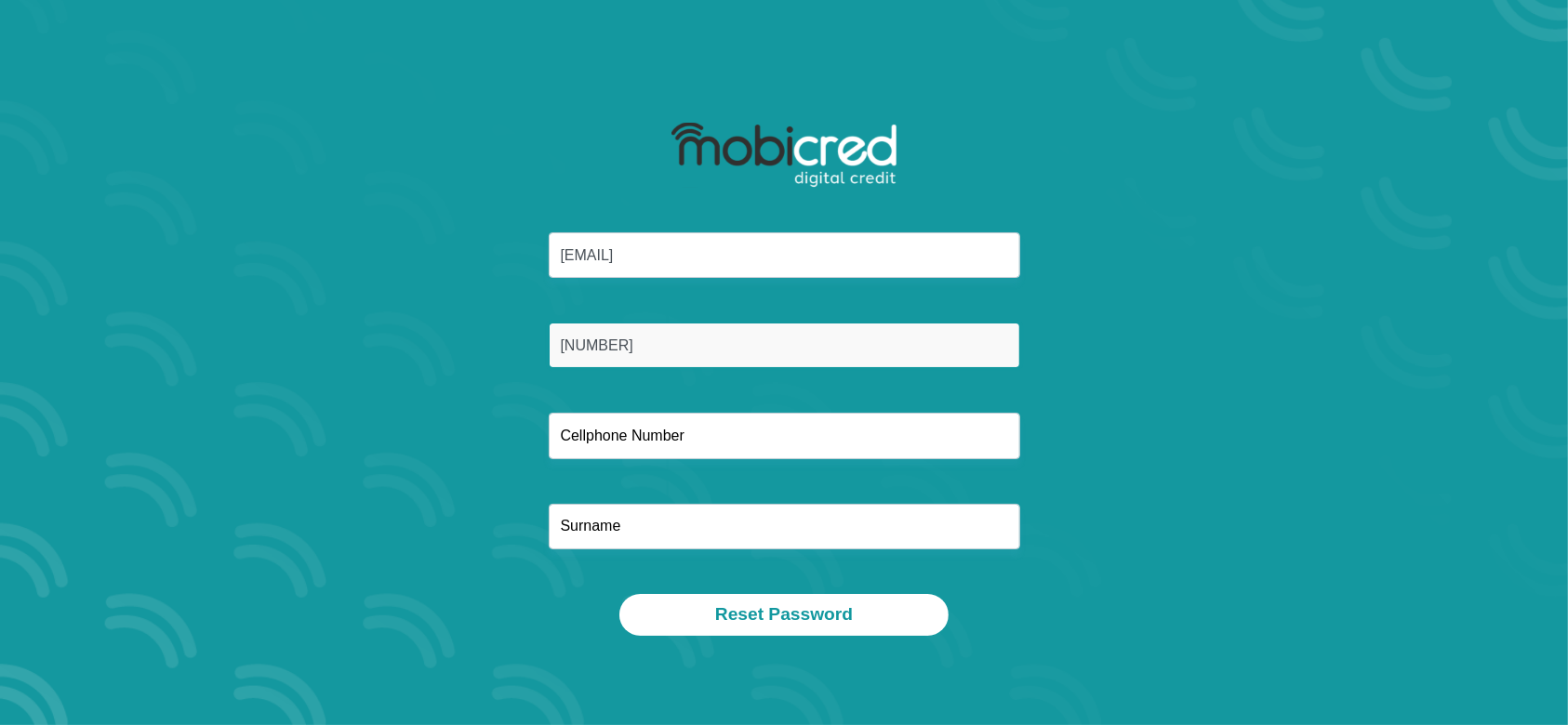 type on "9304305091081" 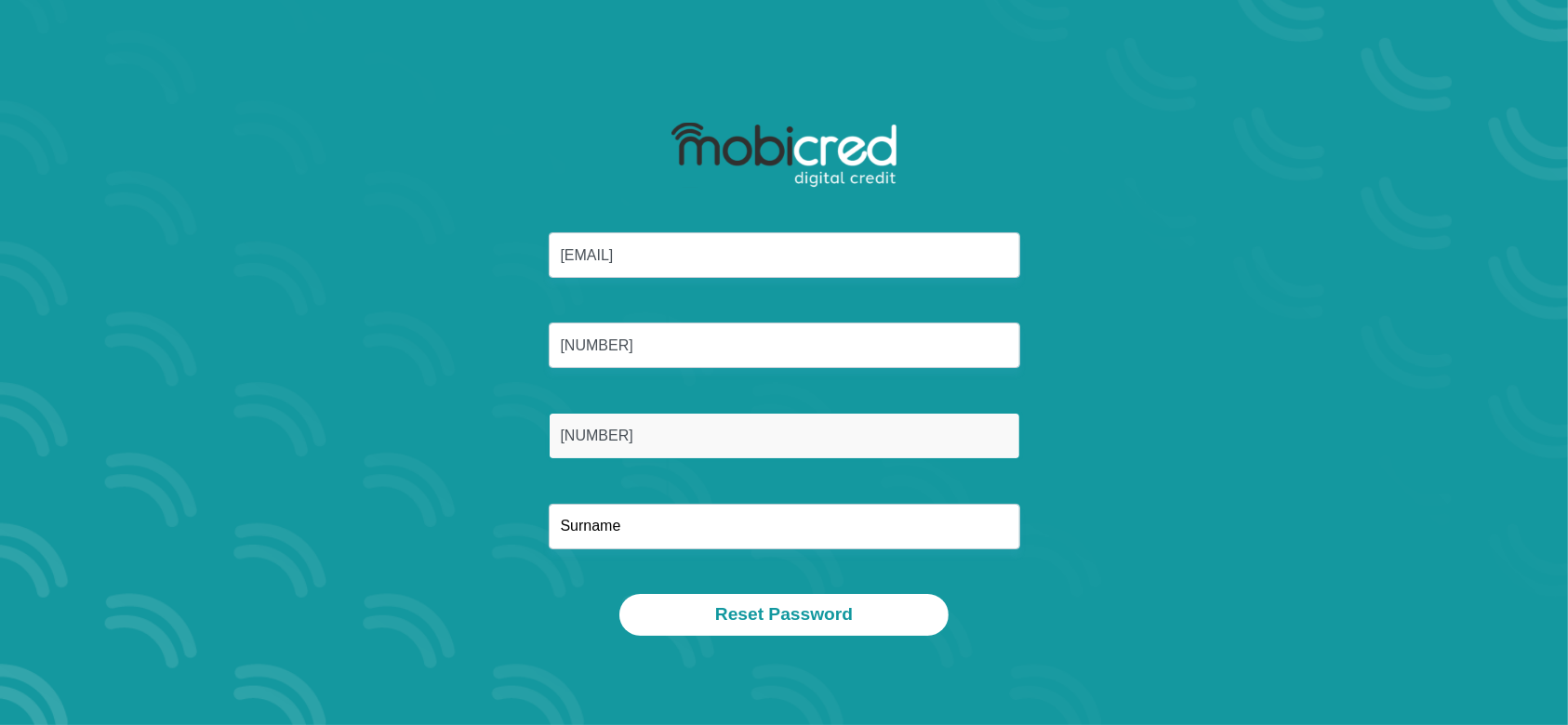 type on "0823786730" 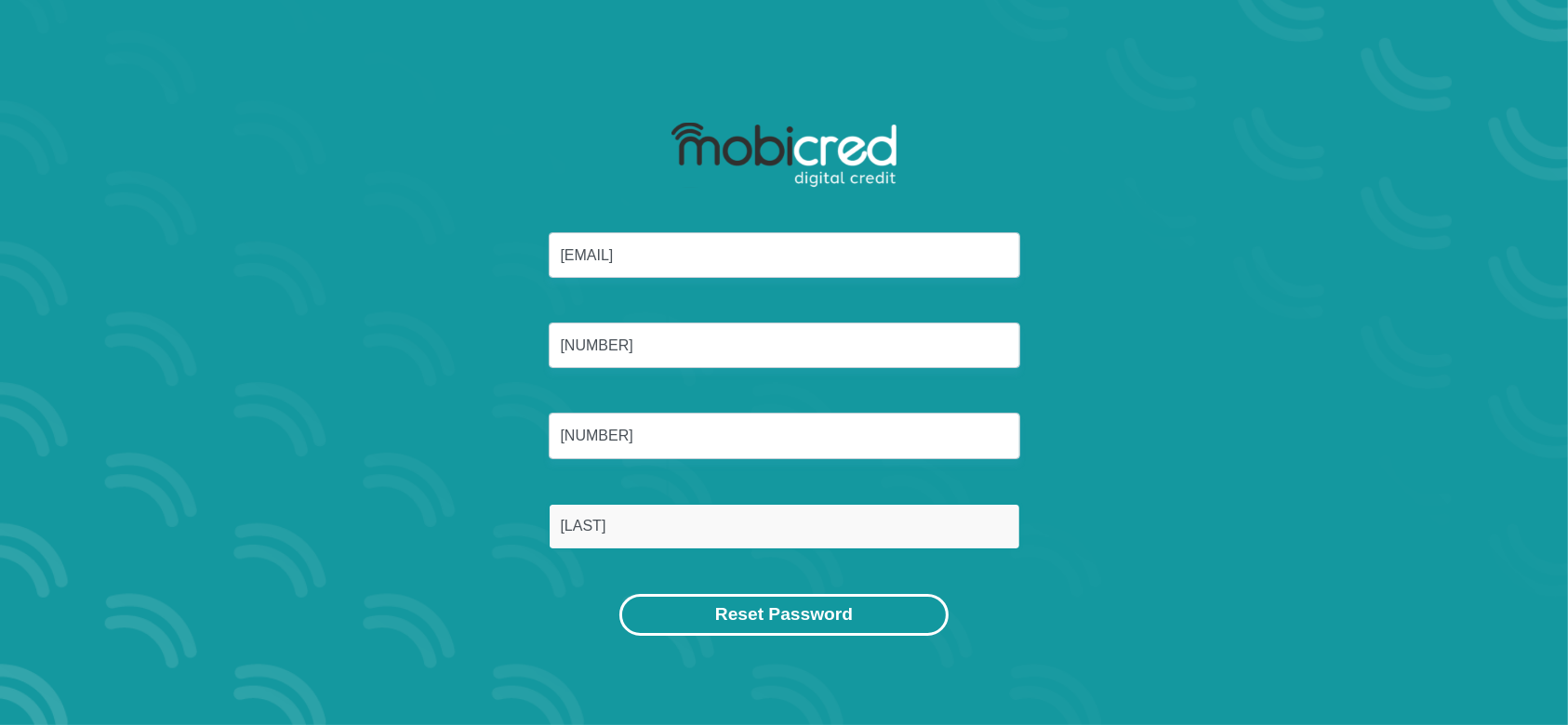 type on "Naude" 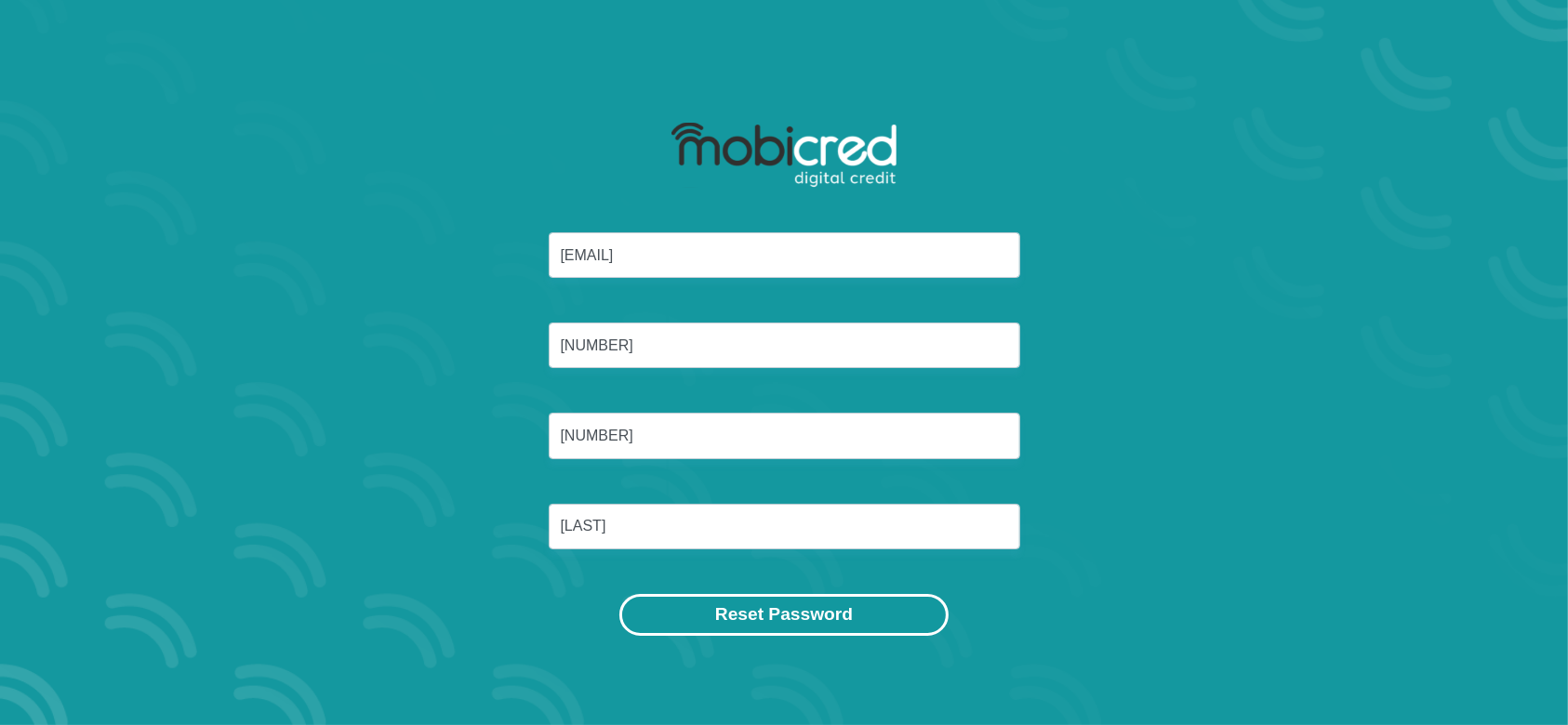 click on "Reset Password" at bounding box center (784, 614) 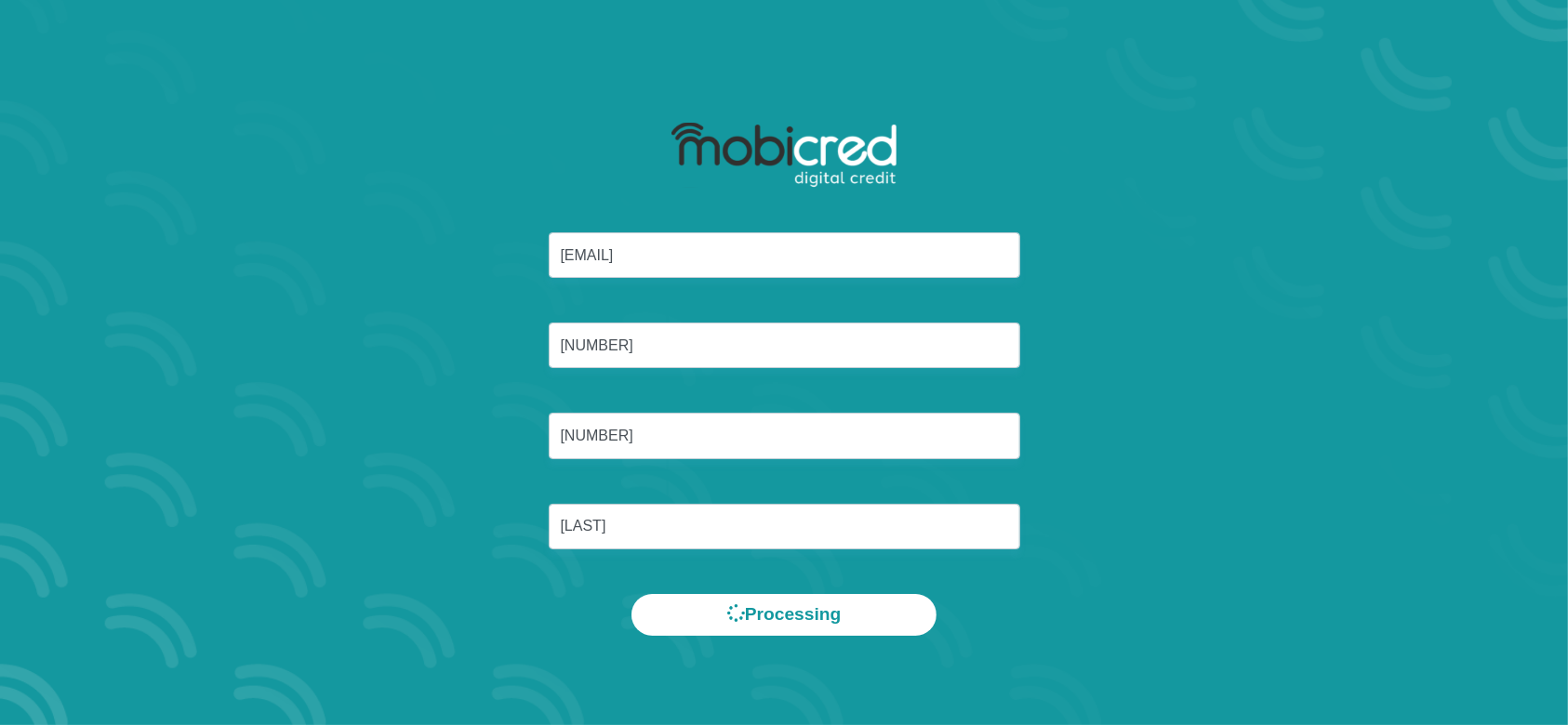 scroll, scrollTop: 0, scrollLeft: 0, axis: both 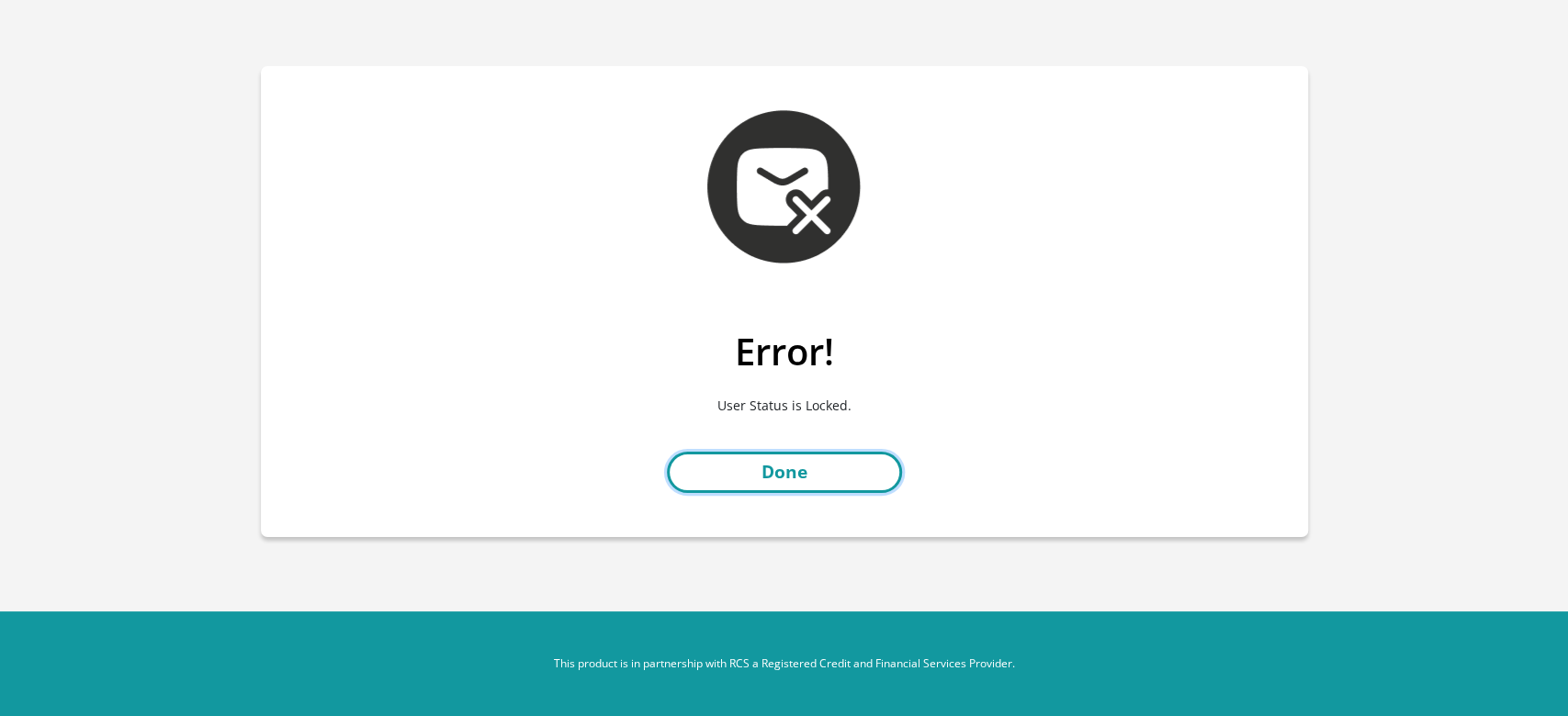 click on "Done" at bounding box center [784, 472] 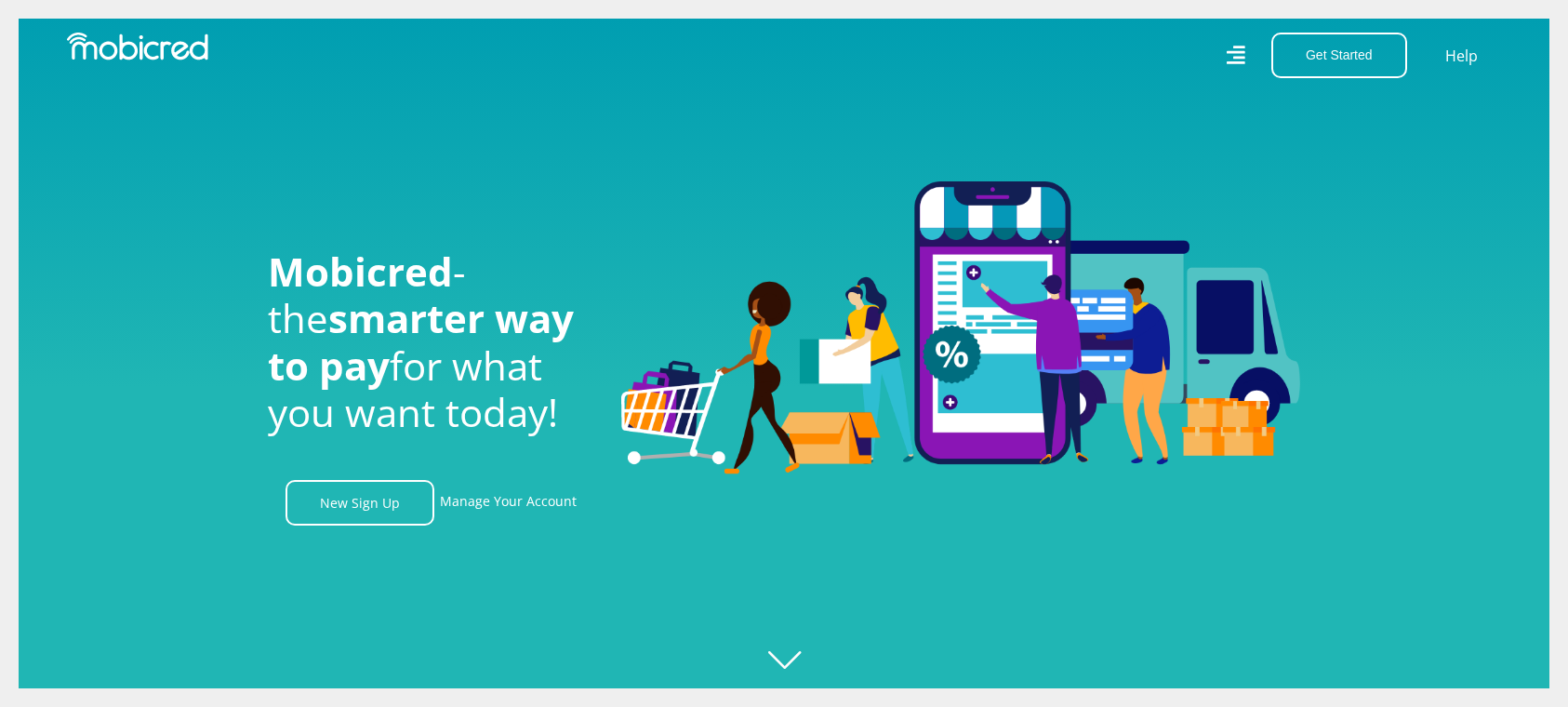 scroll, scrollTop: 0, scrollLeft: 0, axis: both 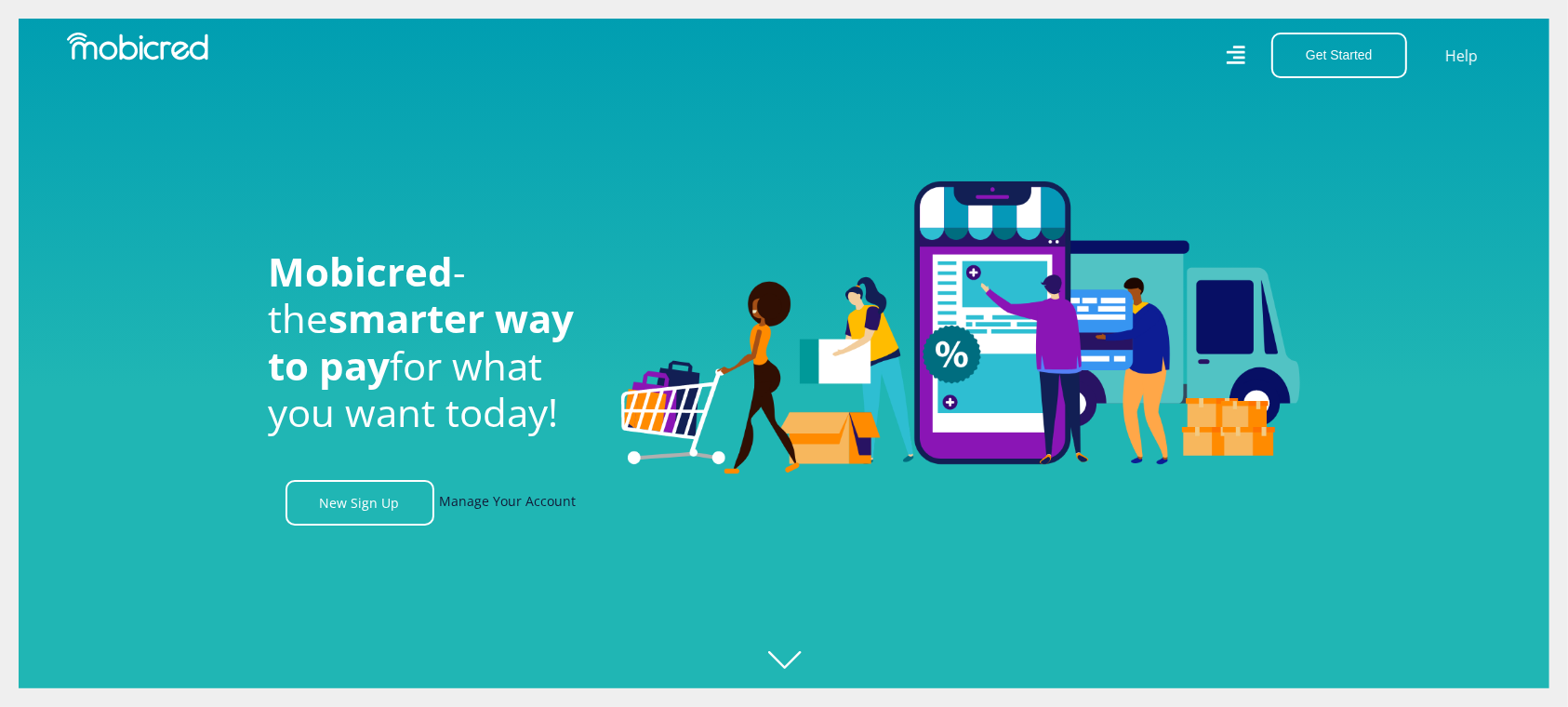 click on "Manage Your Account" at bounding box center [508, 502] 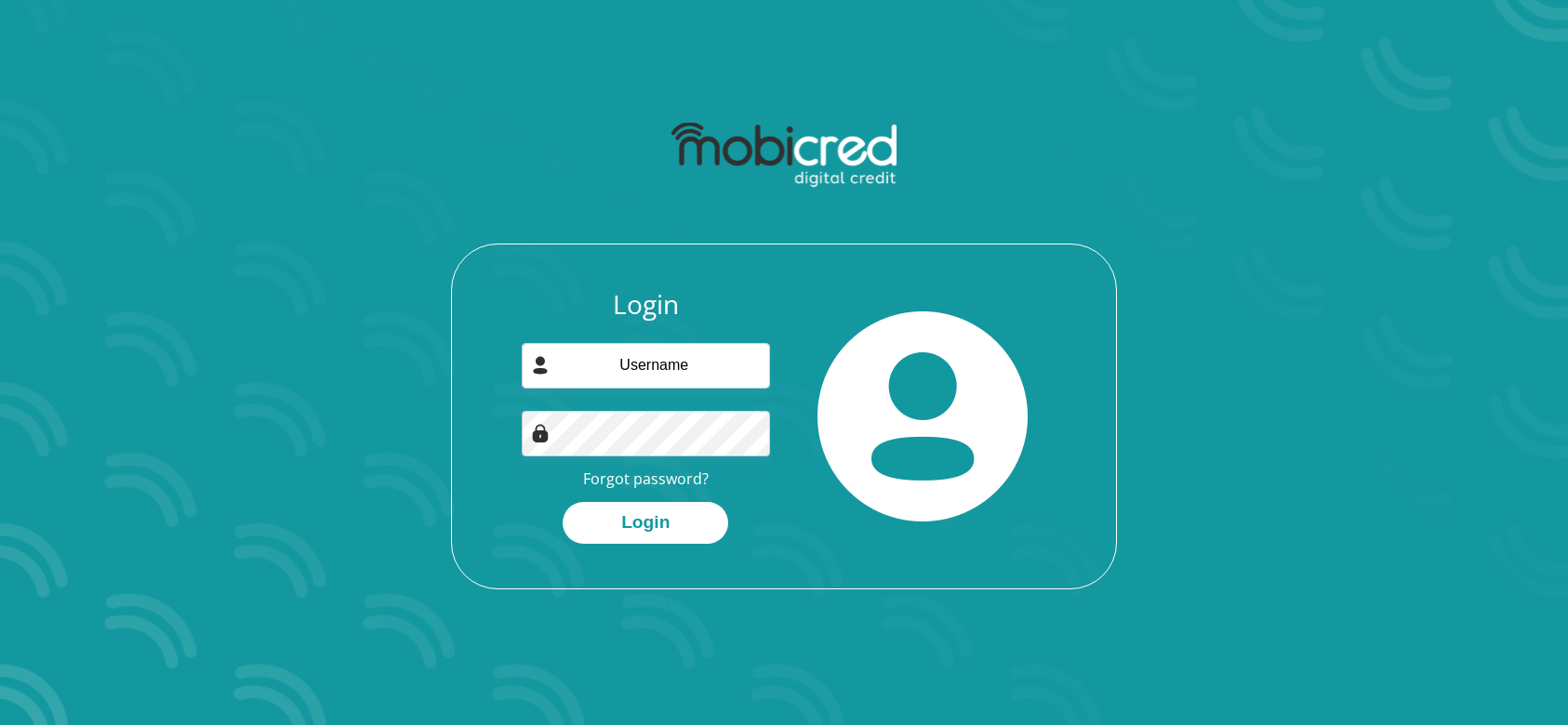 scroll, scrollTop: 105, scrollLeft: 0, axis: vertical 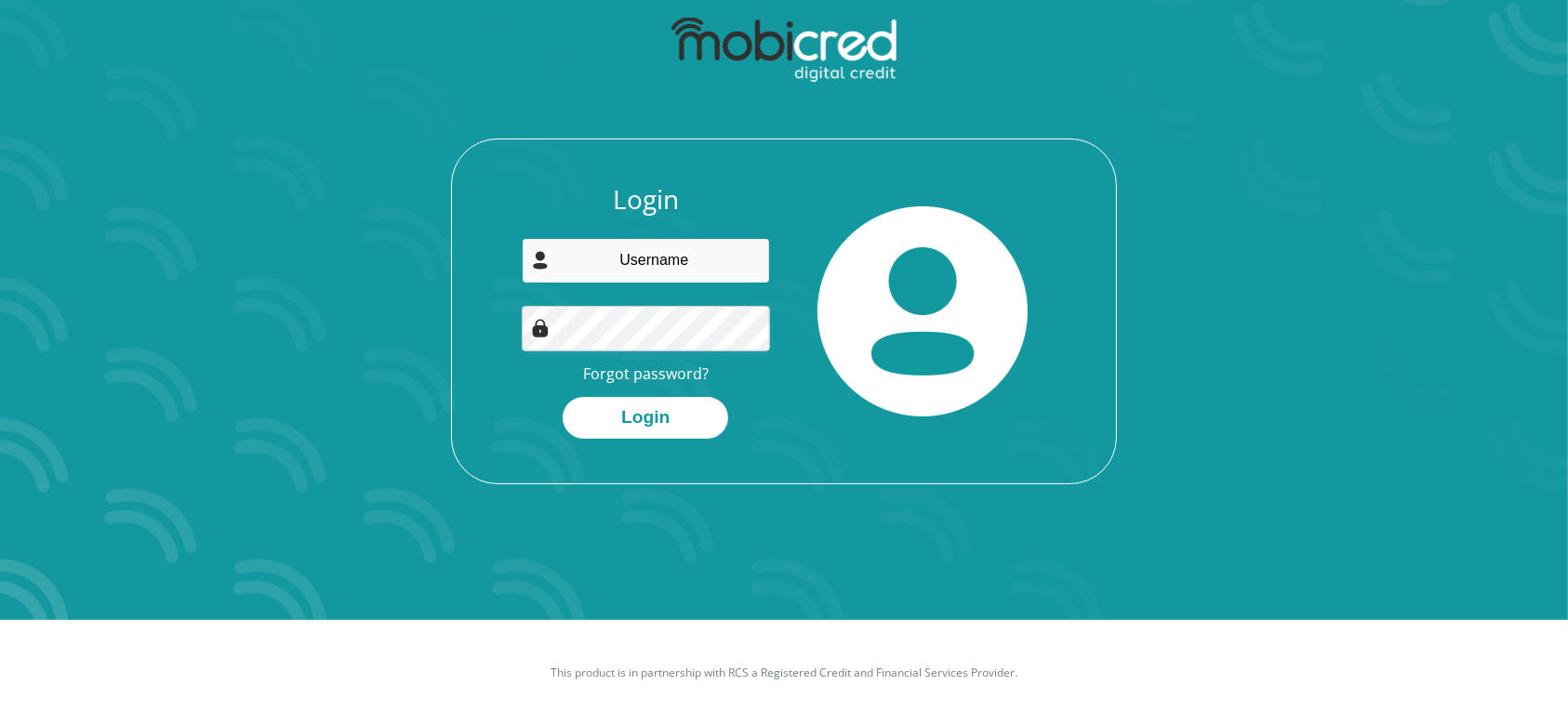 click at bounding box center [646, 260] 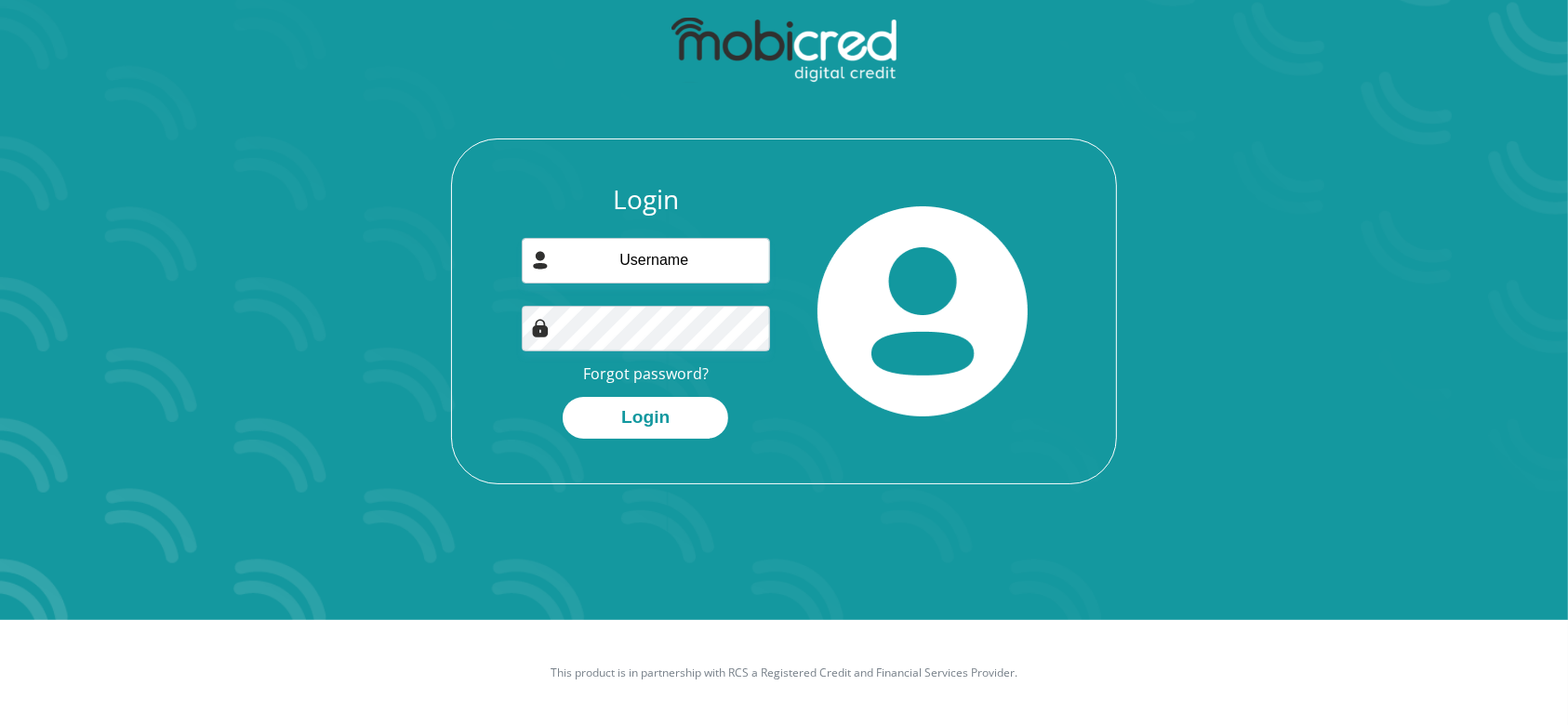 drag, startPoint x: 345, startPoint y: 459, endPoint x: 371, endPoint y: 457, distance: 26.07681 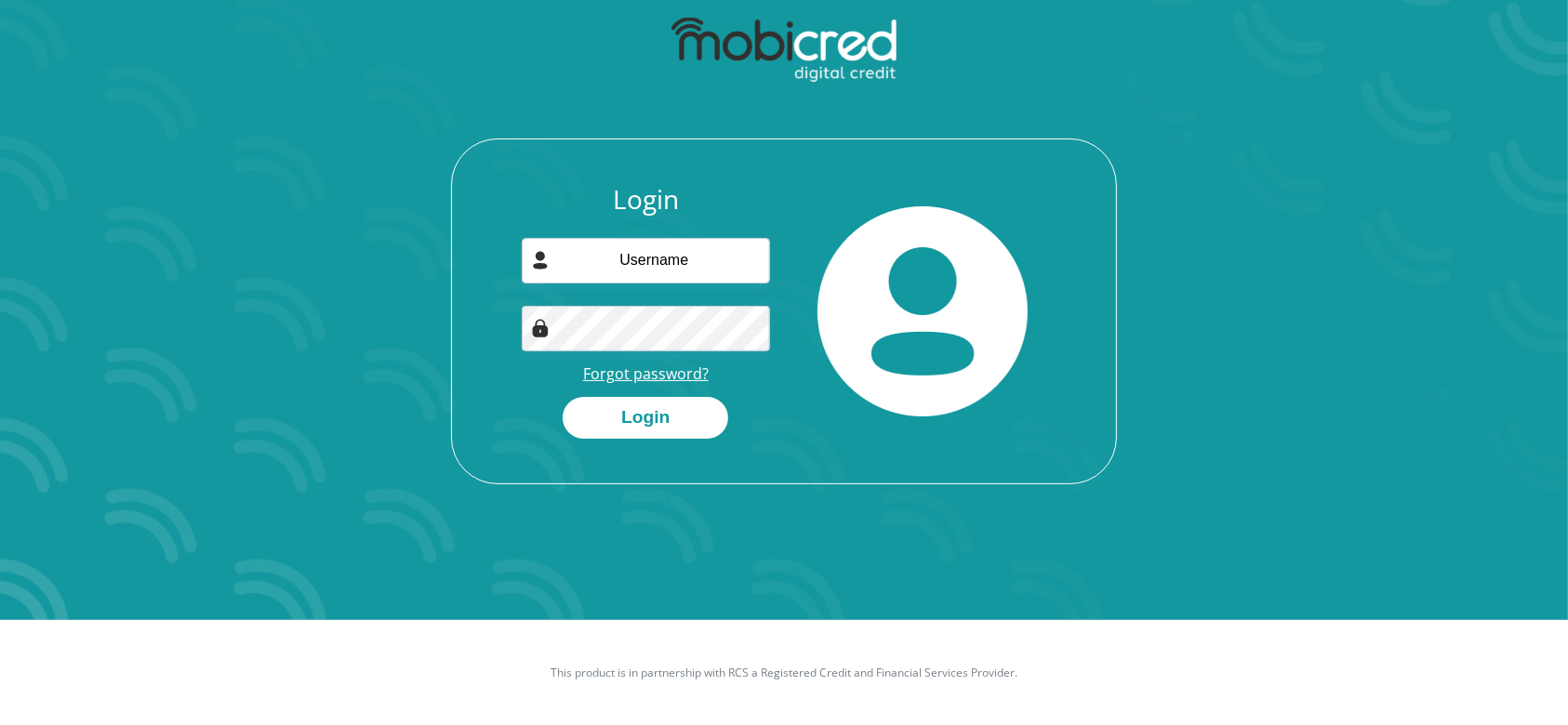 click on "Forgot password?" at bounding box center (645, 374) 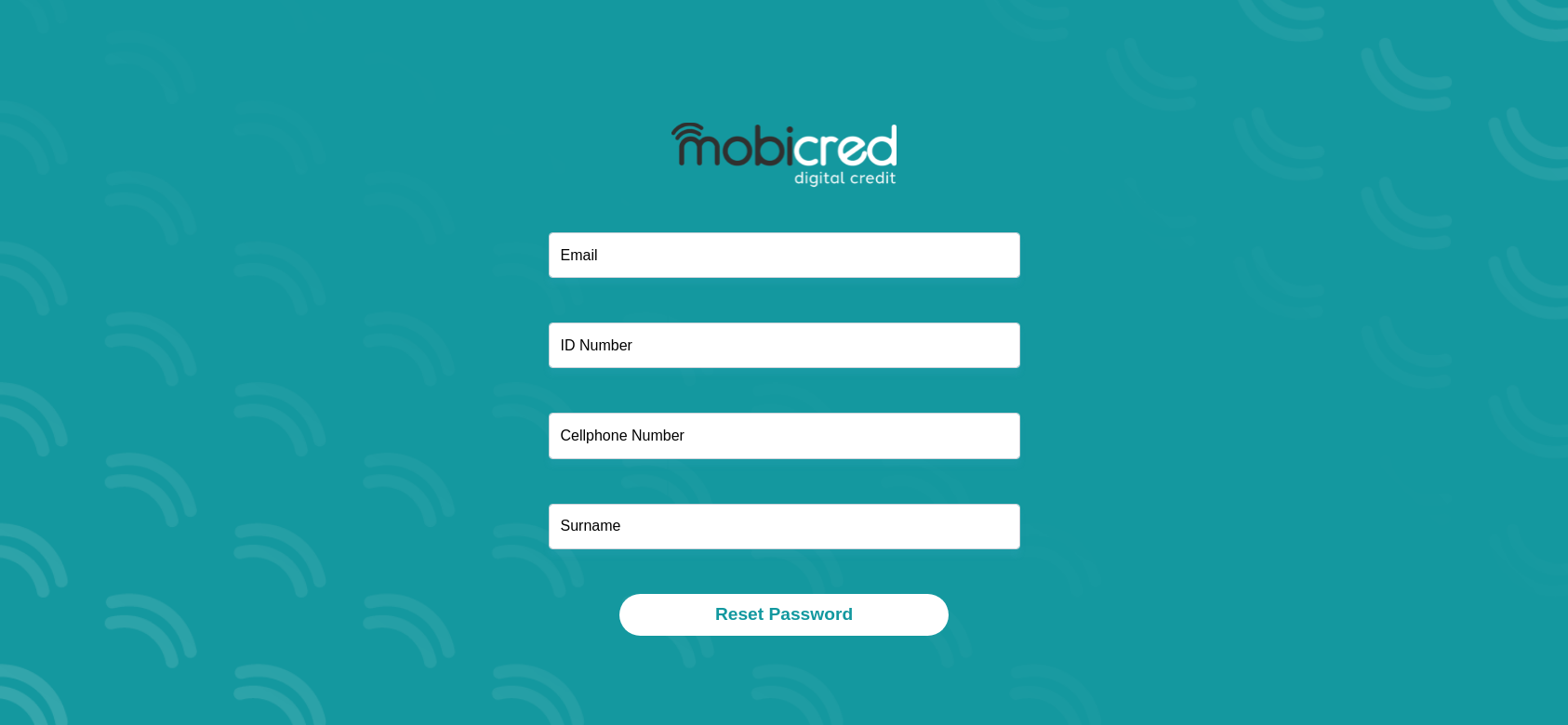 scroll, scrollTop: 0, scrollLeft: 0, axis: both 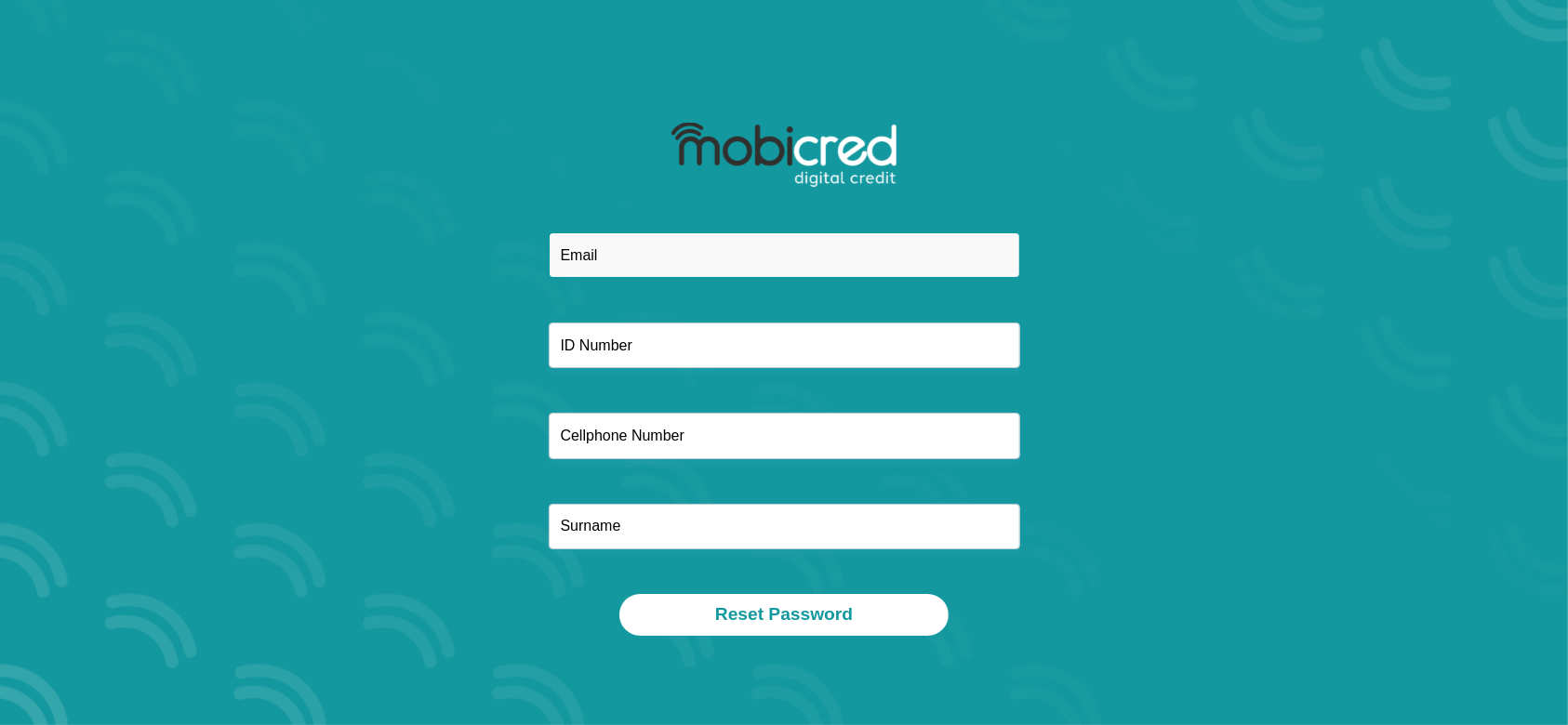 click at bounding box center (784, 255) 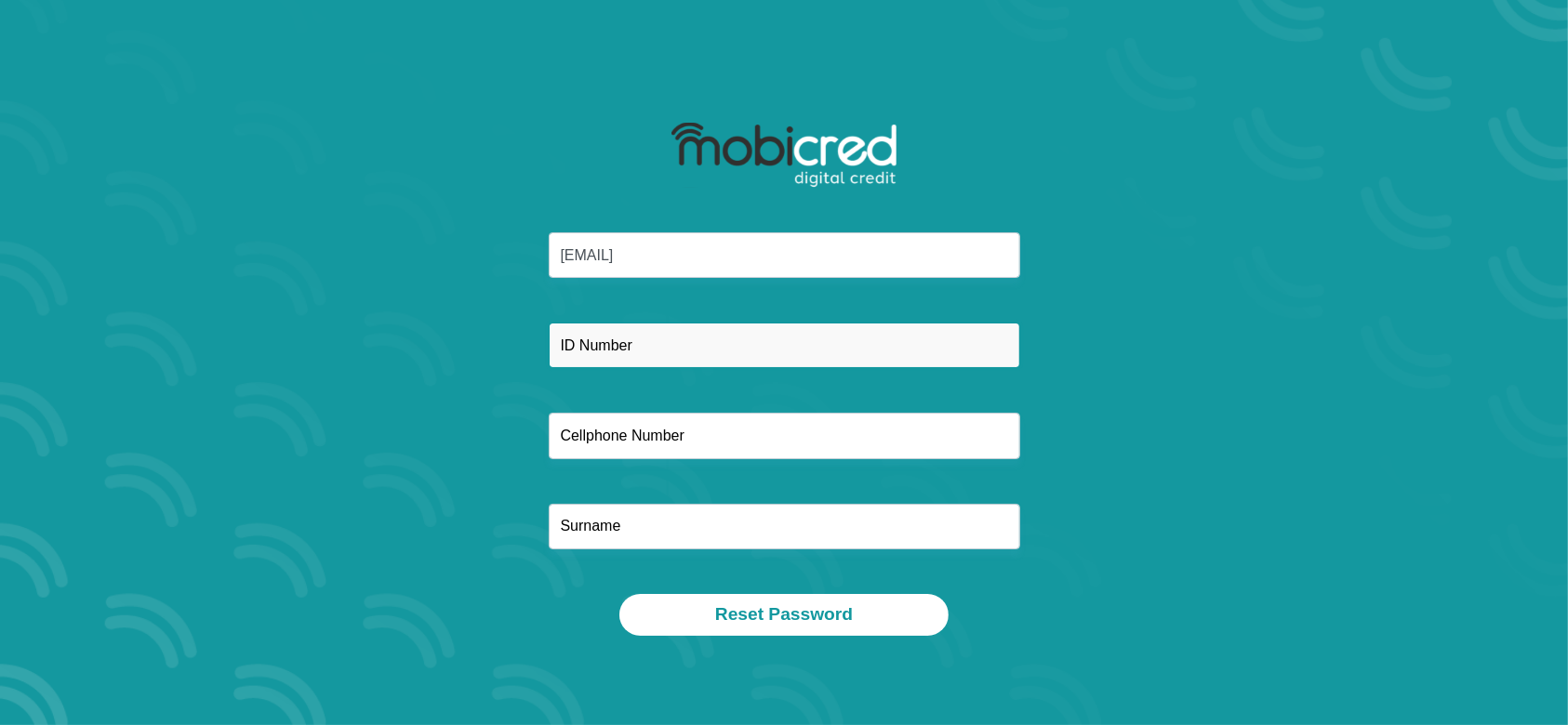 click at bounding box center [784, 345] 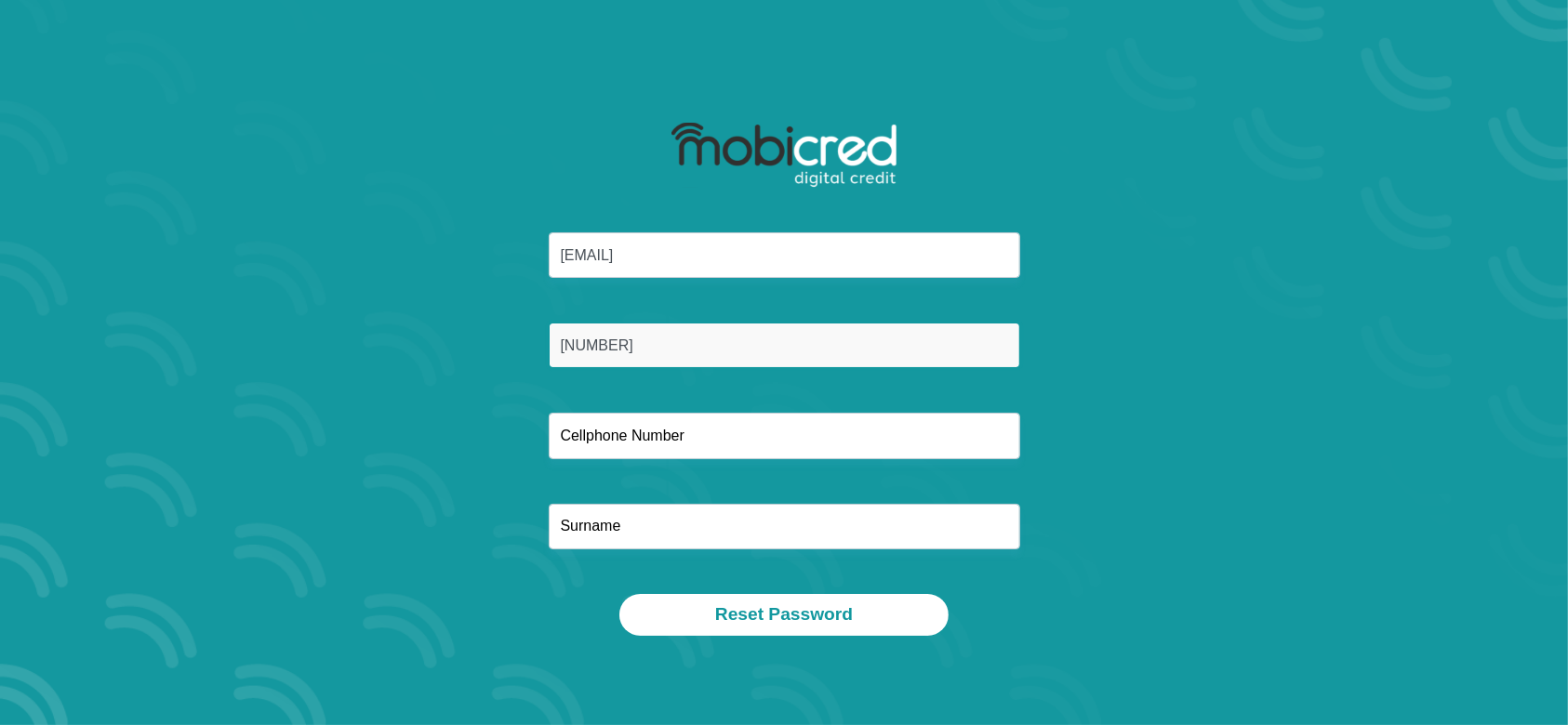 type on "[NUMBER]" 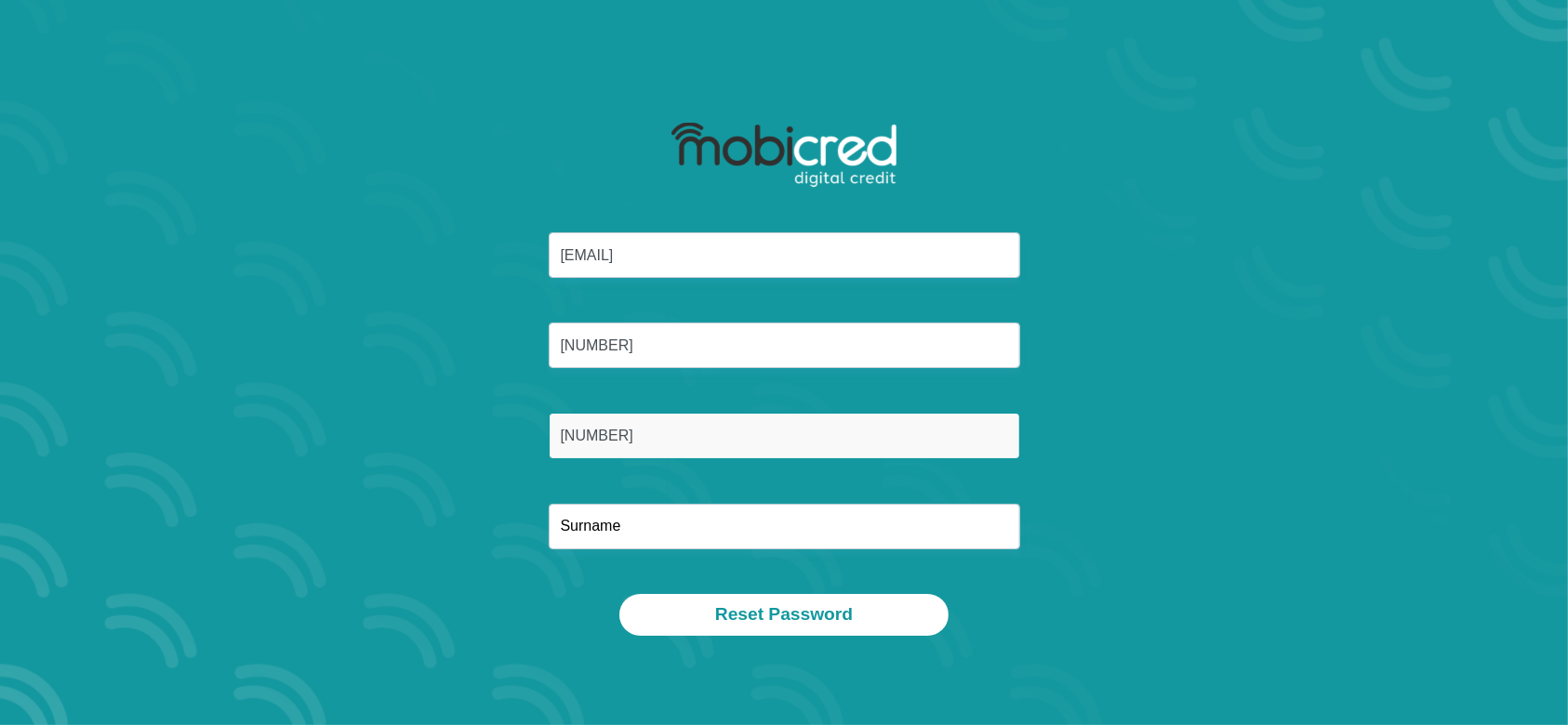 type on "[NUMBER]" 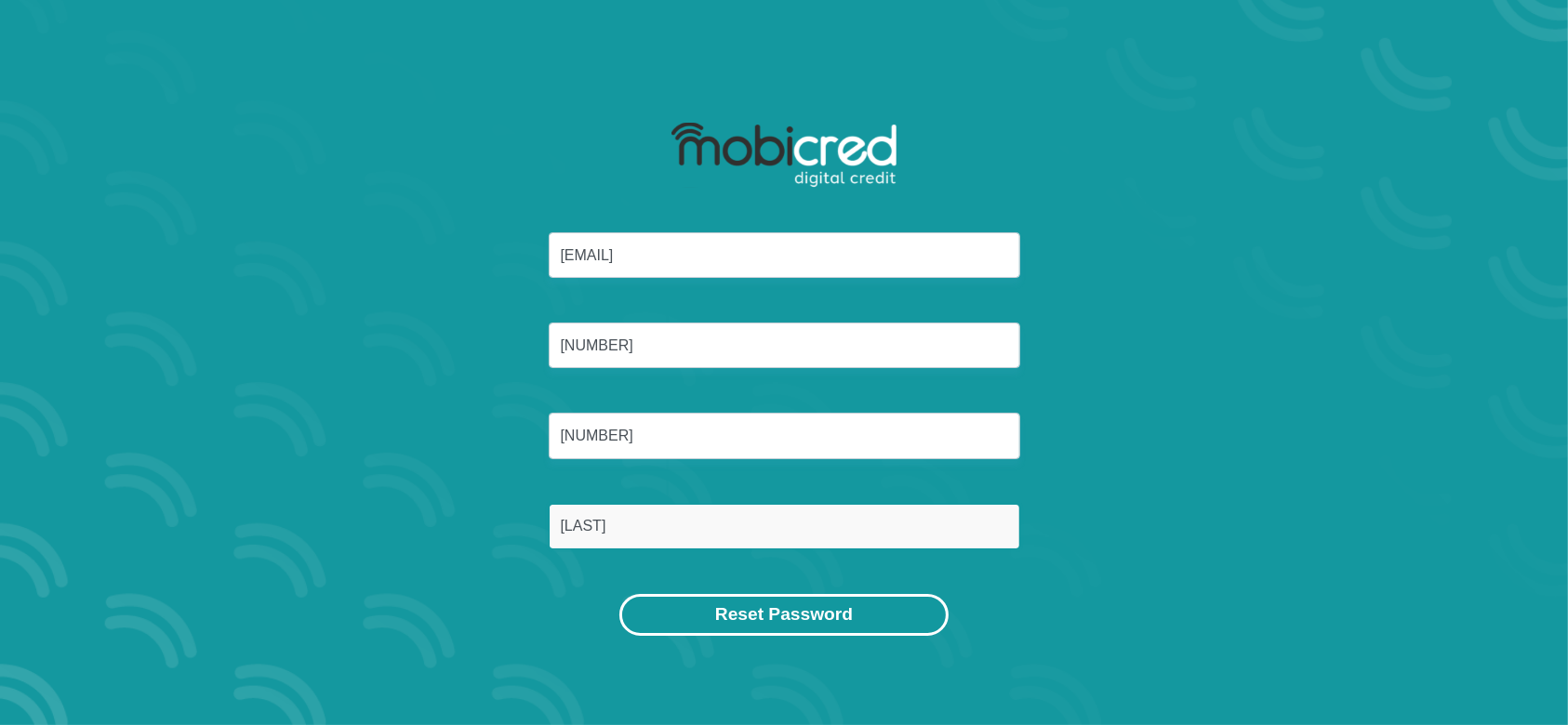 type on "[LAST]" 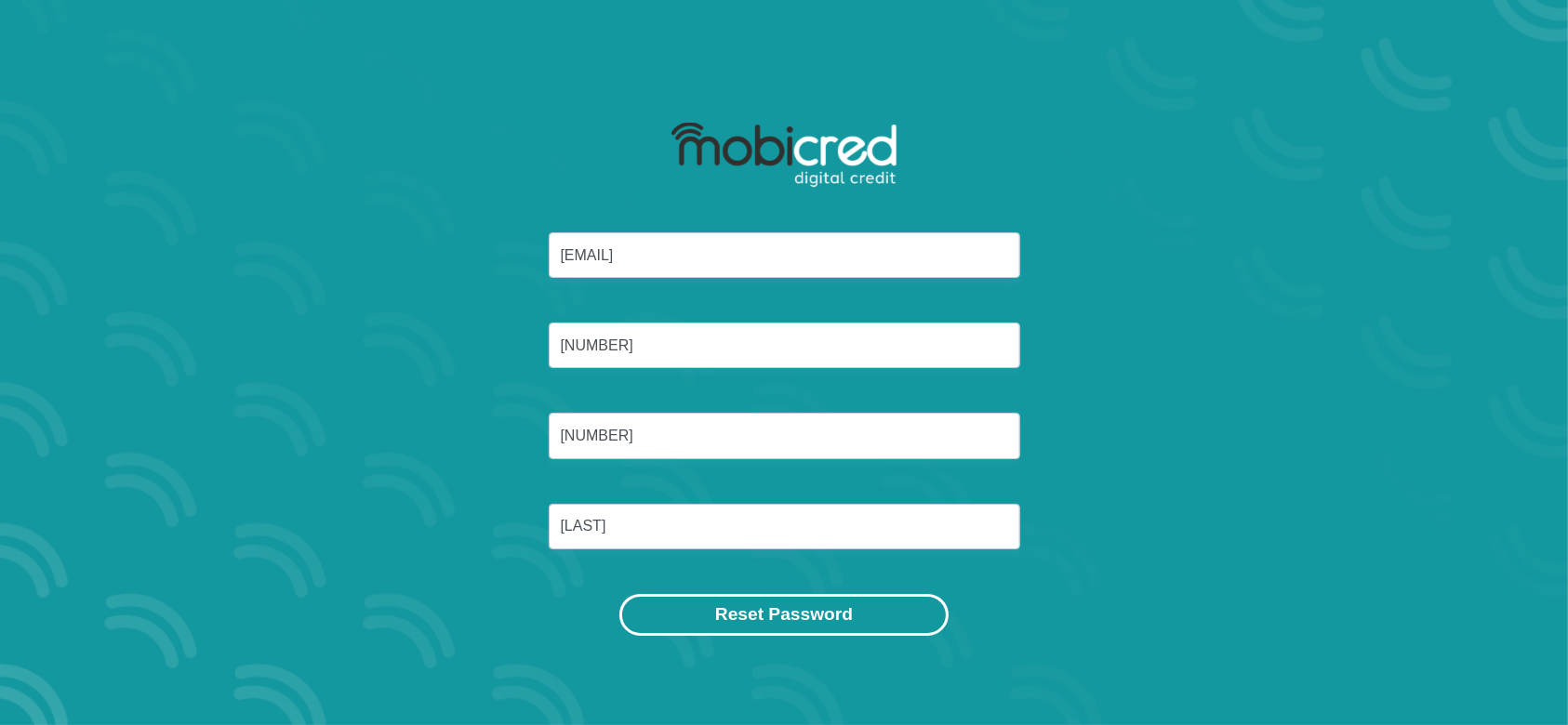 click on "Reset Password" at bounding box center [784, 614] 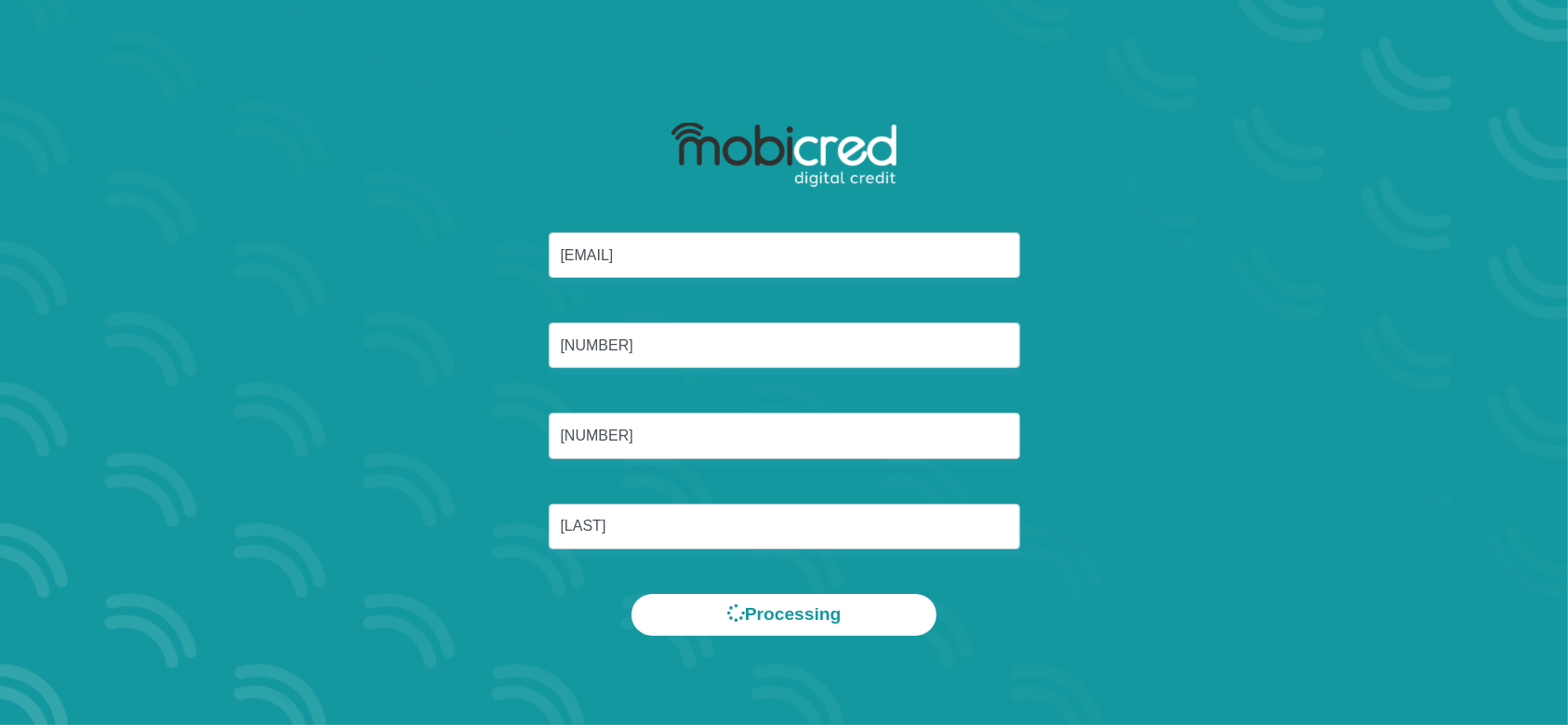 scroll, scrollTop: 0, scrollLeft: 0, axis: both 